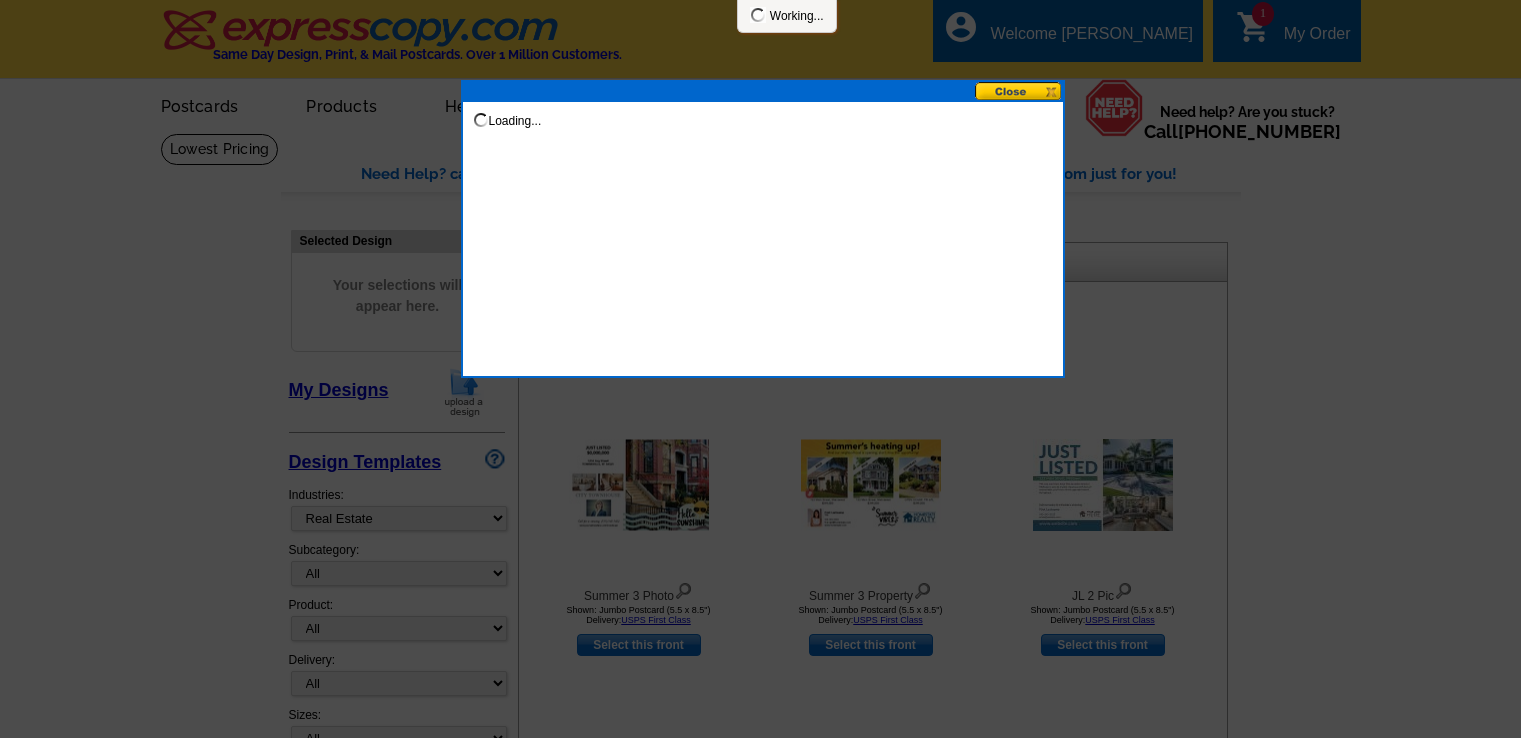 select on "785" 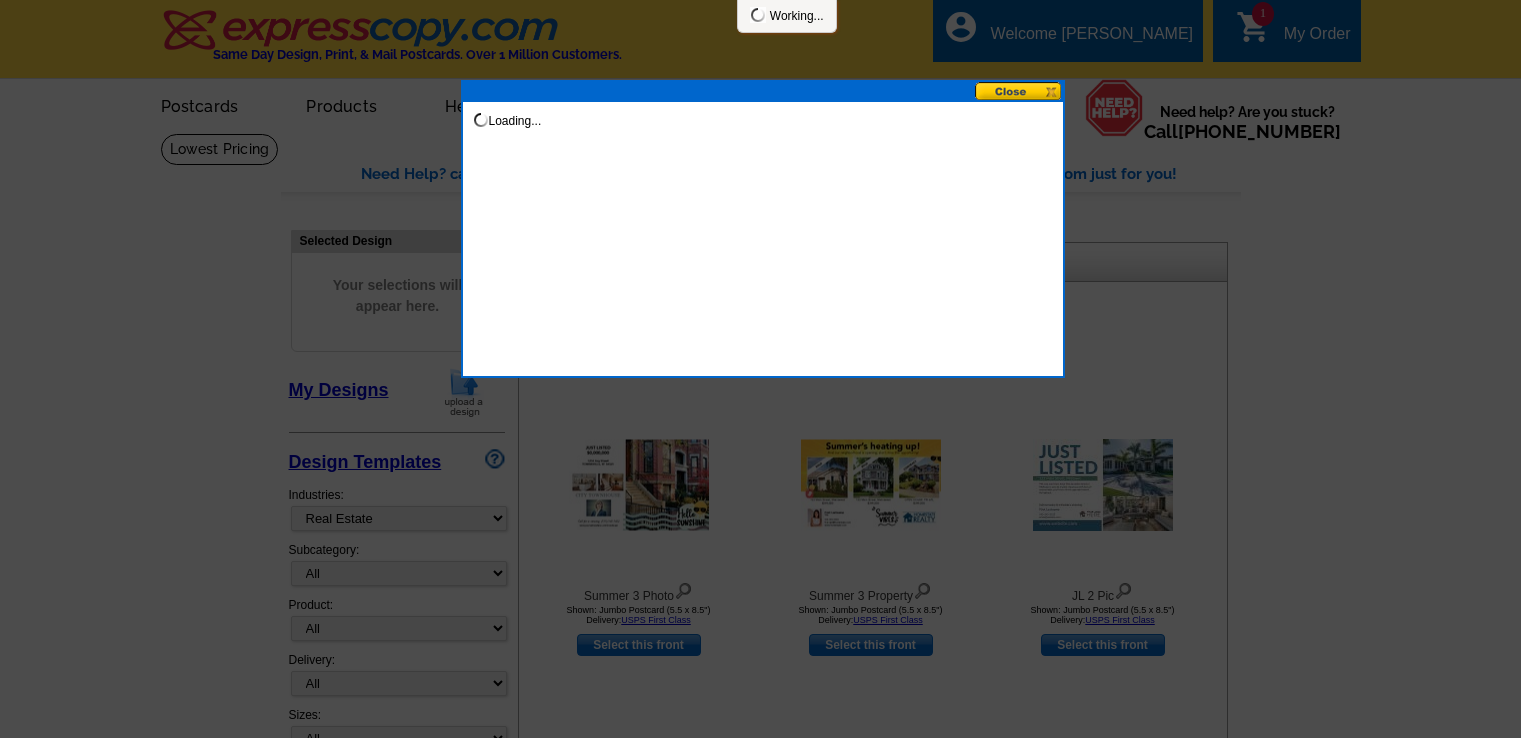 scroll, scrollTop: 0, scrollLeft: 0, axis: both 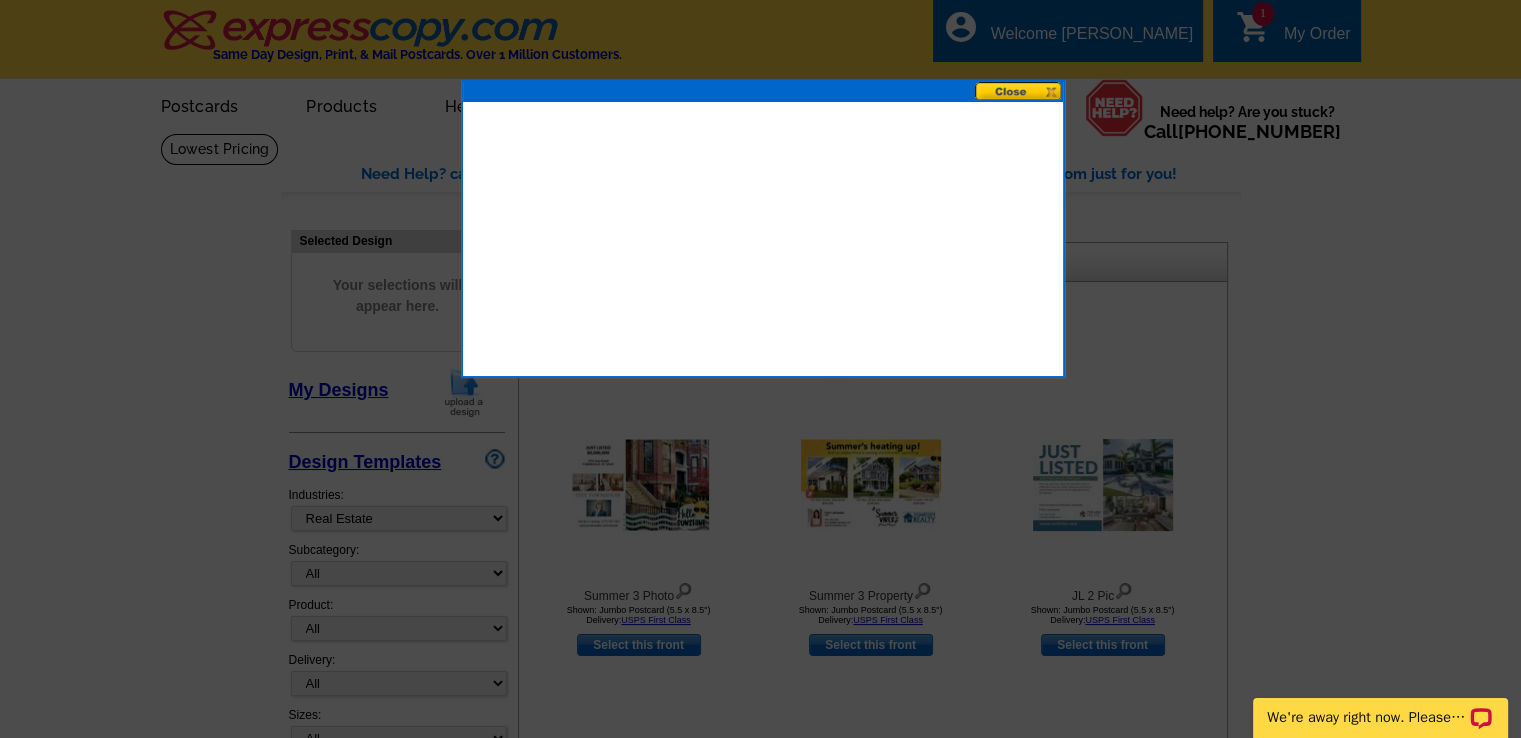 click at bounding box center [1019, 91] 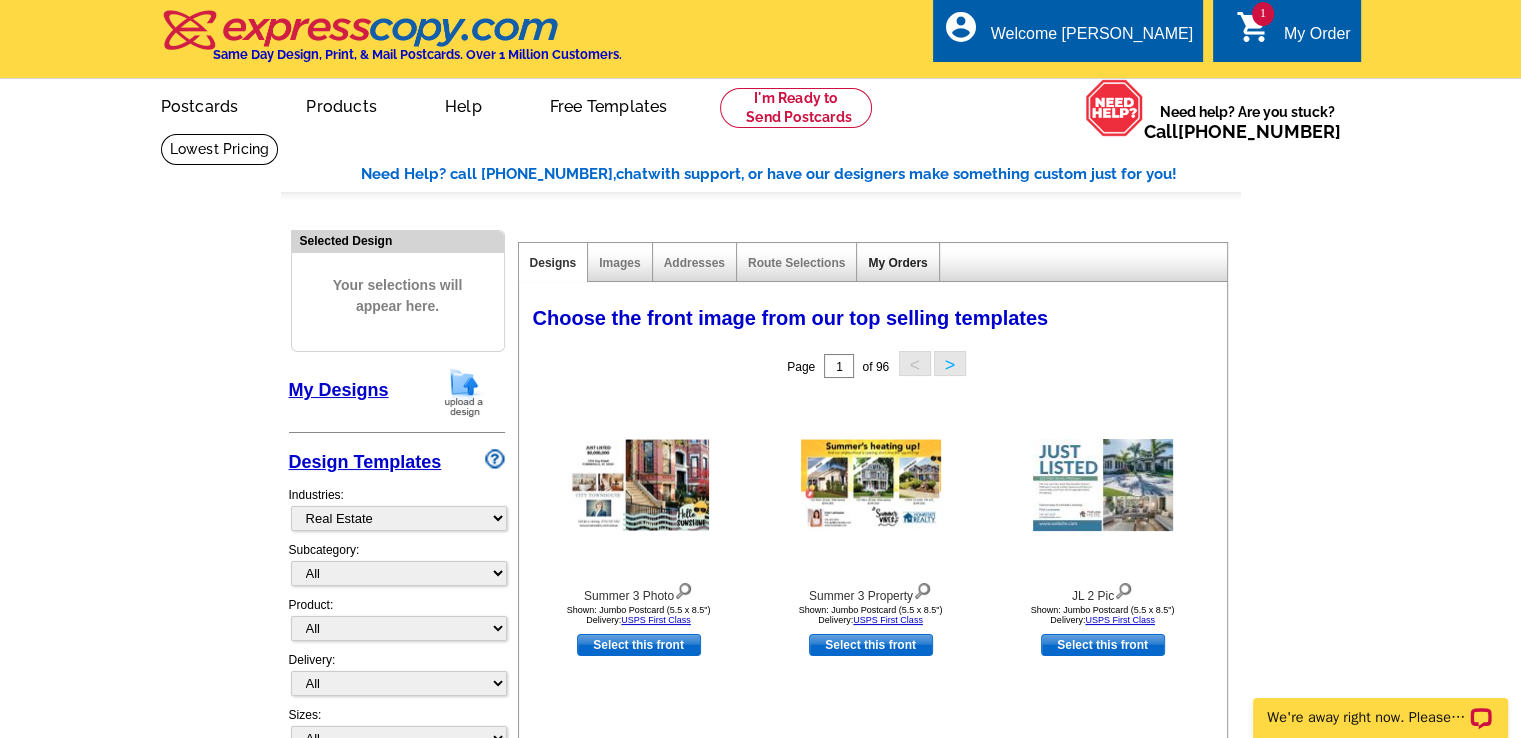 click on "My Orders" at bounding box center [897, 263] 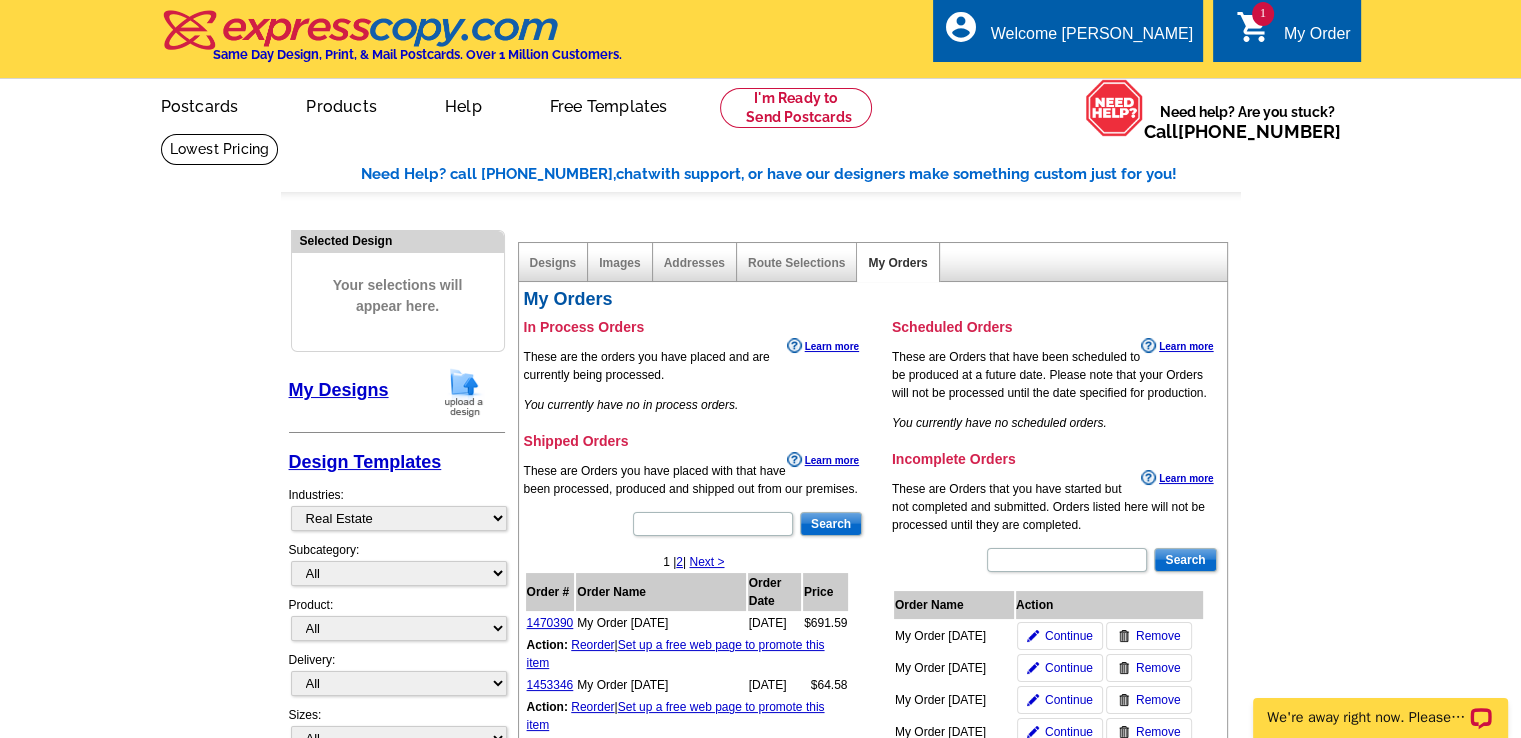 click on "Learn more" at bounding box center (823, 346) 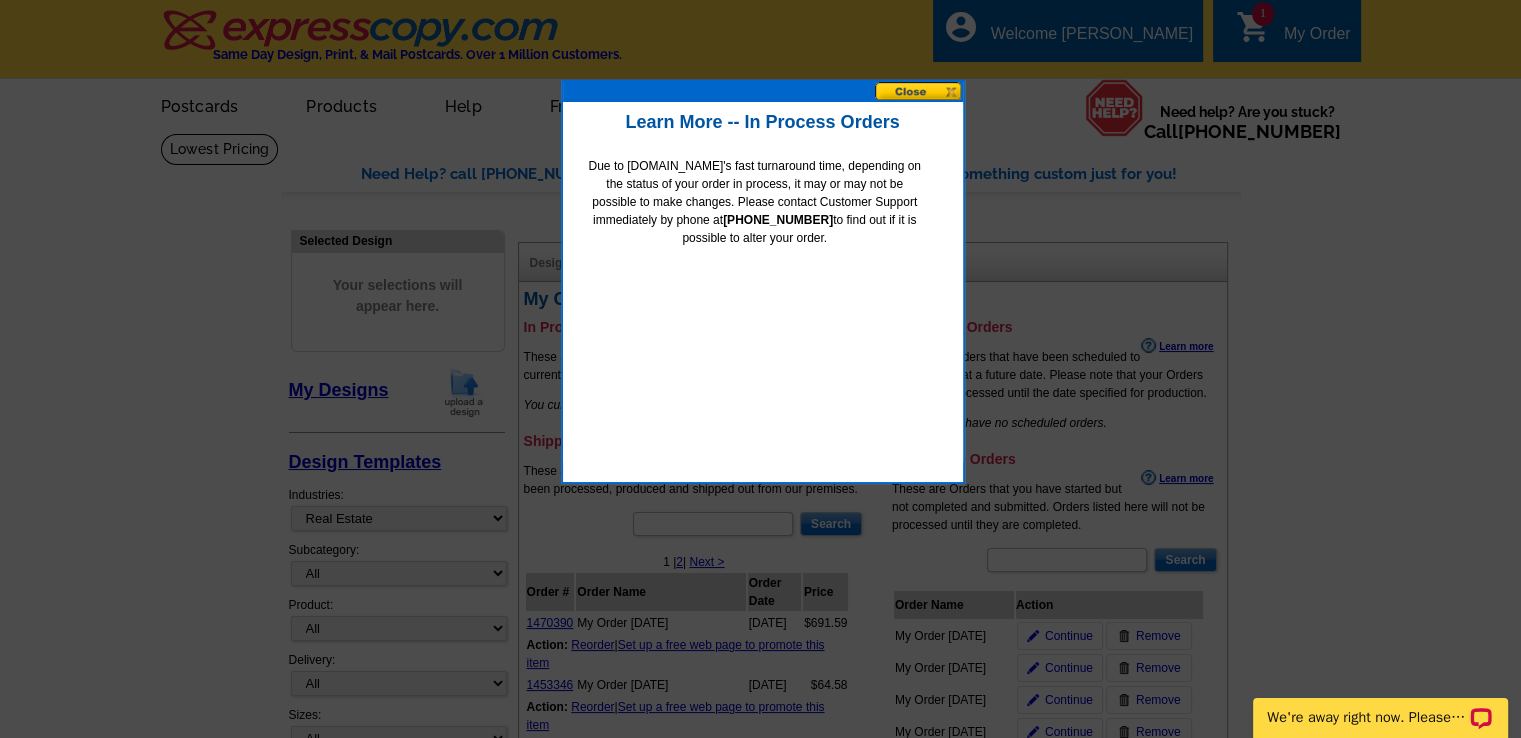 click at bounding box center (919, 91) 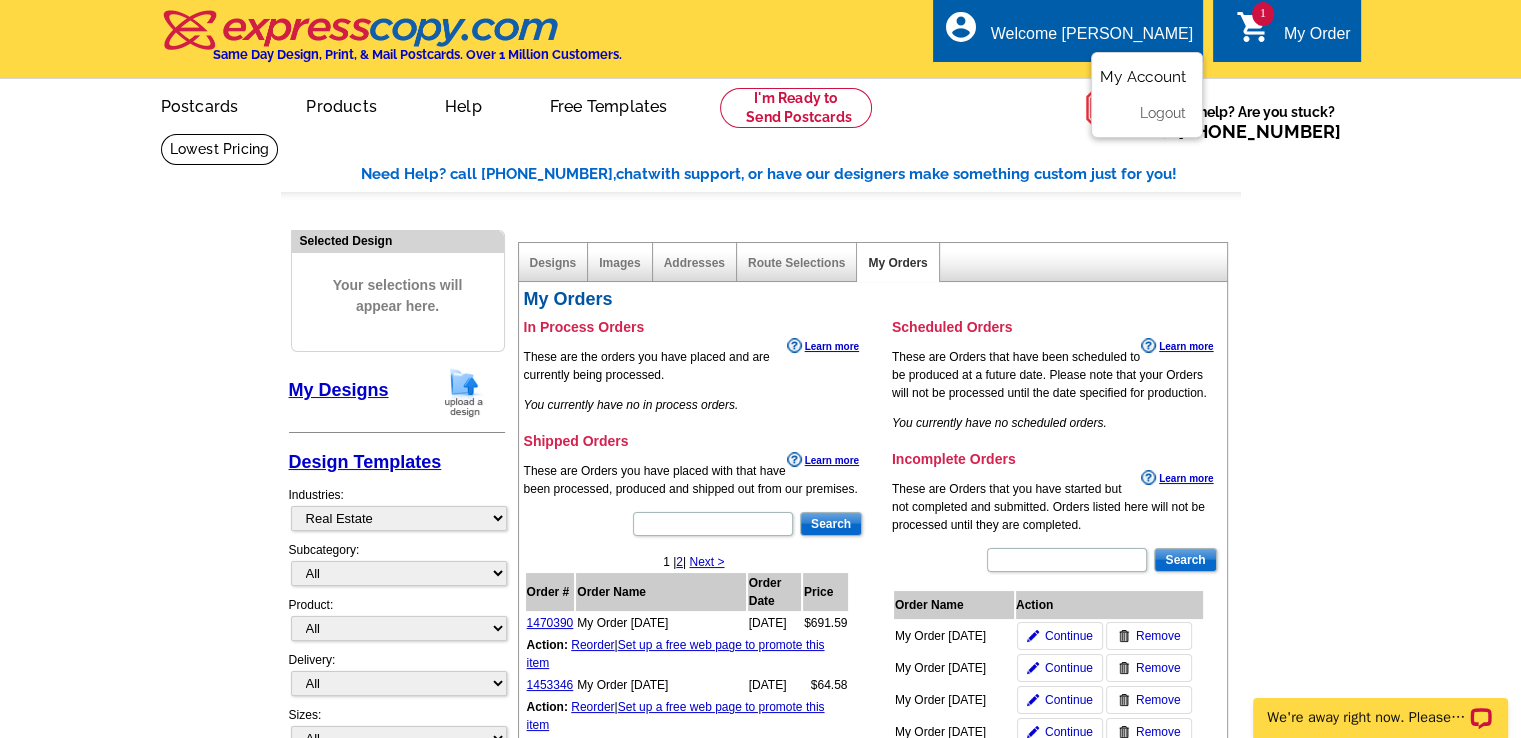 click on "My Account" at bounding box center [1143, 77] 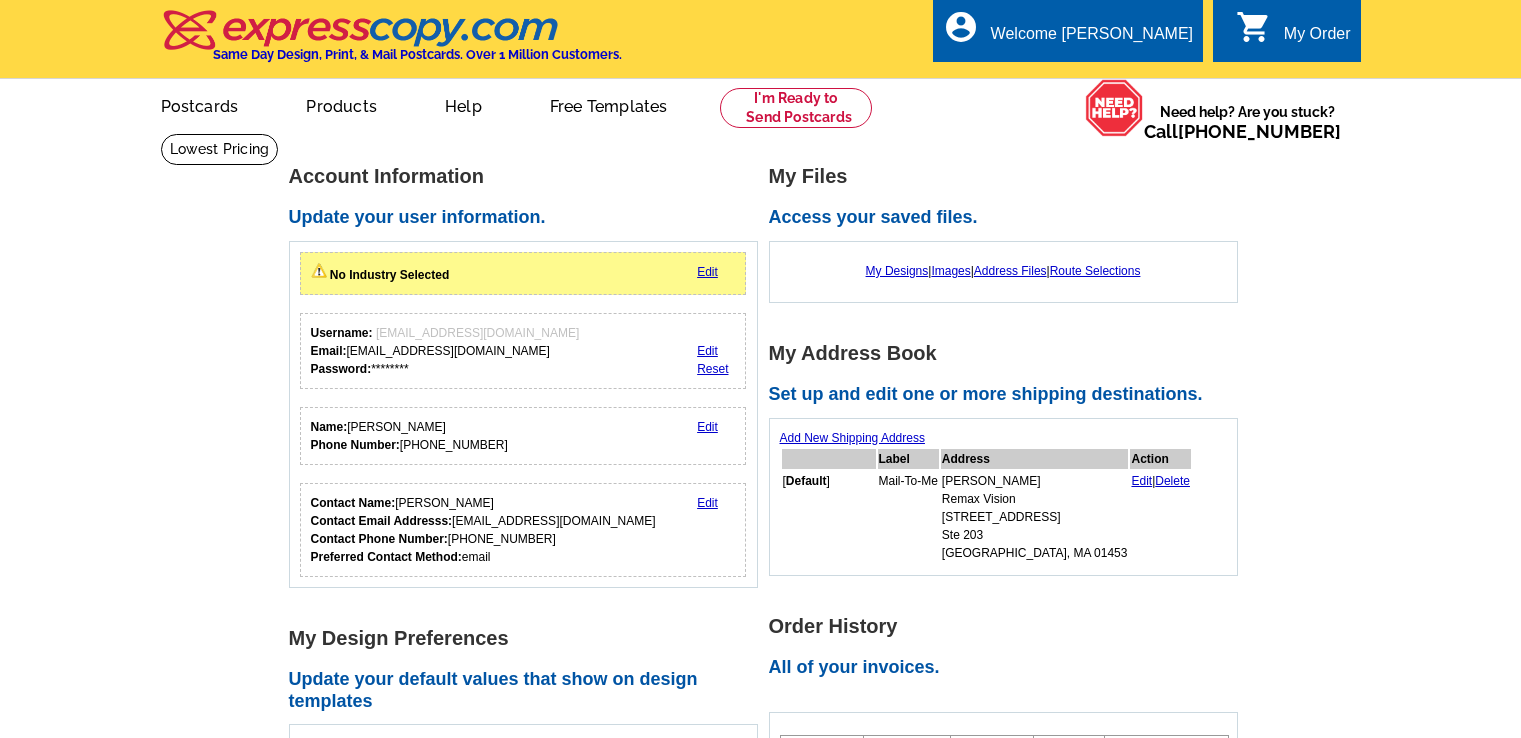 scroll, scrollTop: 0, scrollLeft: 0, axis: both 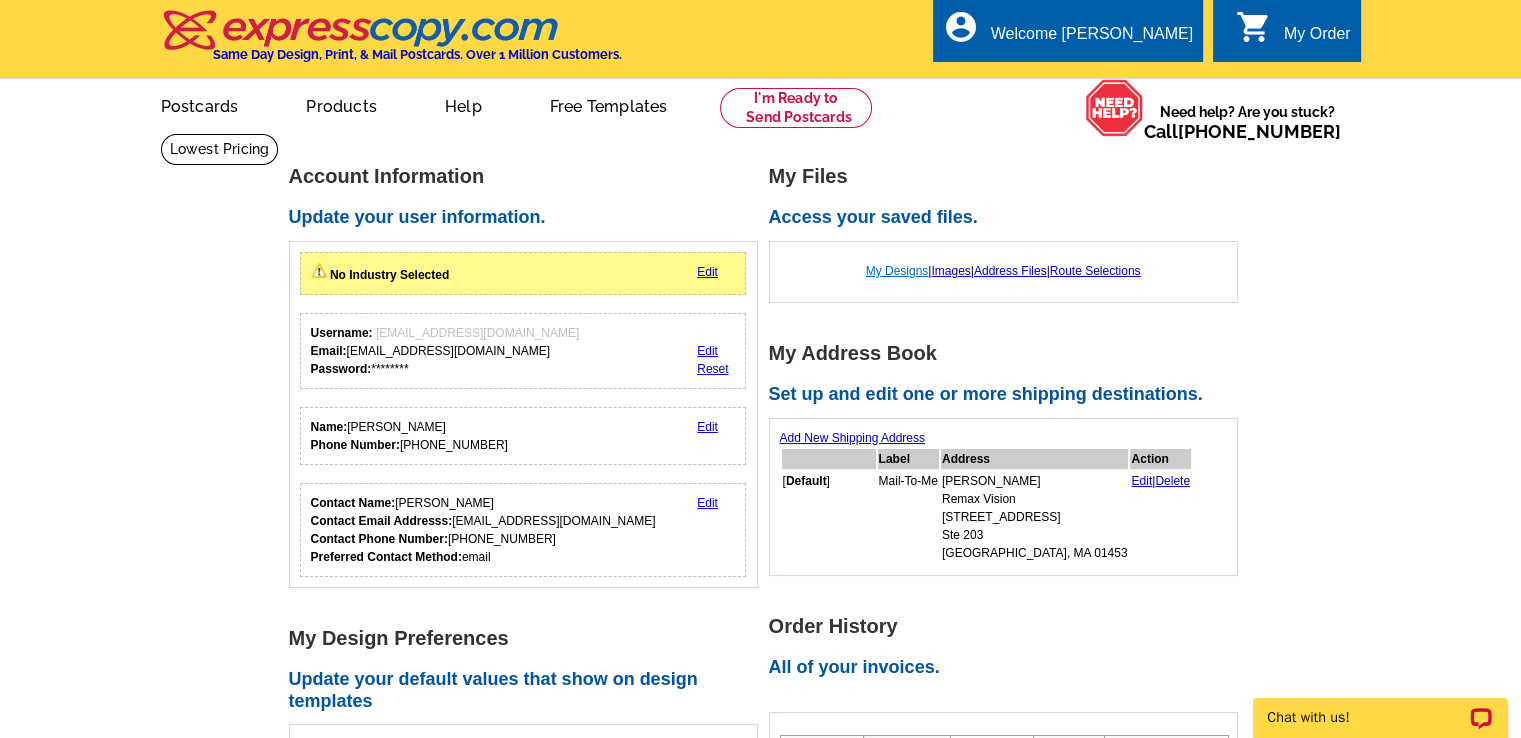 click on "My Designs" at bounding box center [897, 271] 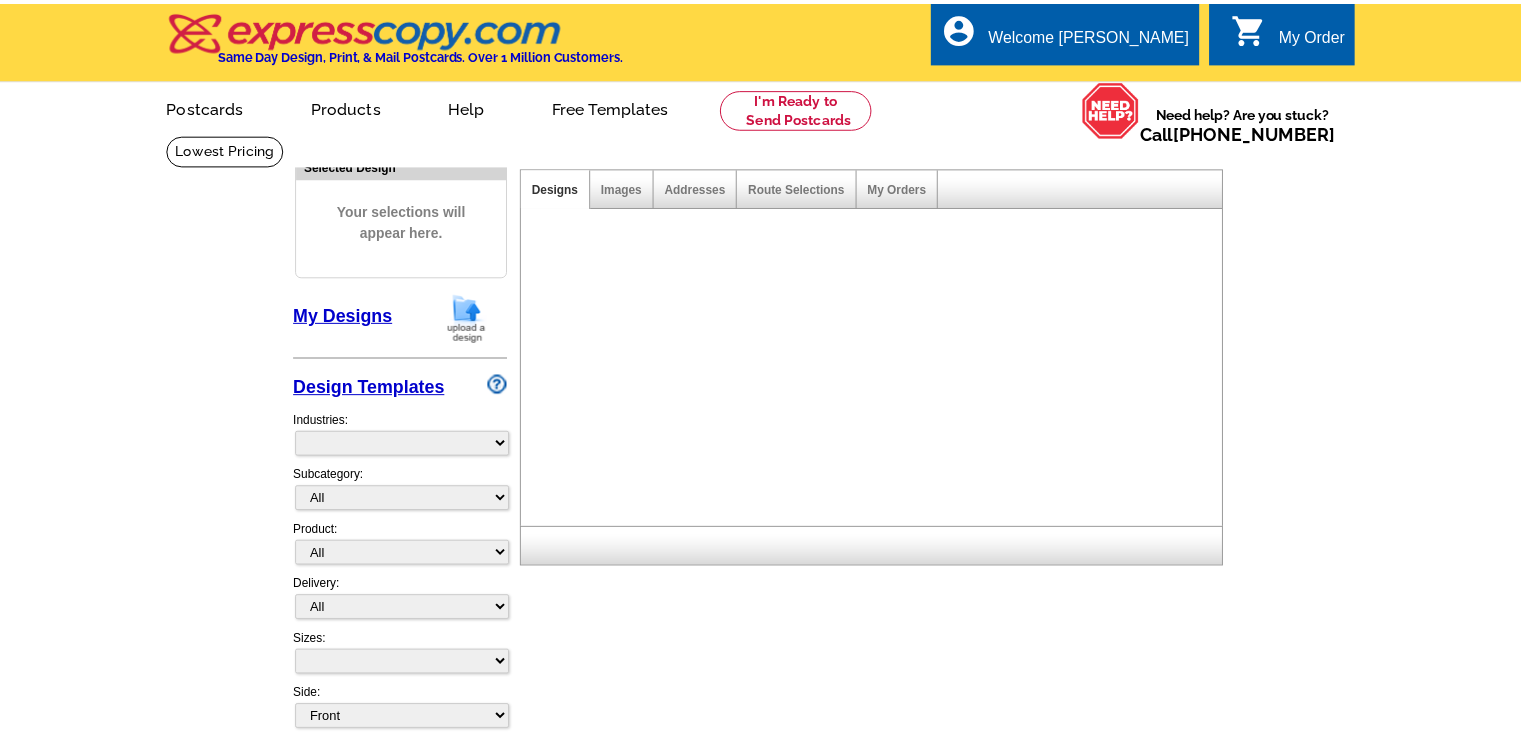 scroll, scrollTop: 0, scrollLeft: 0, axis: both 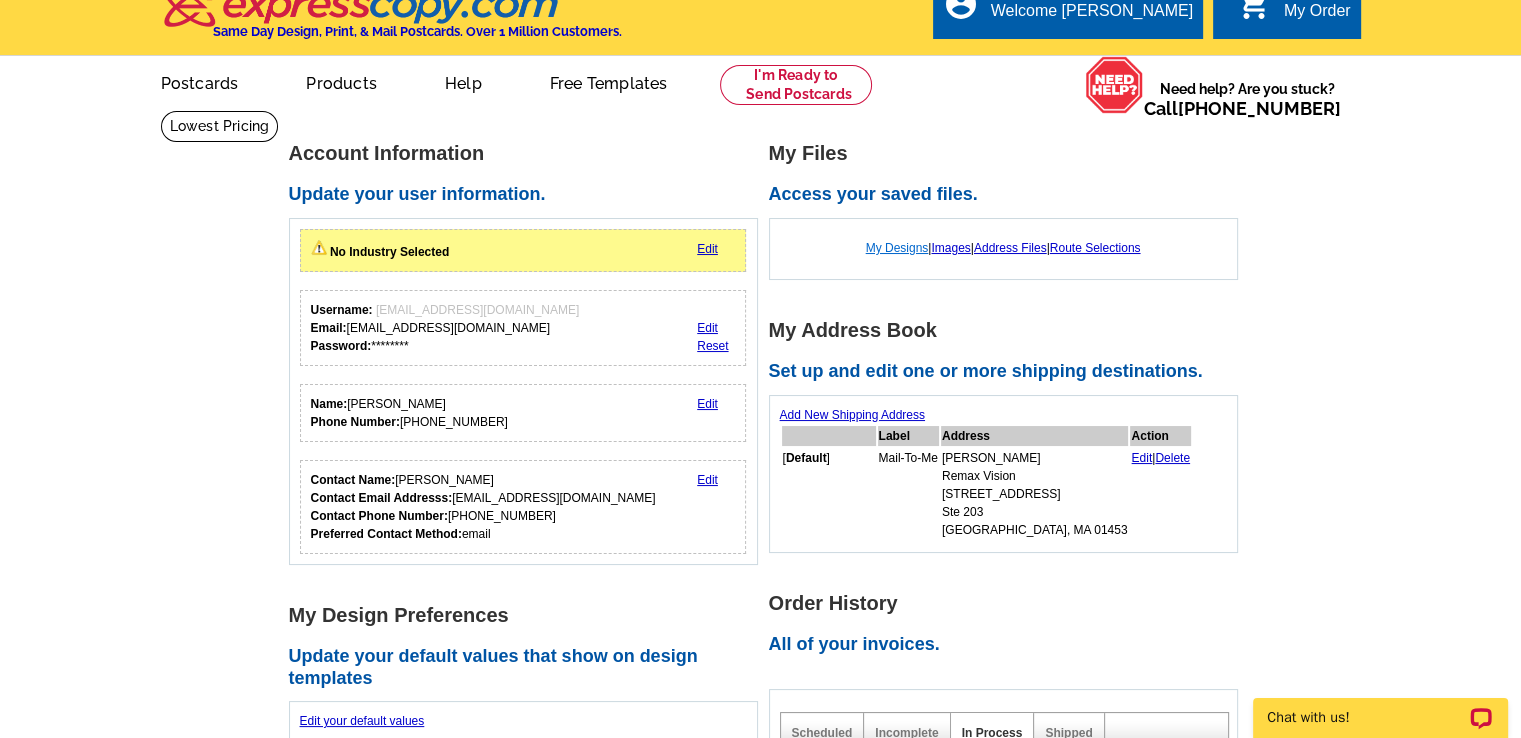 click on "My Designs" at bounding box center (897, 248) 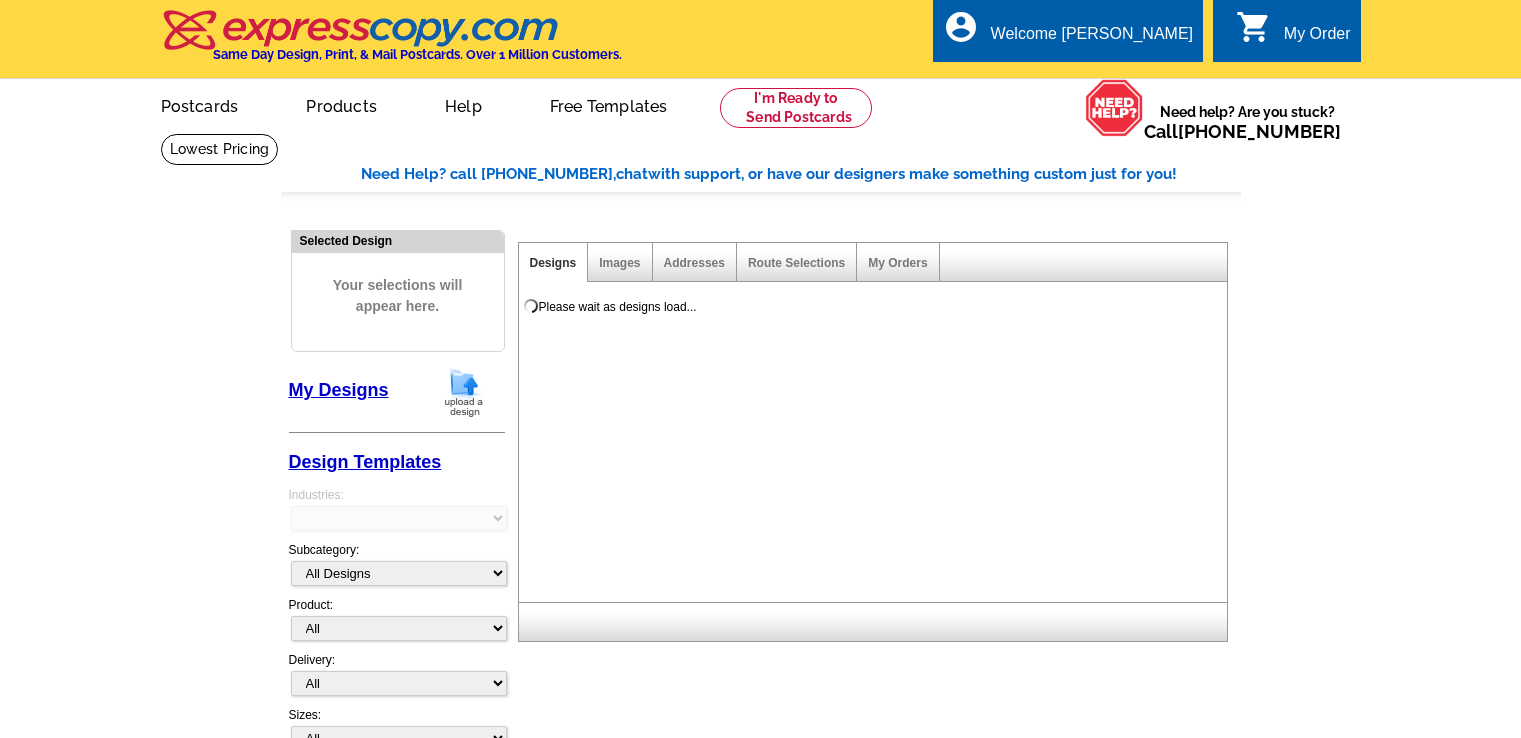 scroll, scrollTop: 0, scrollLeft: 0, axis: both 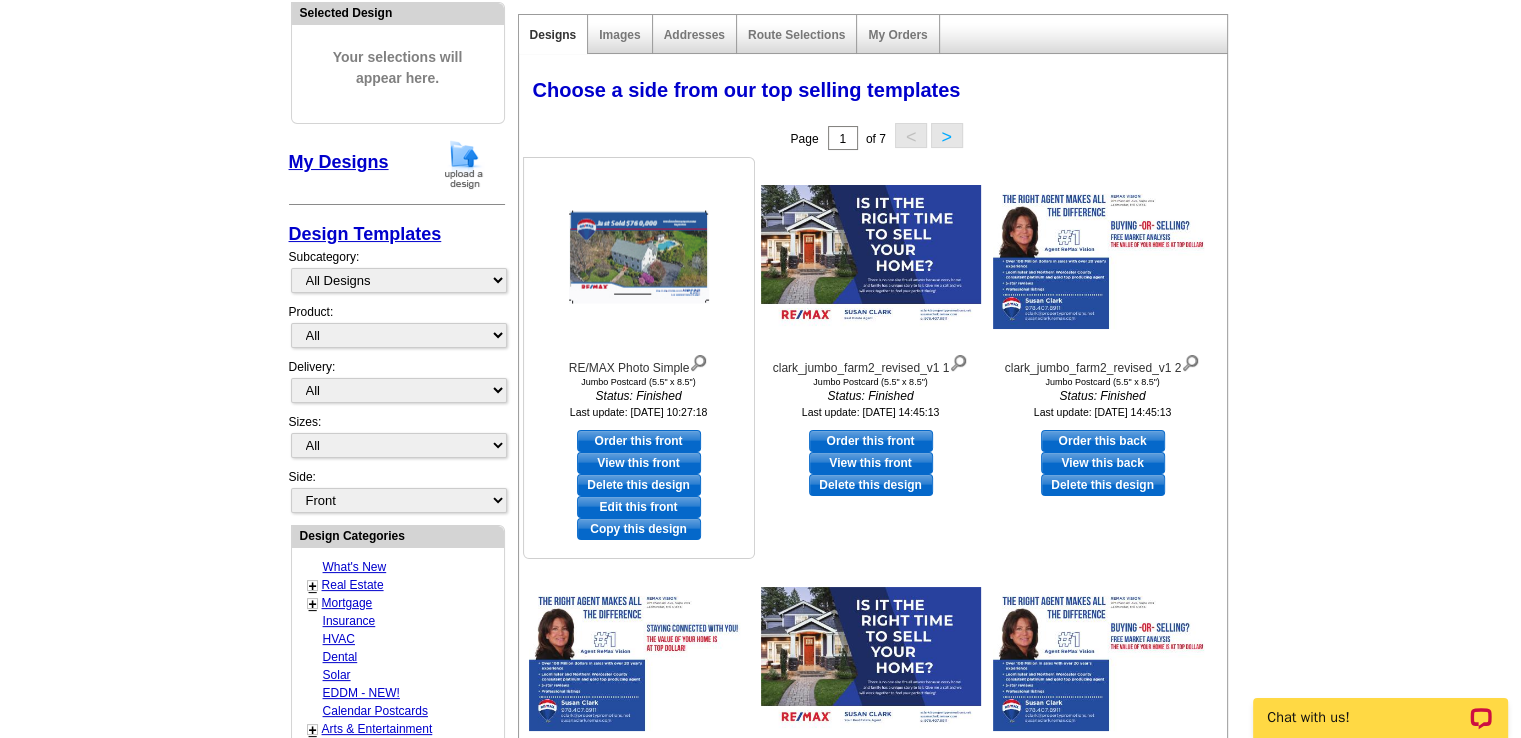 click on "Order this front" at bounding box center [639, 441] 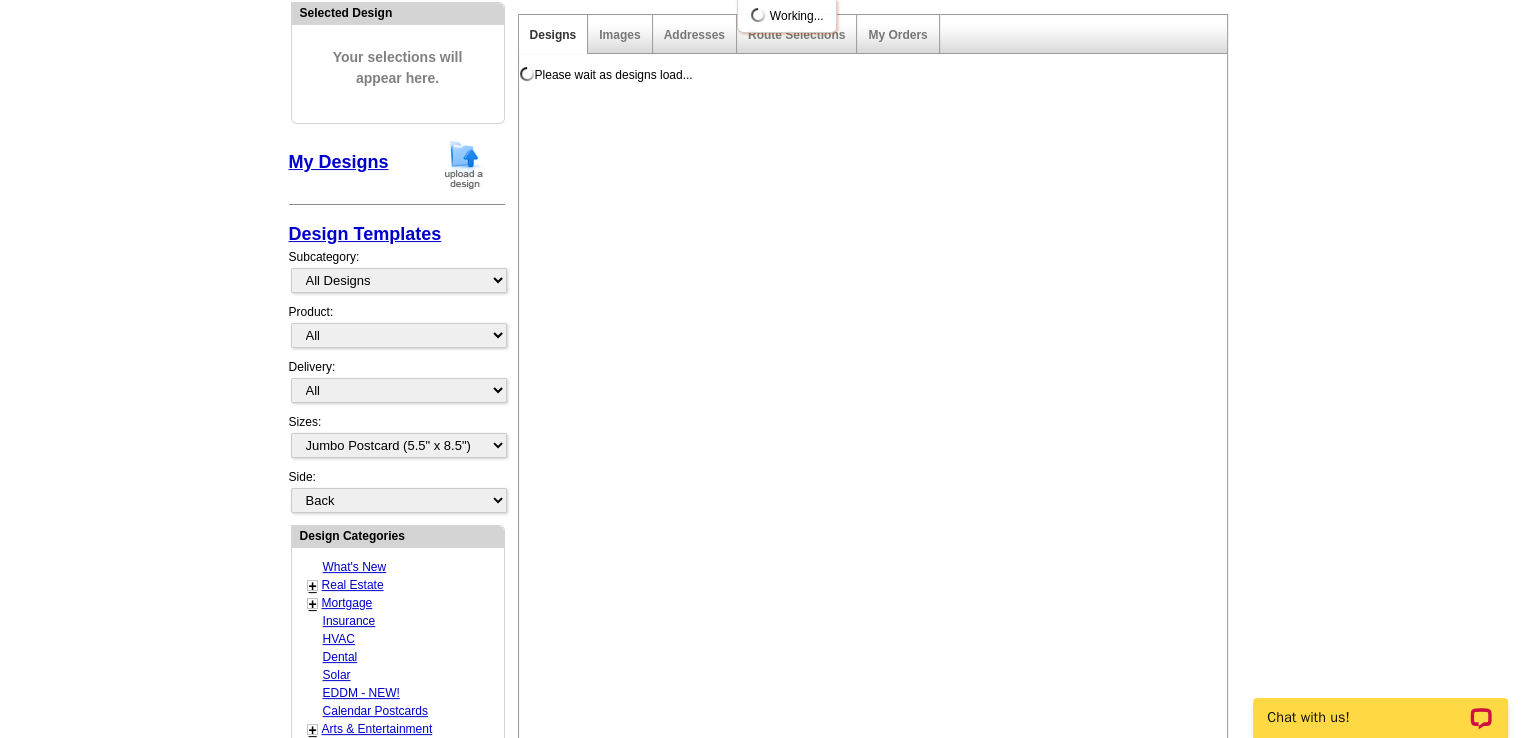scroll, scrollTop: 0, scrollLeft: 0, axis: both 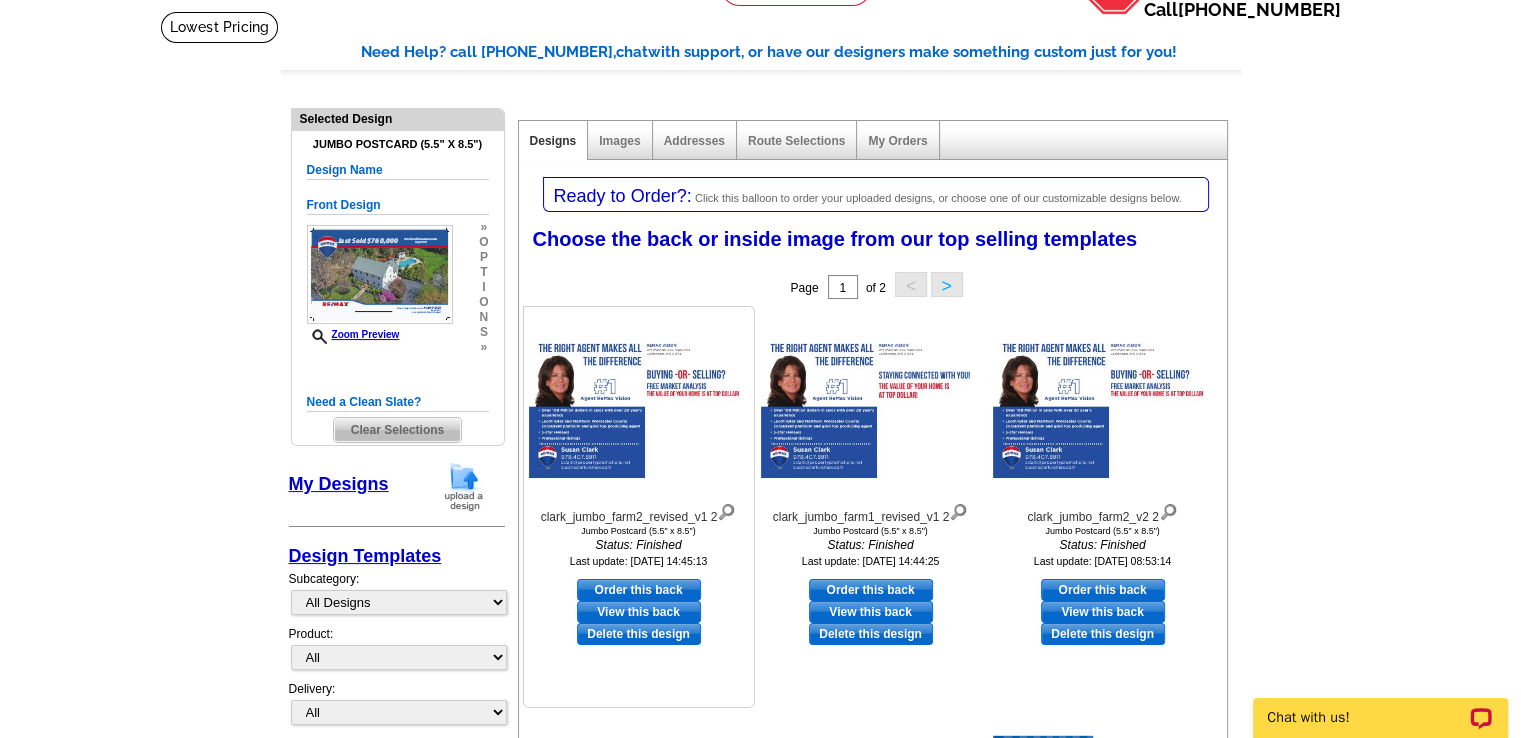 click on "Order this back" at bounding box center [639, 590] 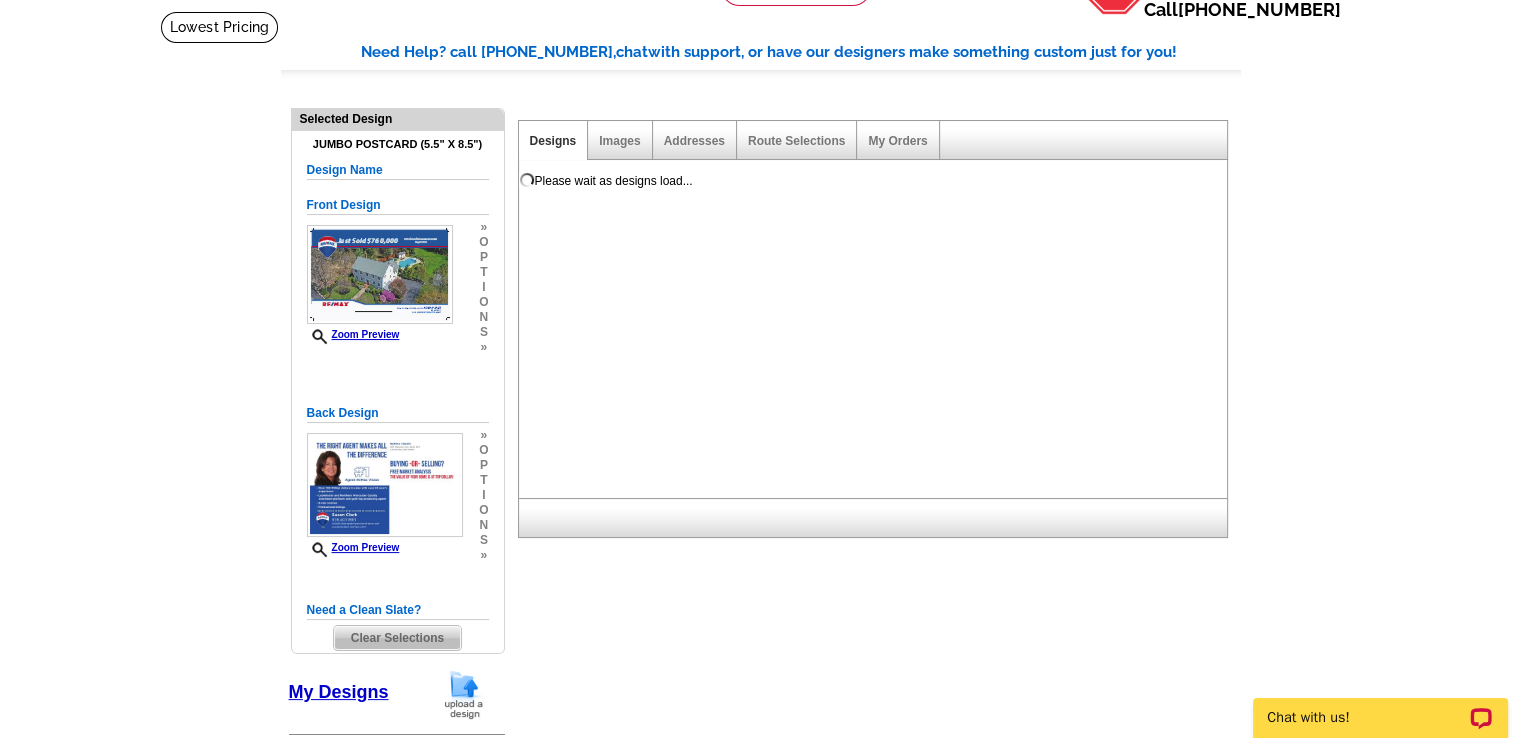 scroll, scrollTop: 0, scrollLeft: 0, axis: both 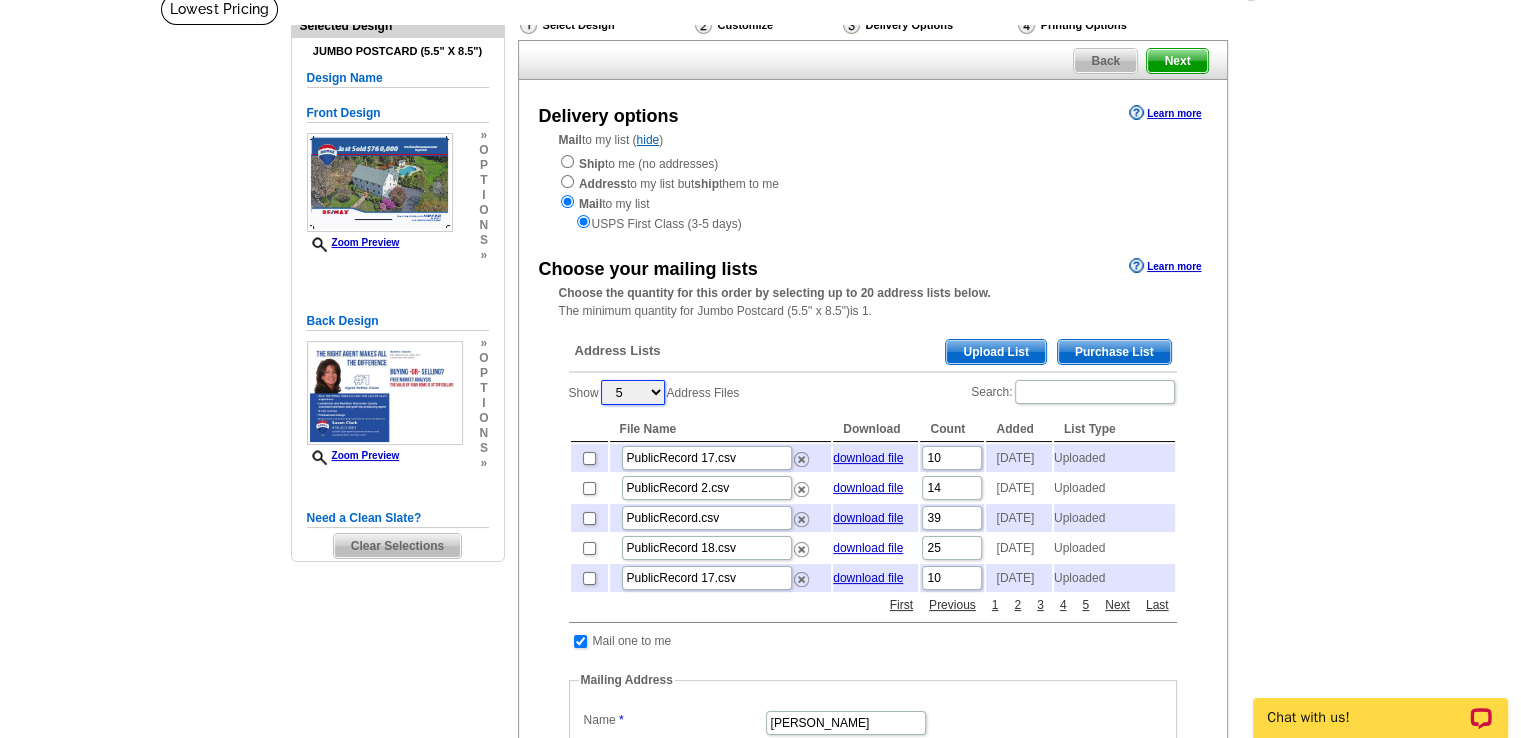 click on "5 10 25 50 100" at bounding box center [633, 392] 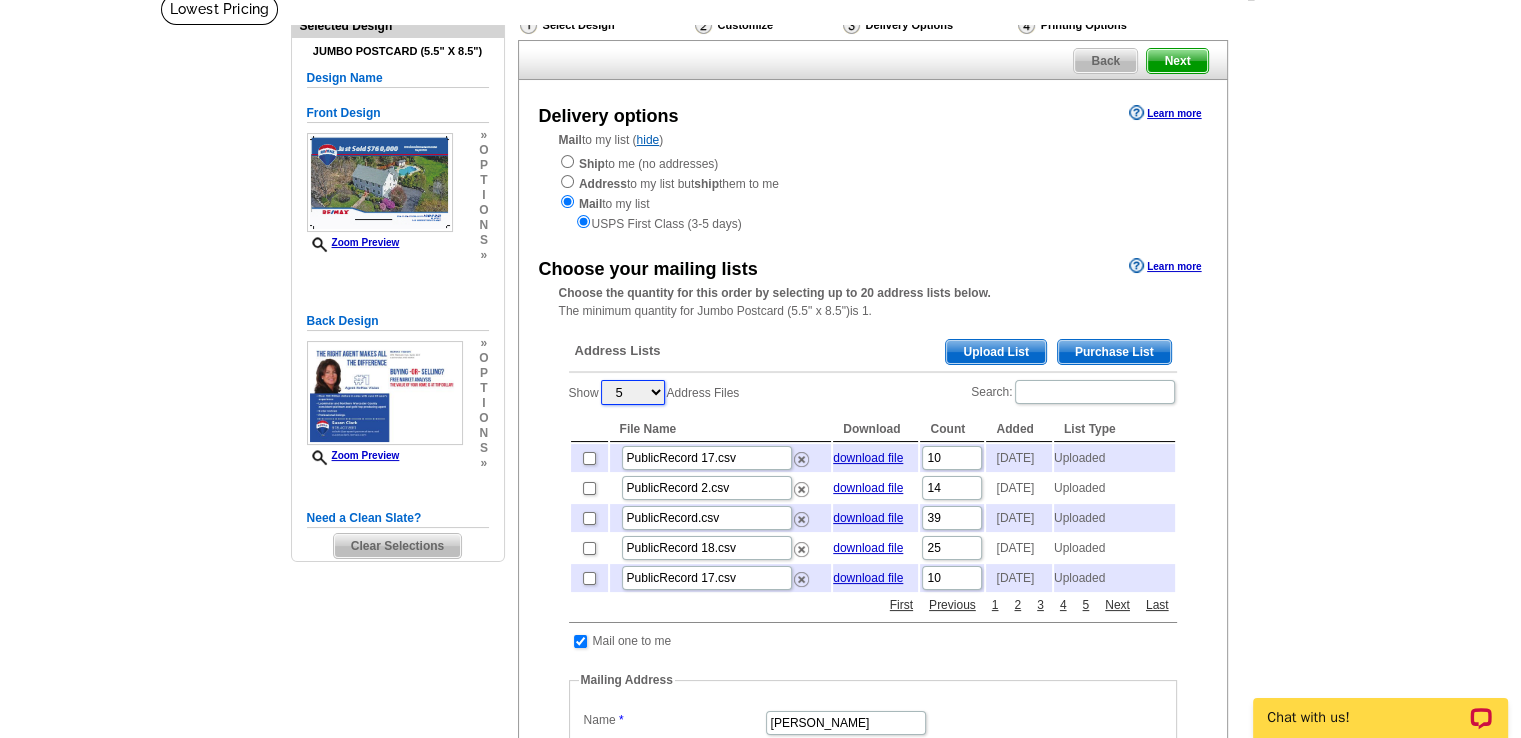 select on "100" 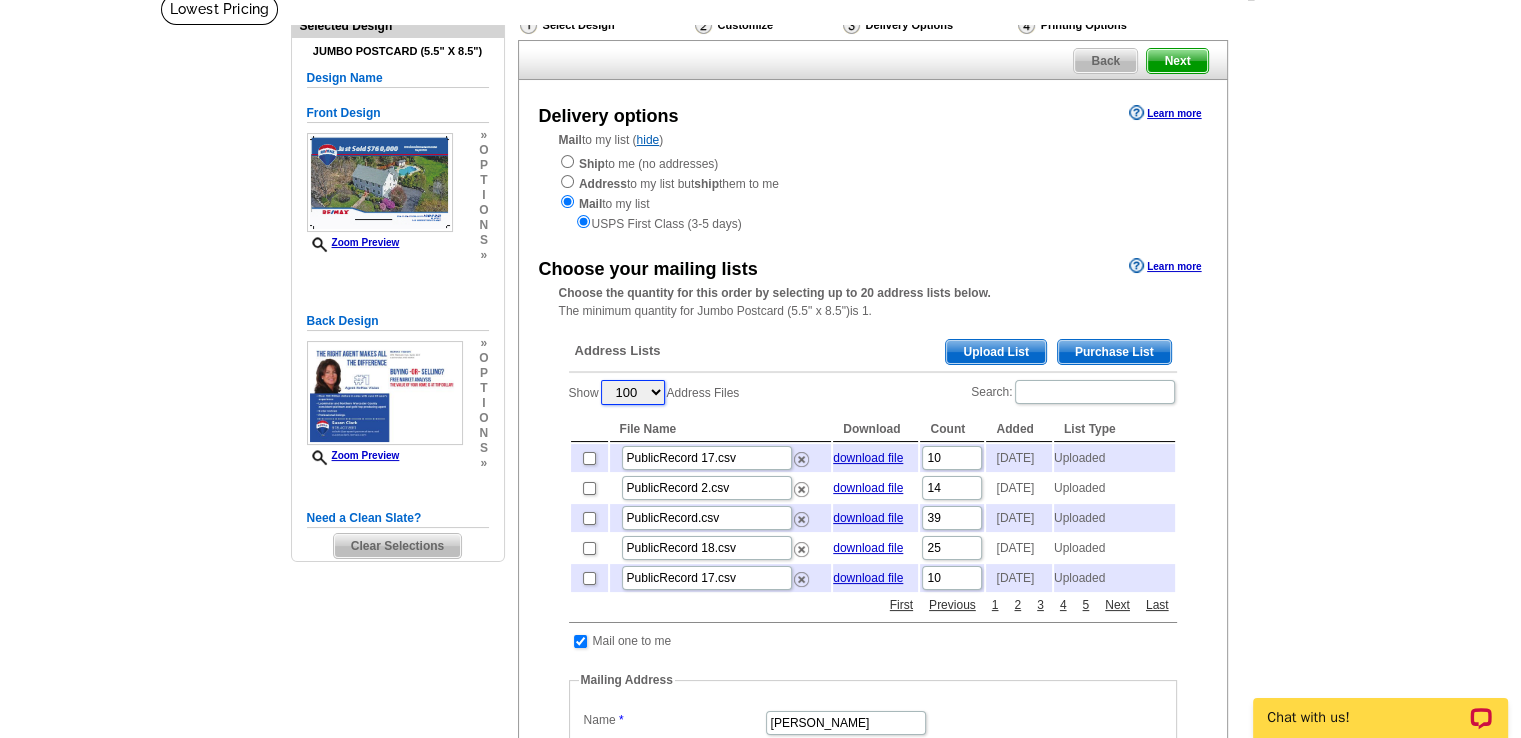 click on "5 10 25 50 100" at bounding box center (633, 392) 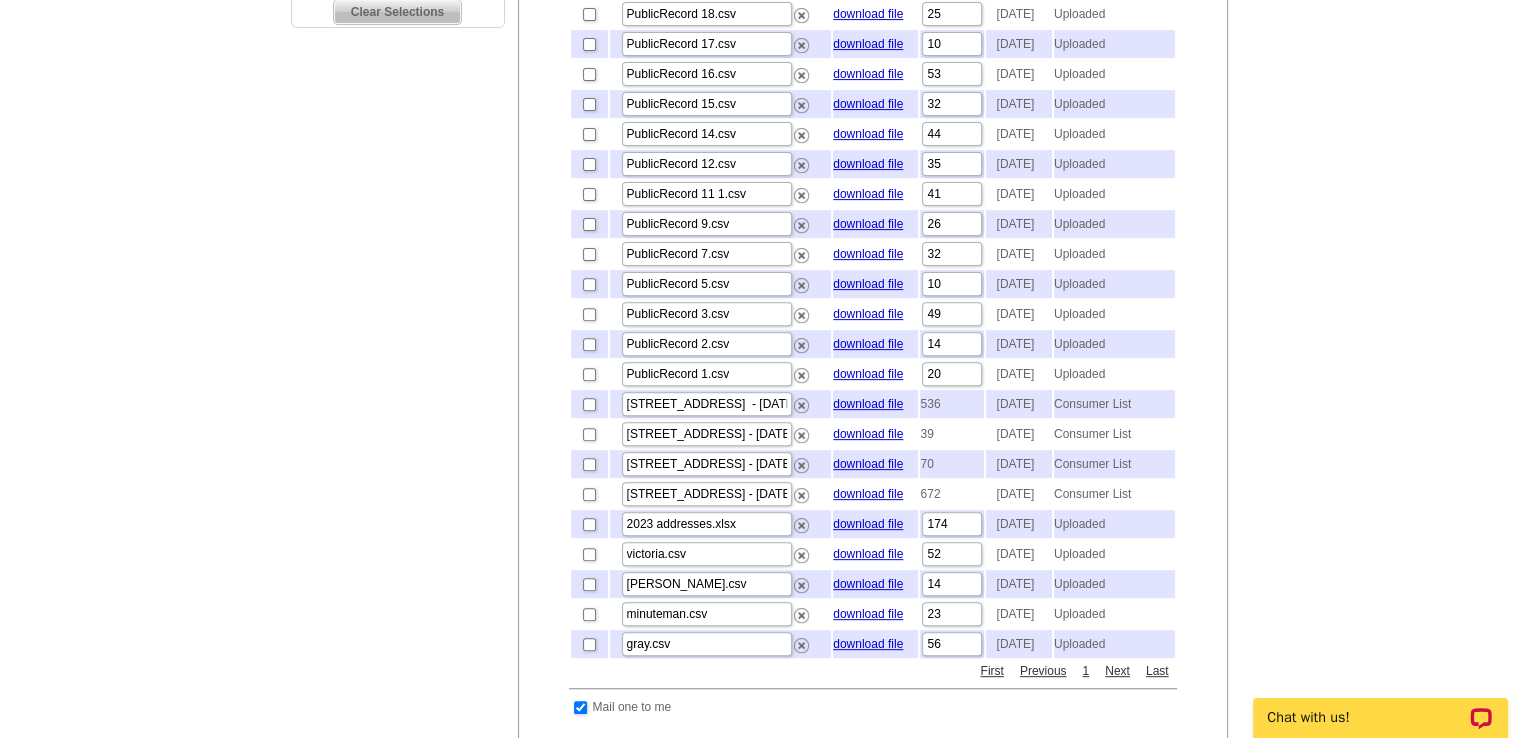 scroll, scrollTop: 756, scrollLeft: 0, axis: vertical 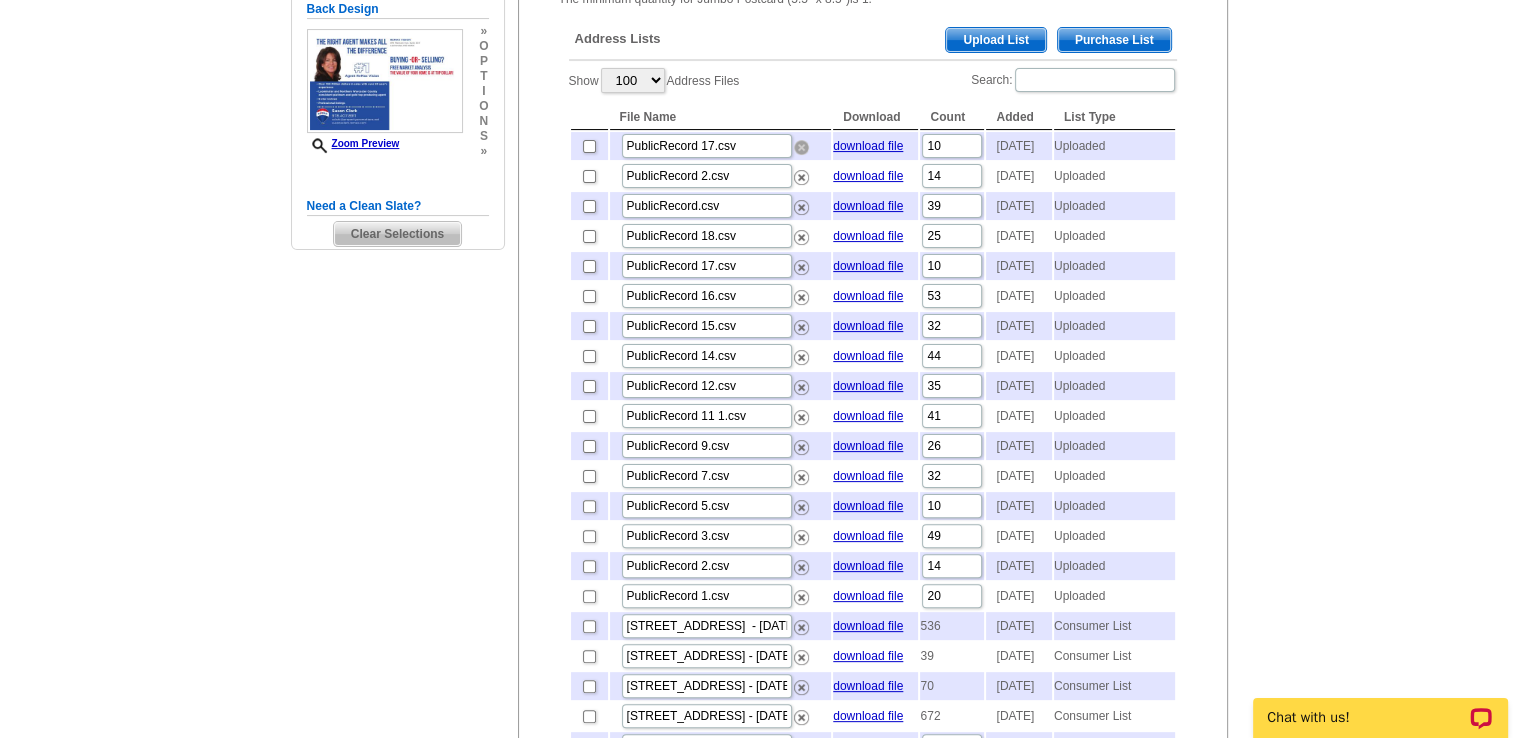 click at bounding box center [801, 147] 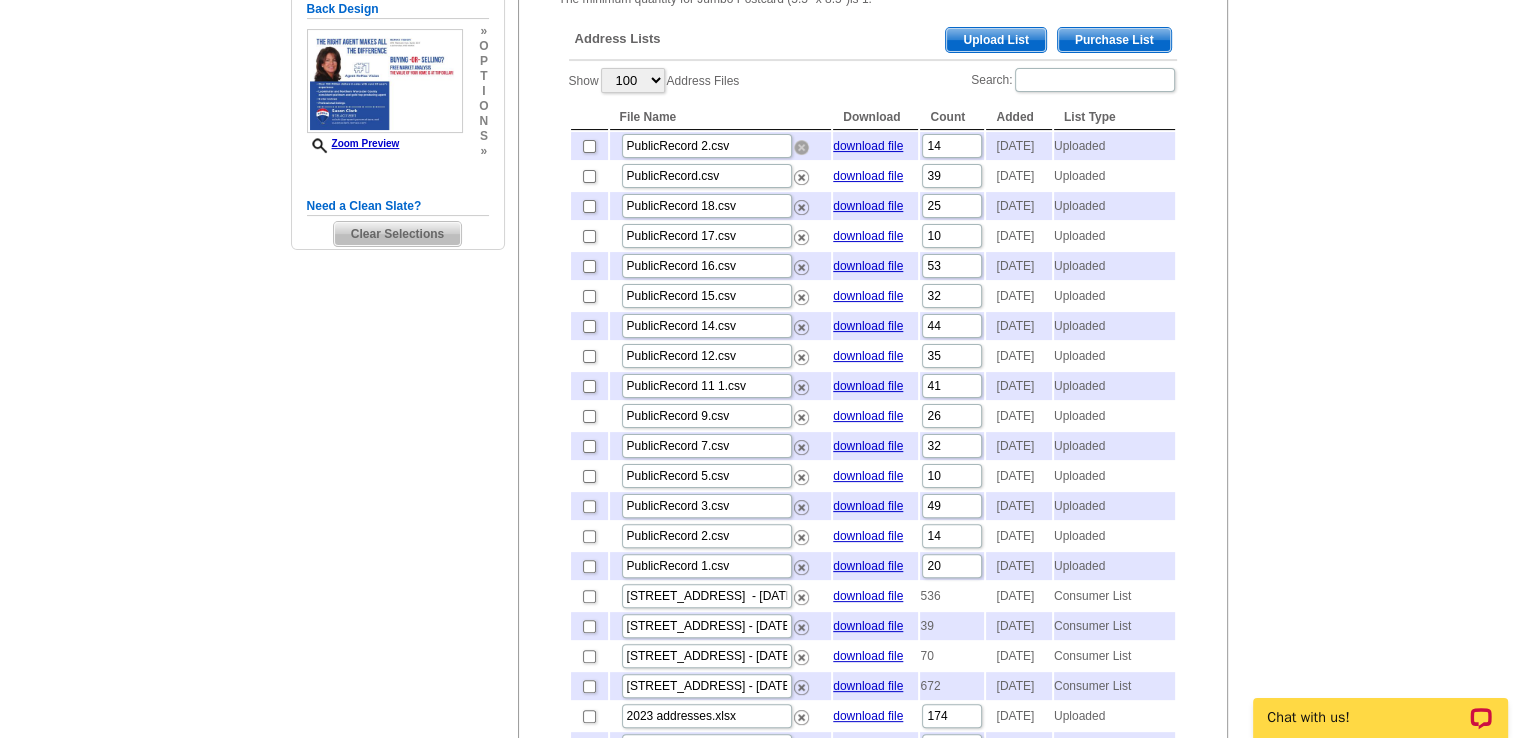 click at bounding box center (801, 147) 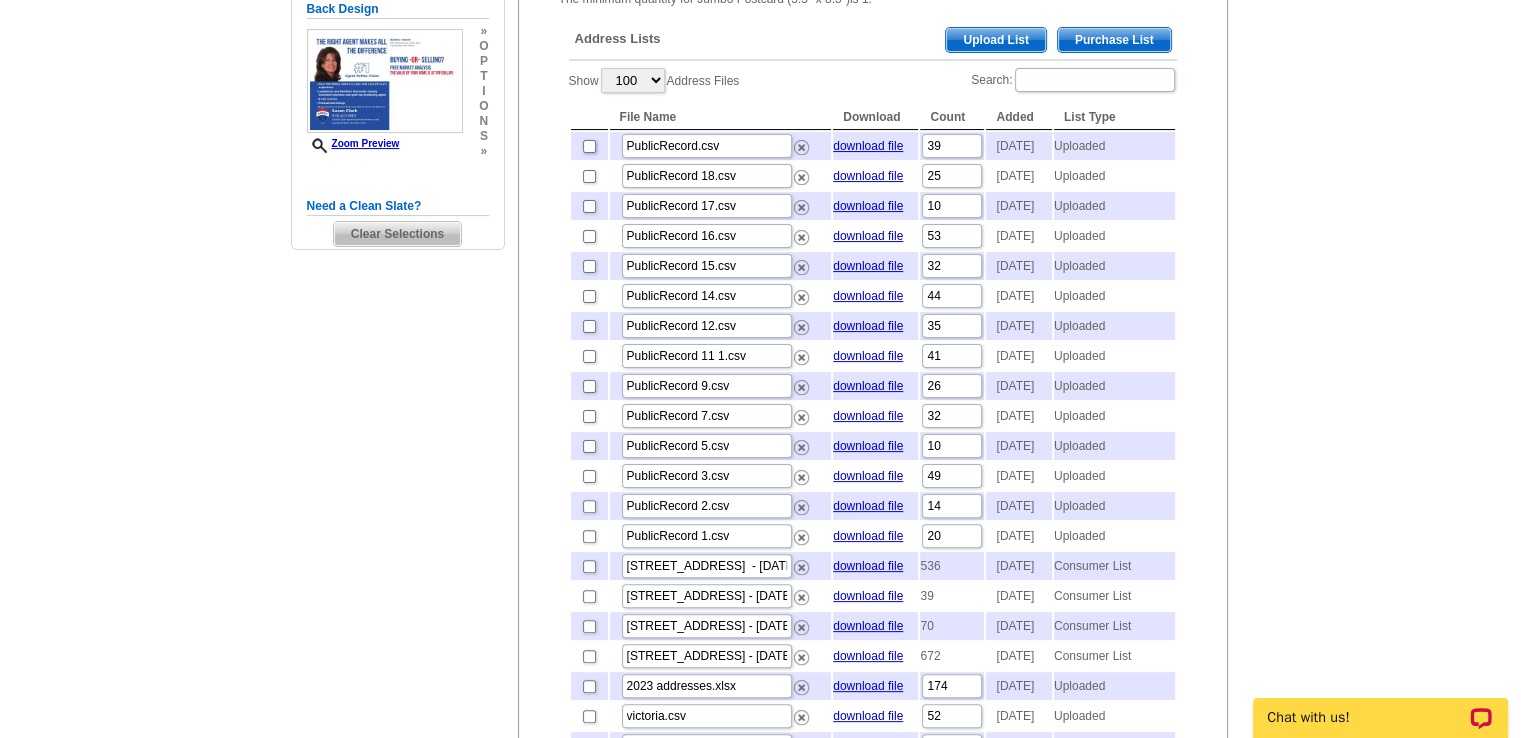 click at bounding box center [589, 146] 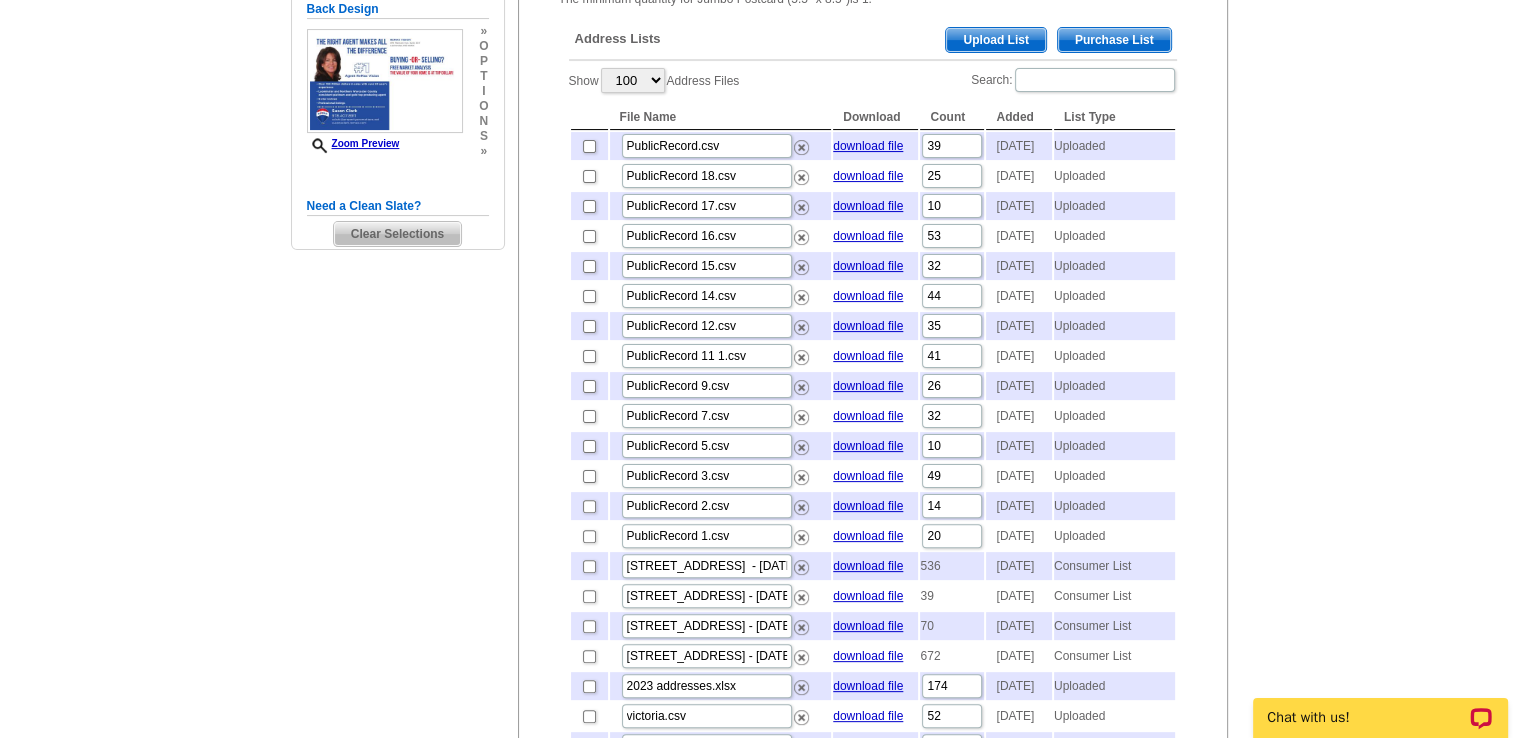 checkbox on "true" 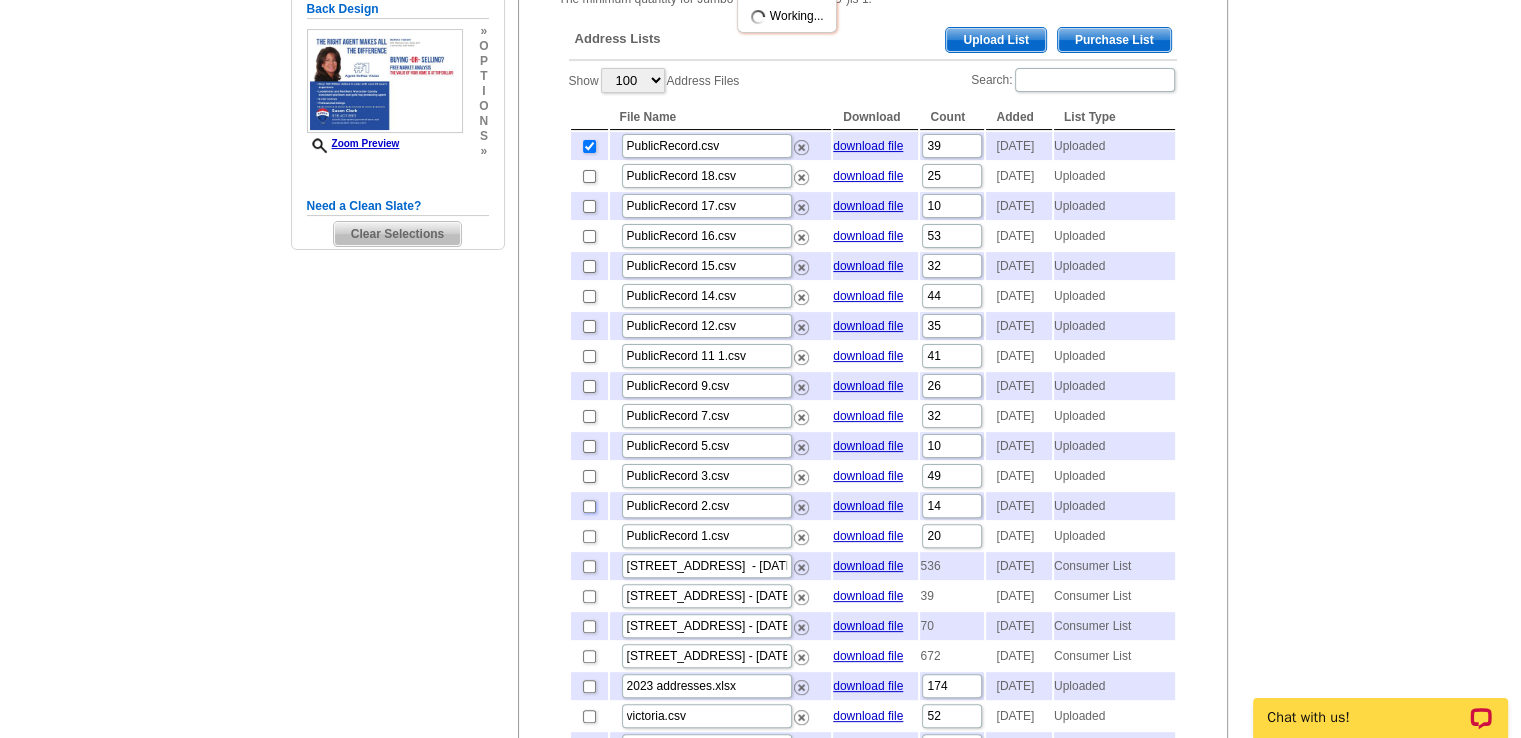 click at bounding box center (589, 506) 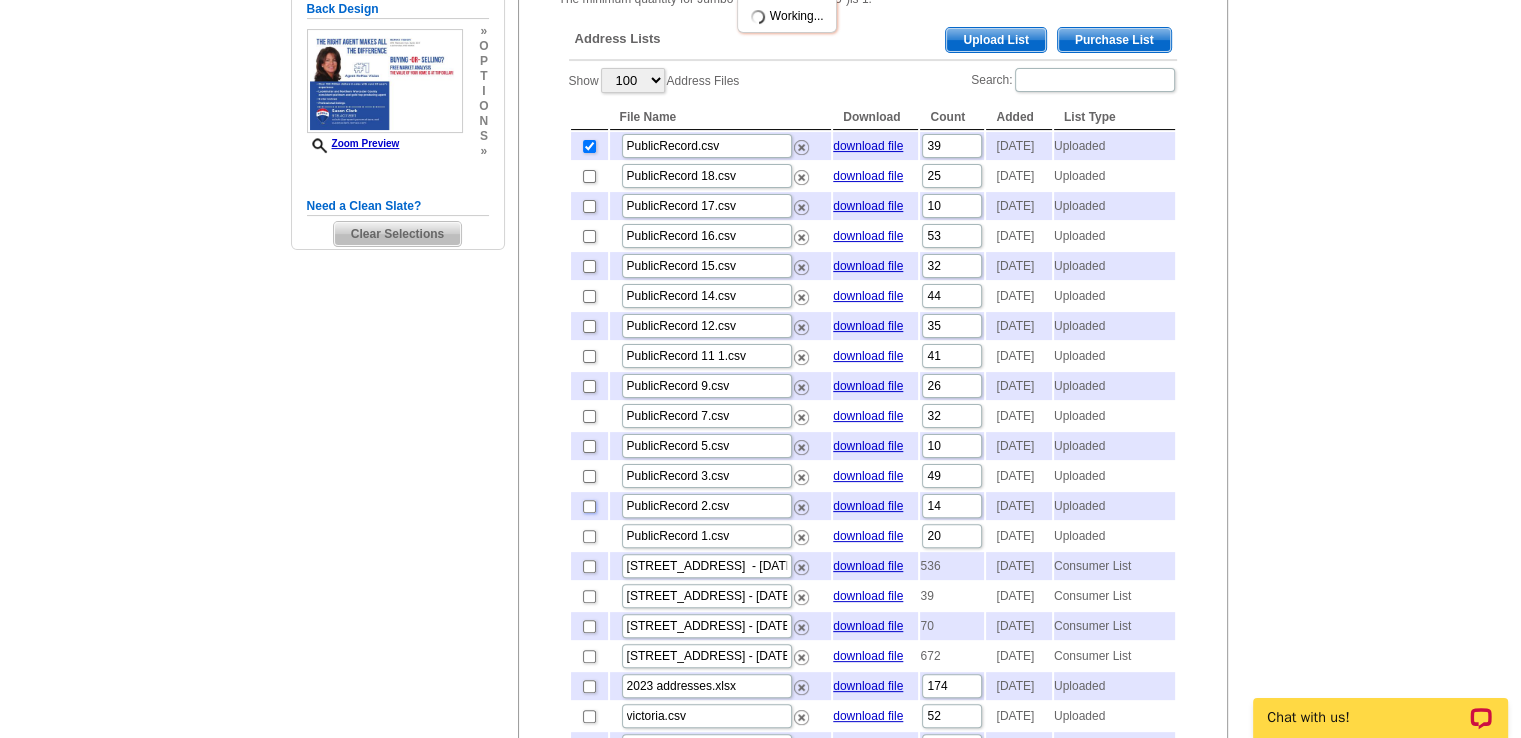 checkbox on "true" 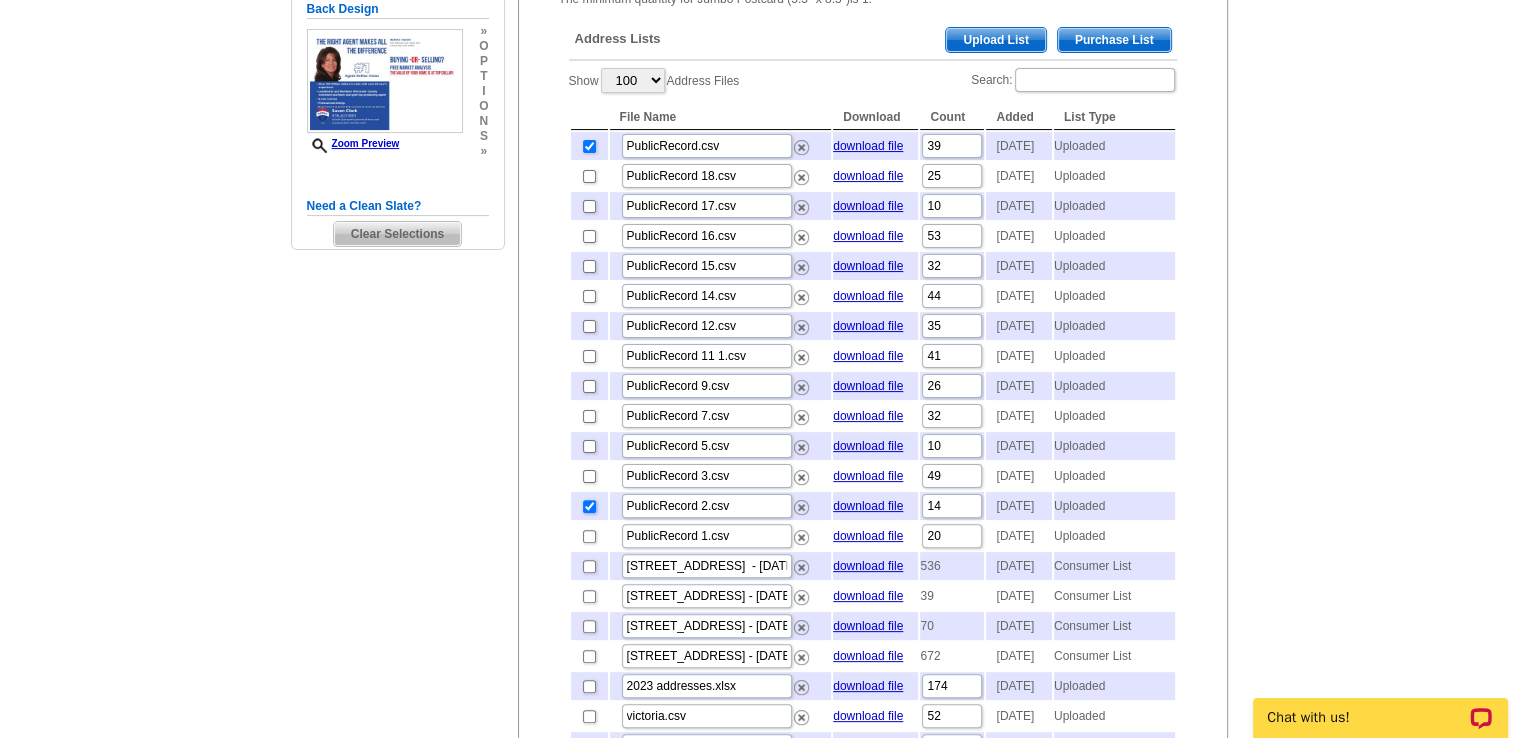 click at bounding box center [589, 506] 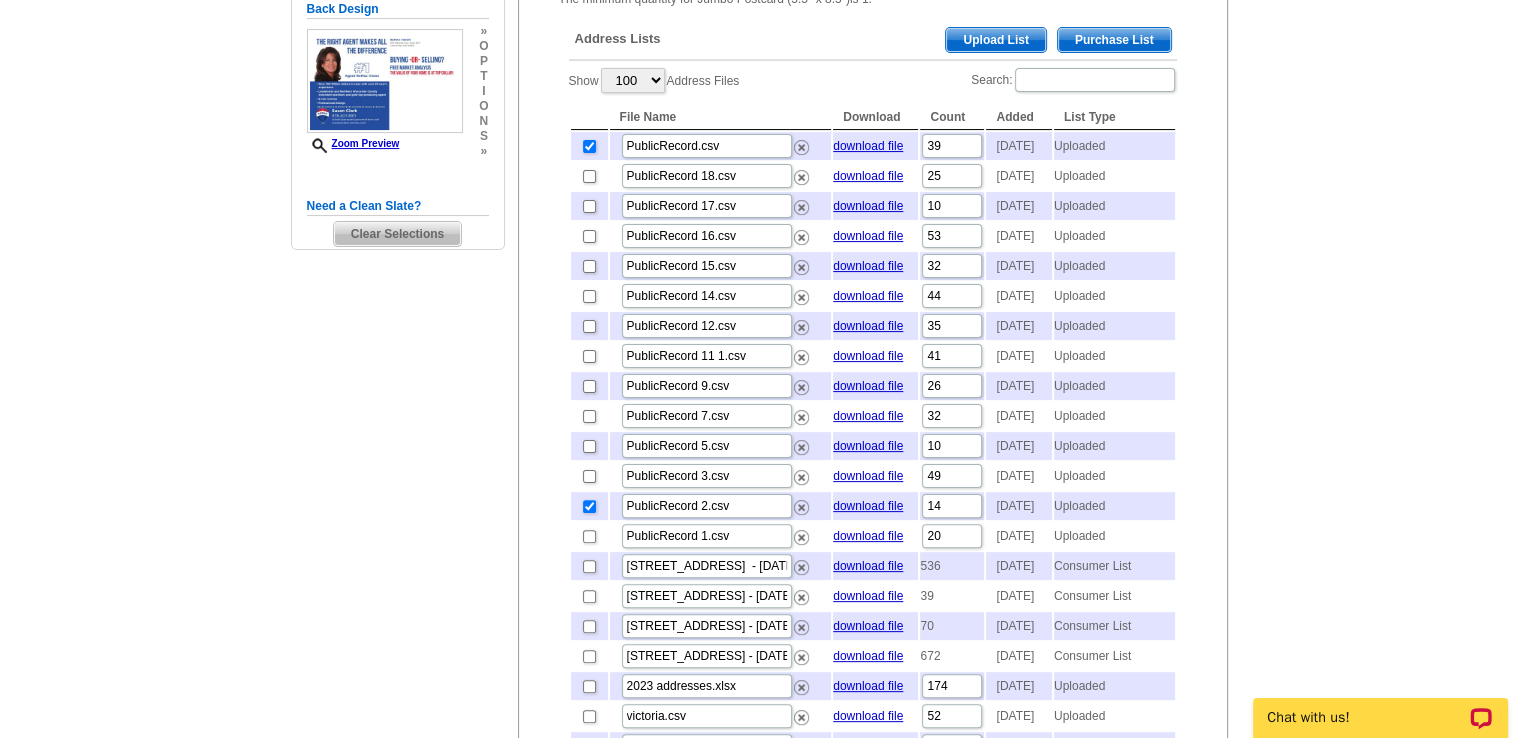 checkbox on "false" 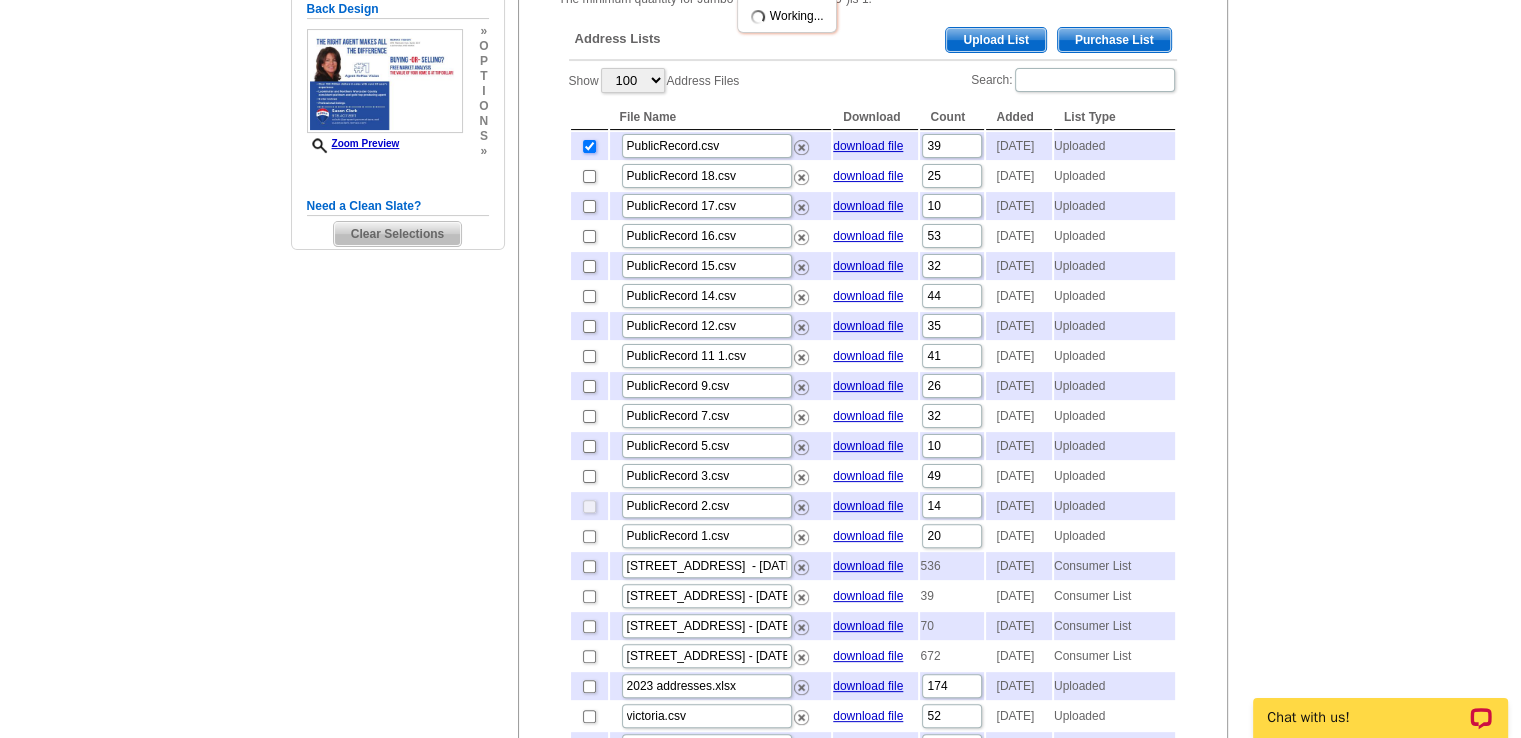 click at bounding box center (589, 146) 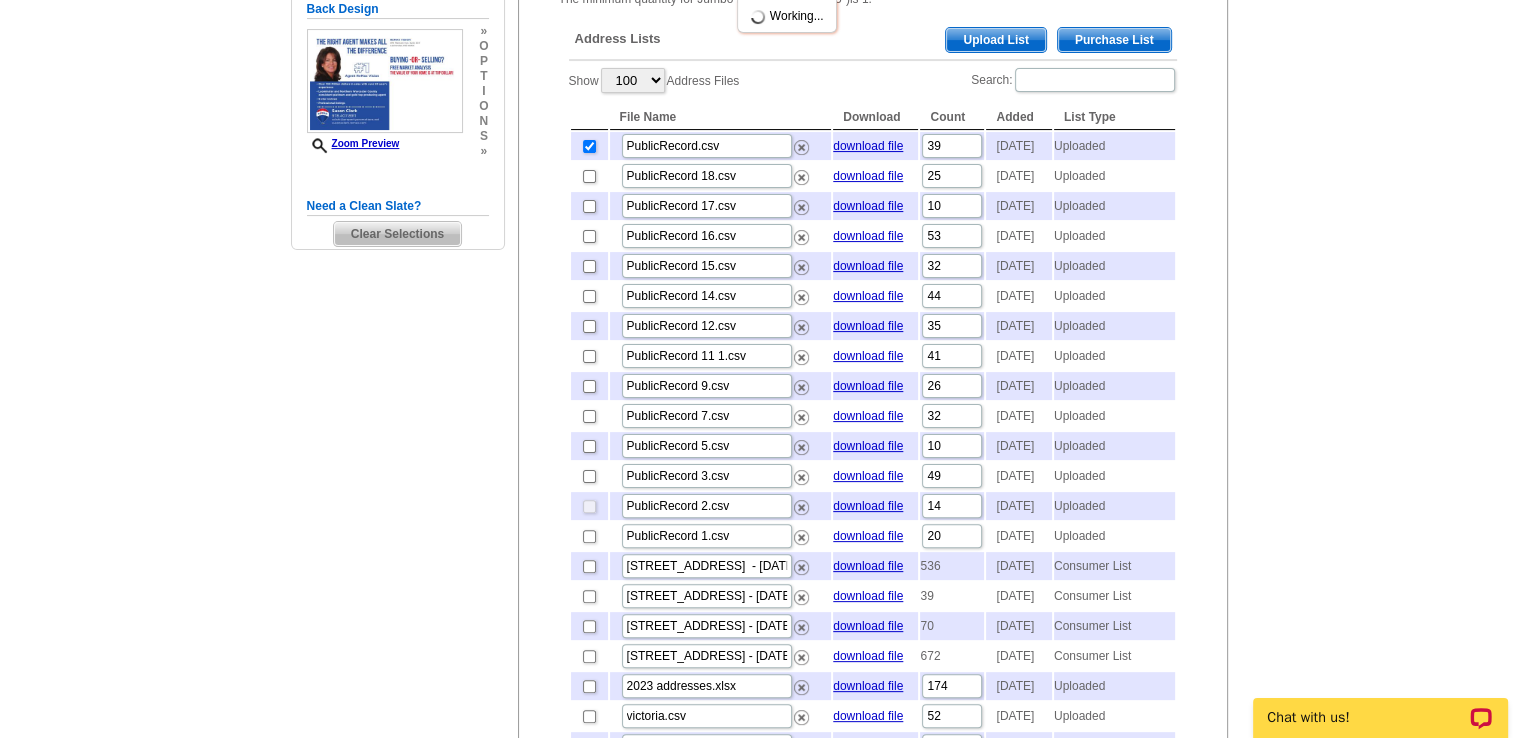 checkbox on "false" 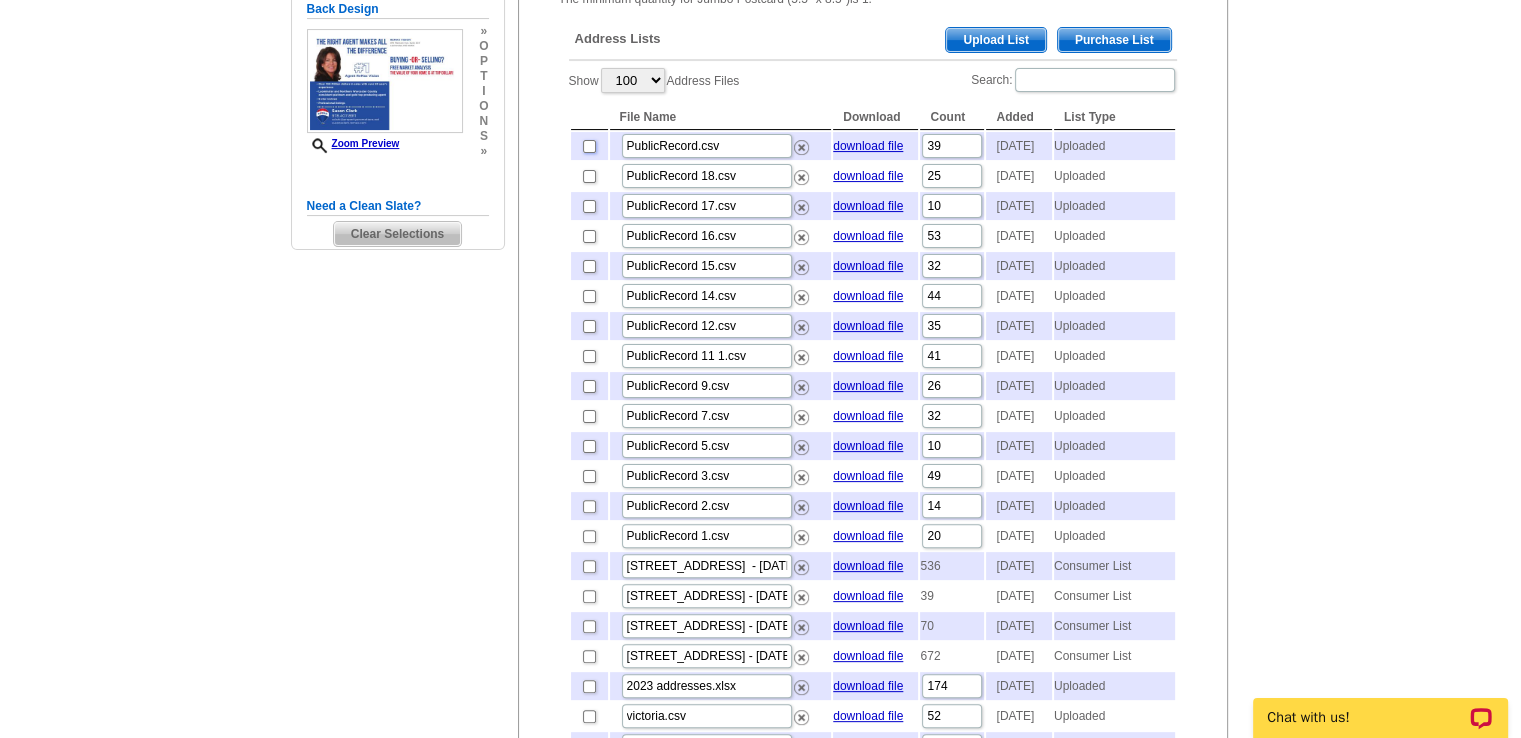 click at bounding box center (589, 146) 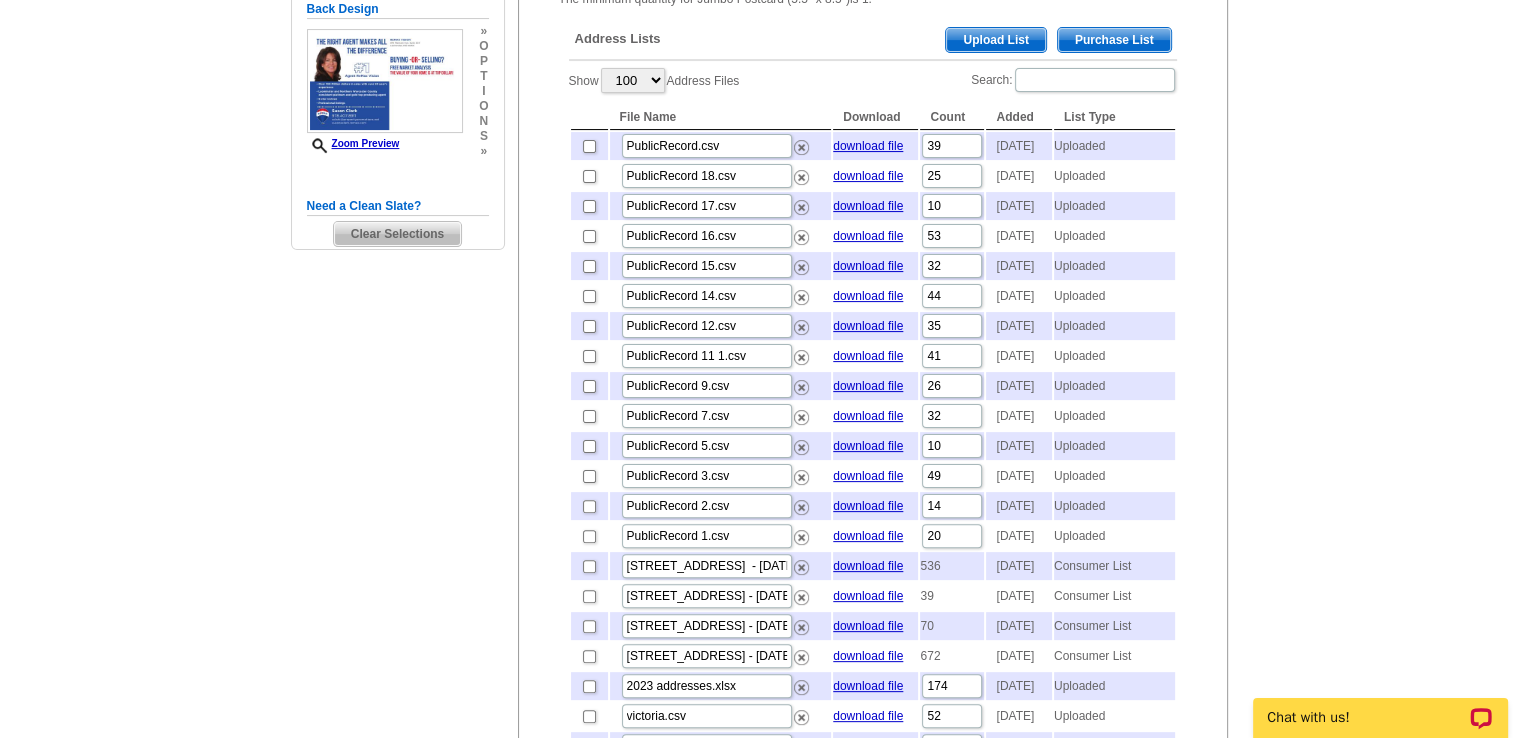 checkbox on "true" 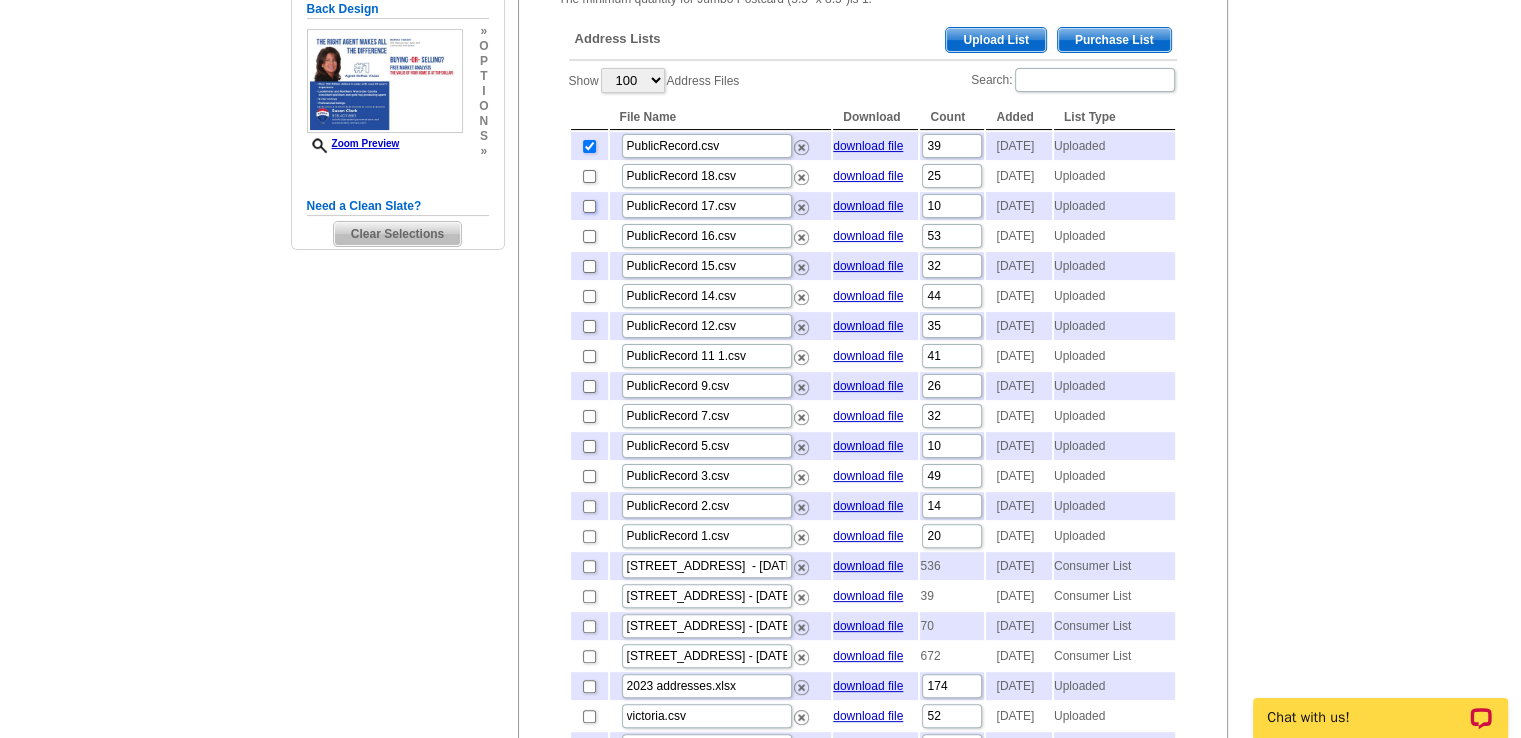 click at bounding box center (589, 206) 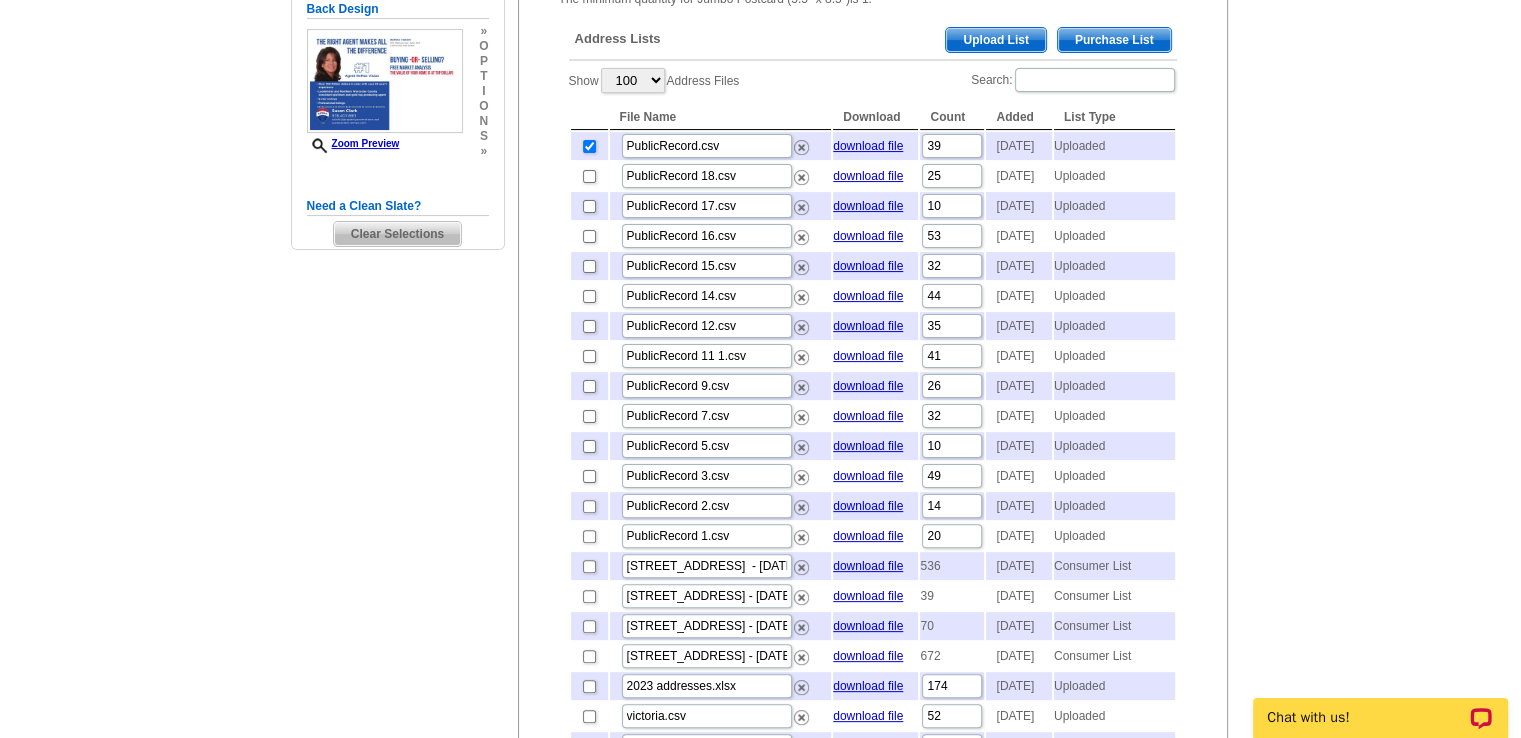 checkbox on "true" 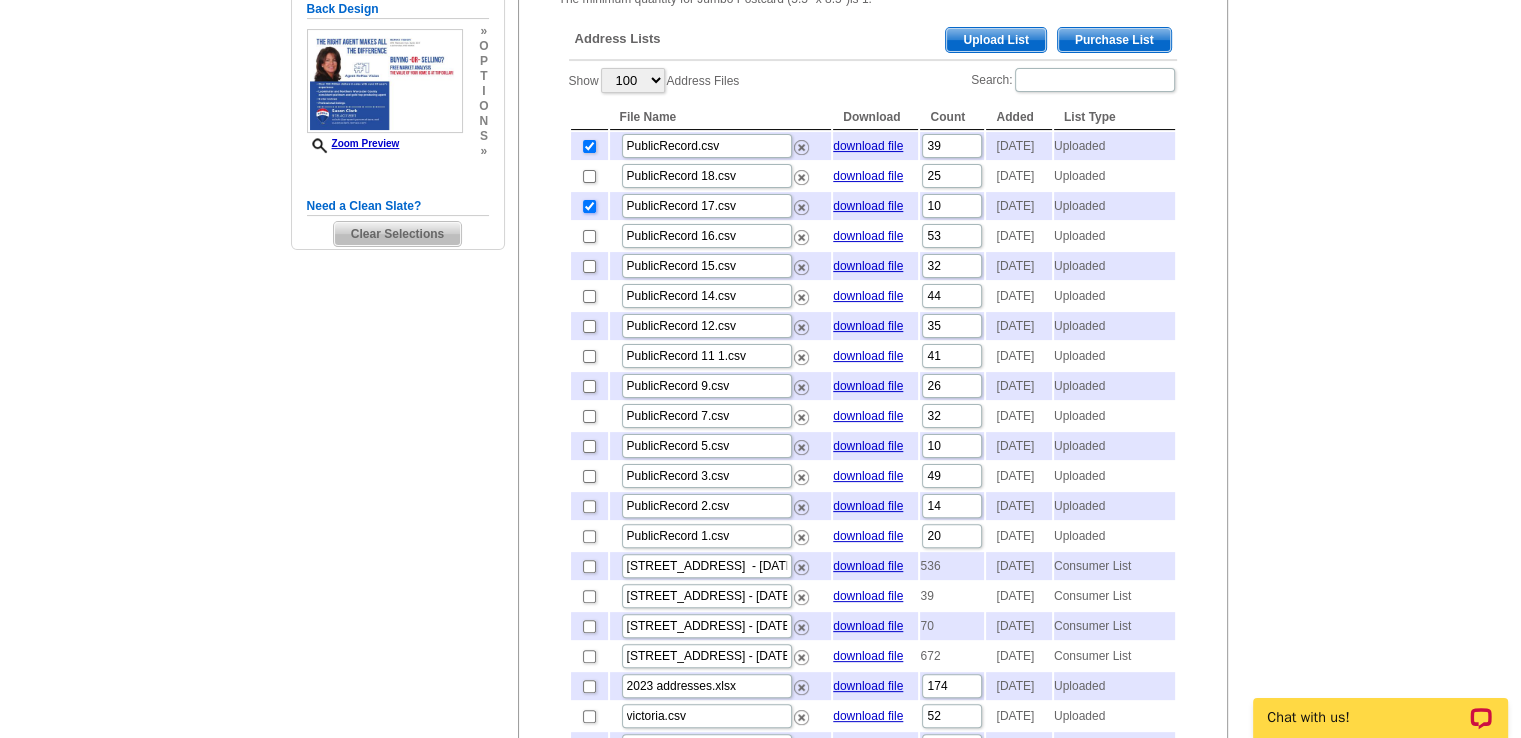 click at bounding box center (589, 206) 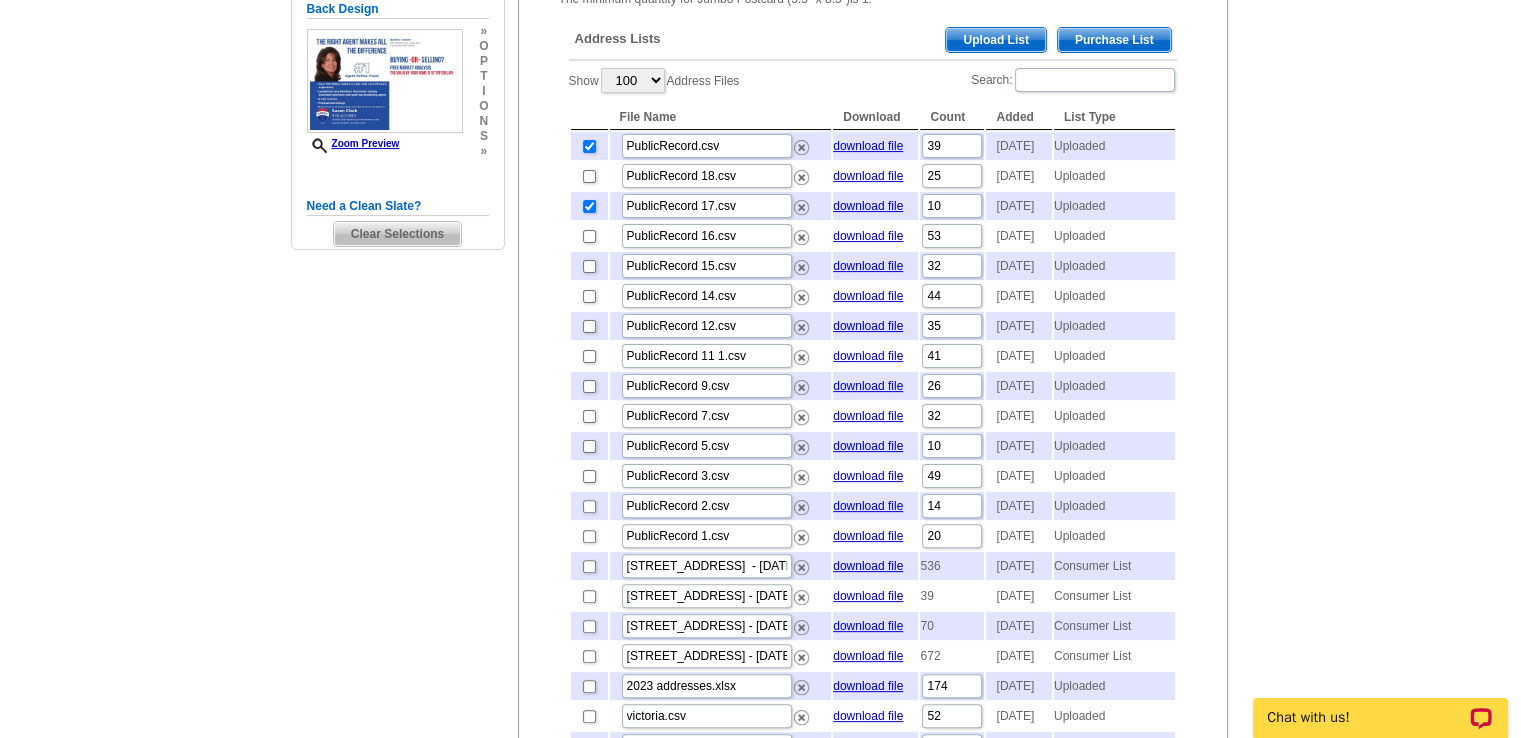 checkbox on "false" 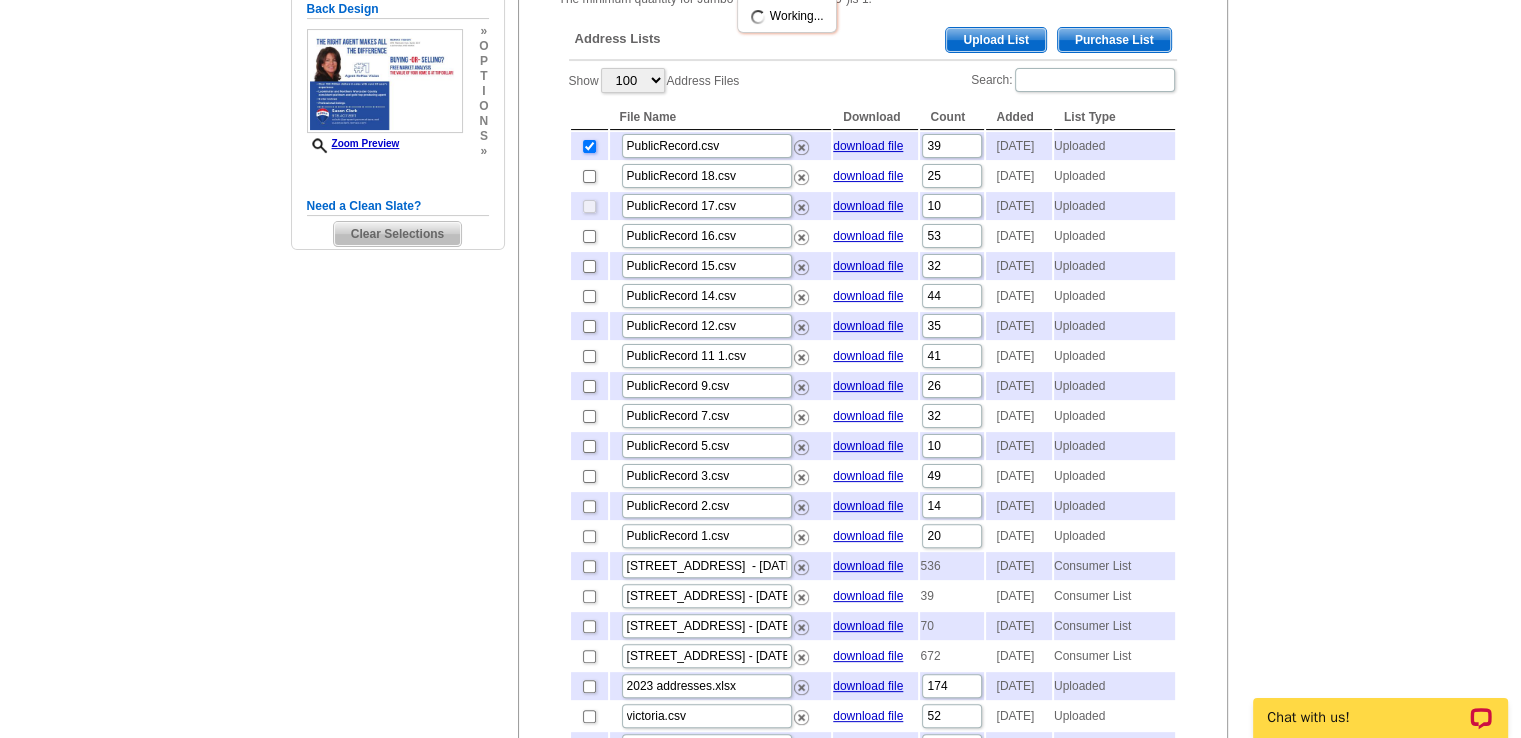 click at bounding box center (589, 146) 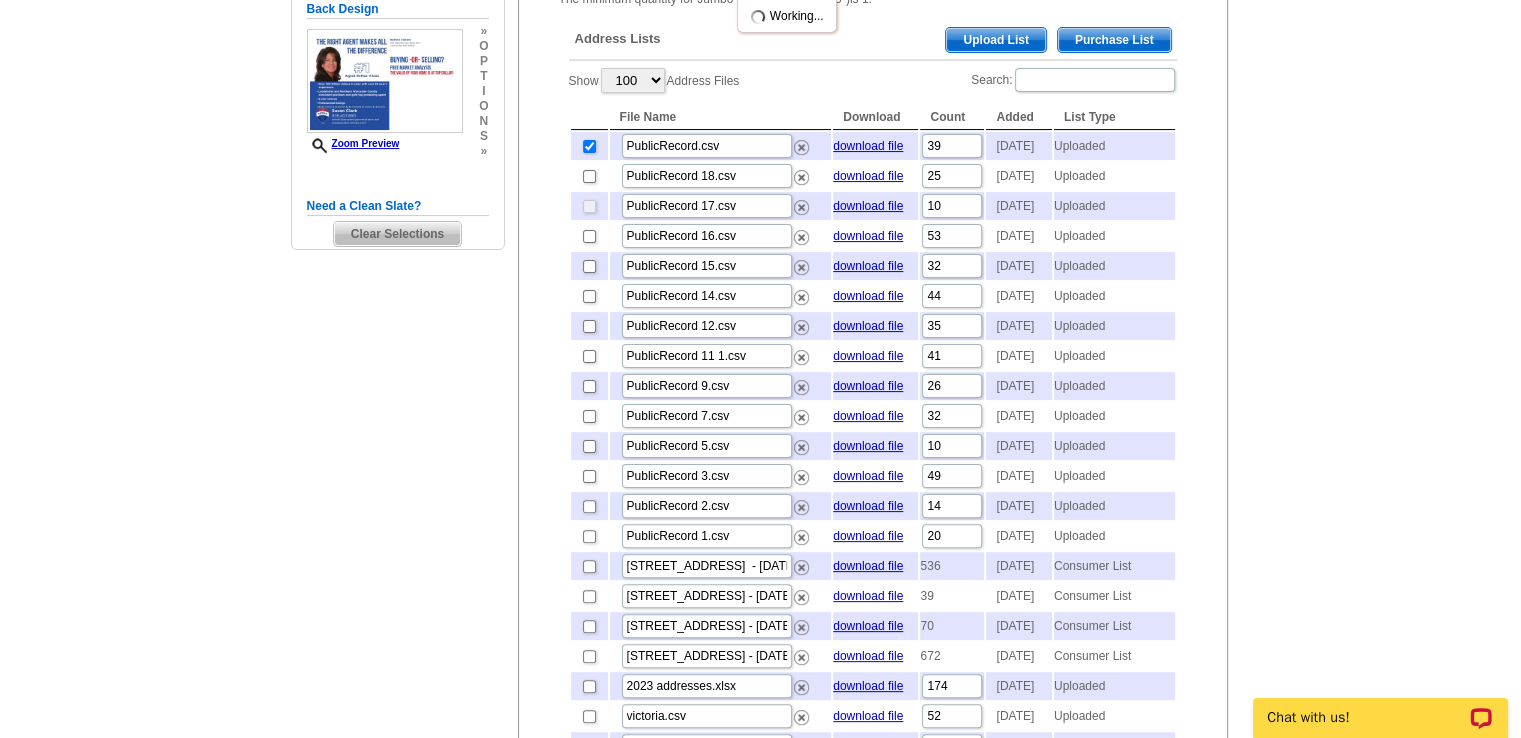 checkbox on "false" 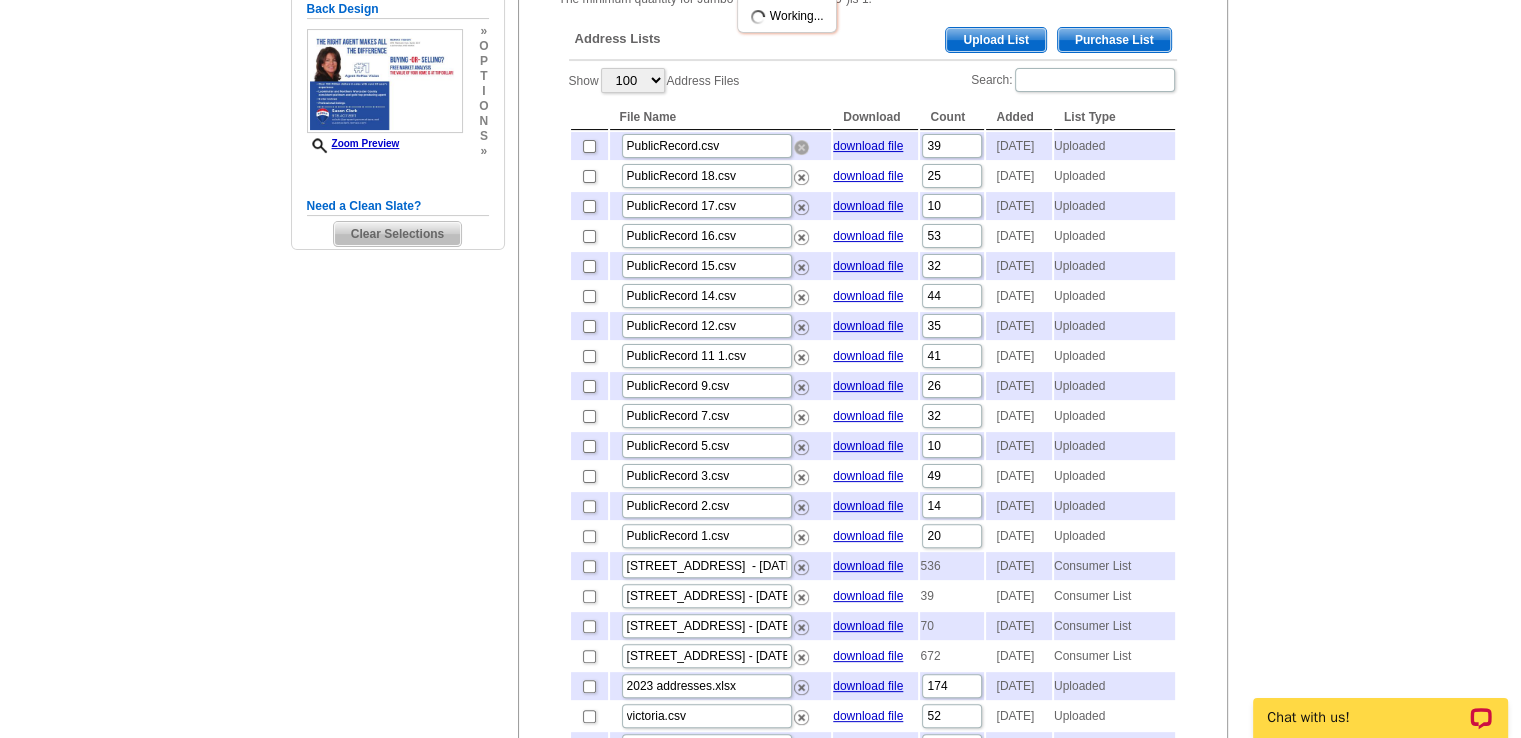 click at bounding box center (801, 147) 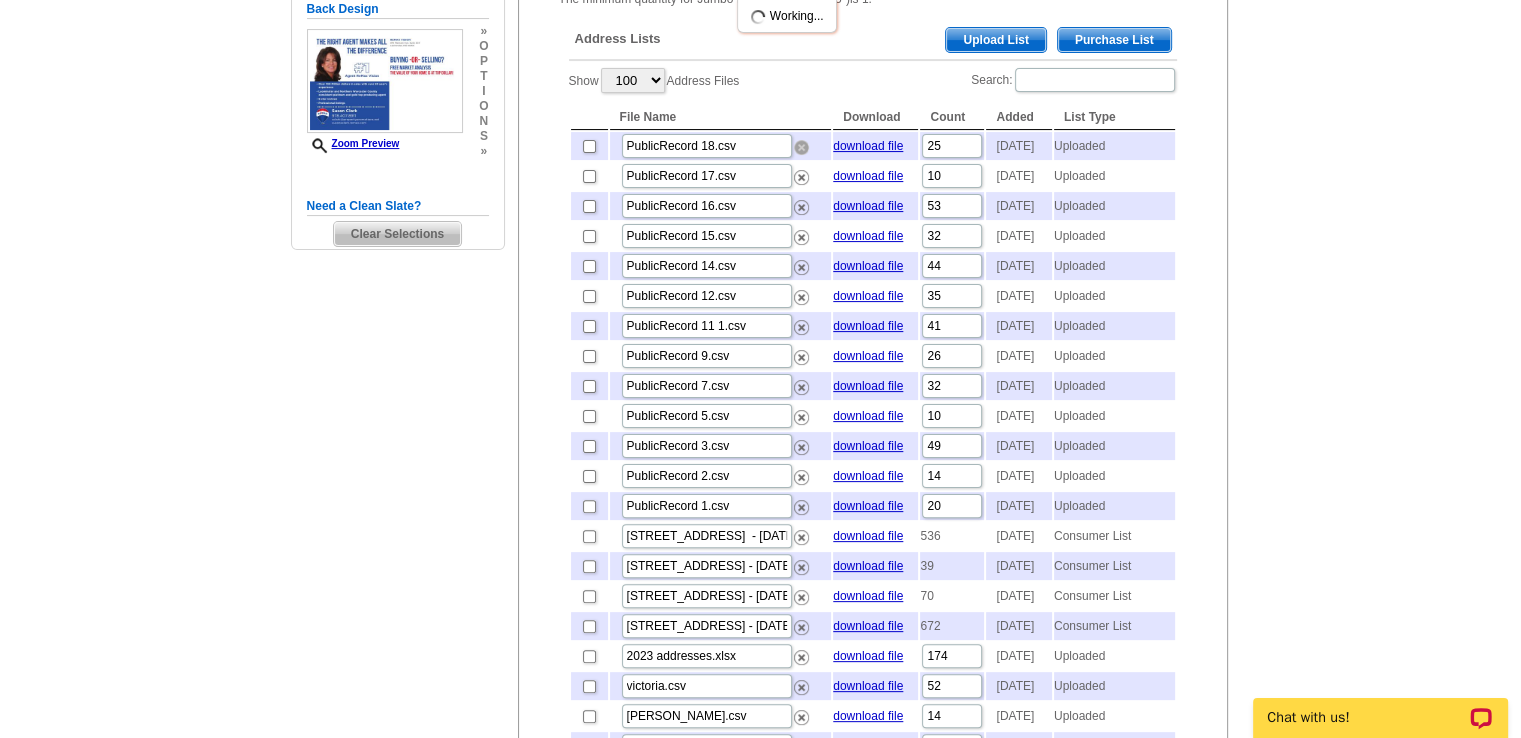 click at bounding box center [801, 147] 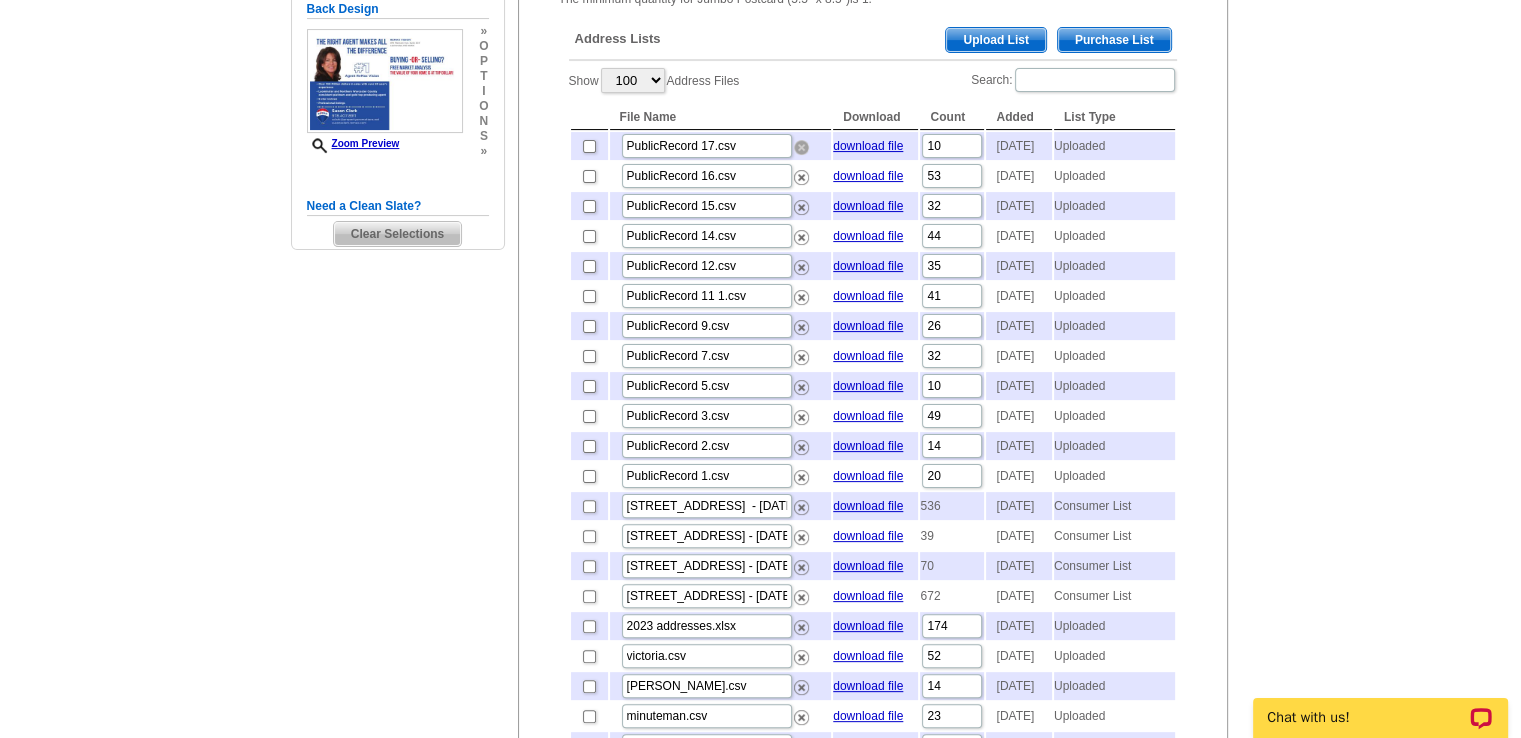 click at bounding box center [801, 147] 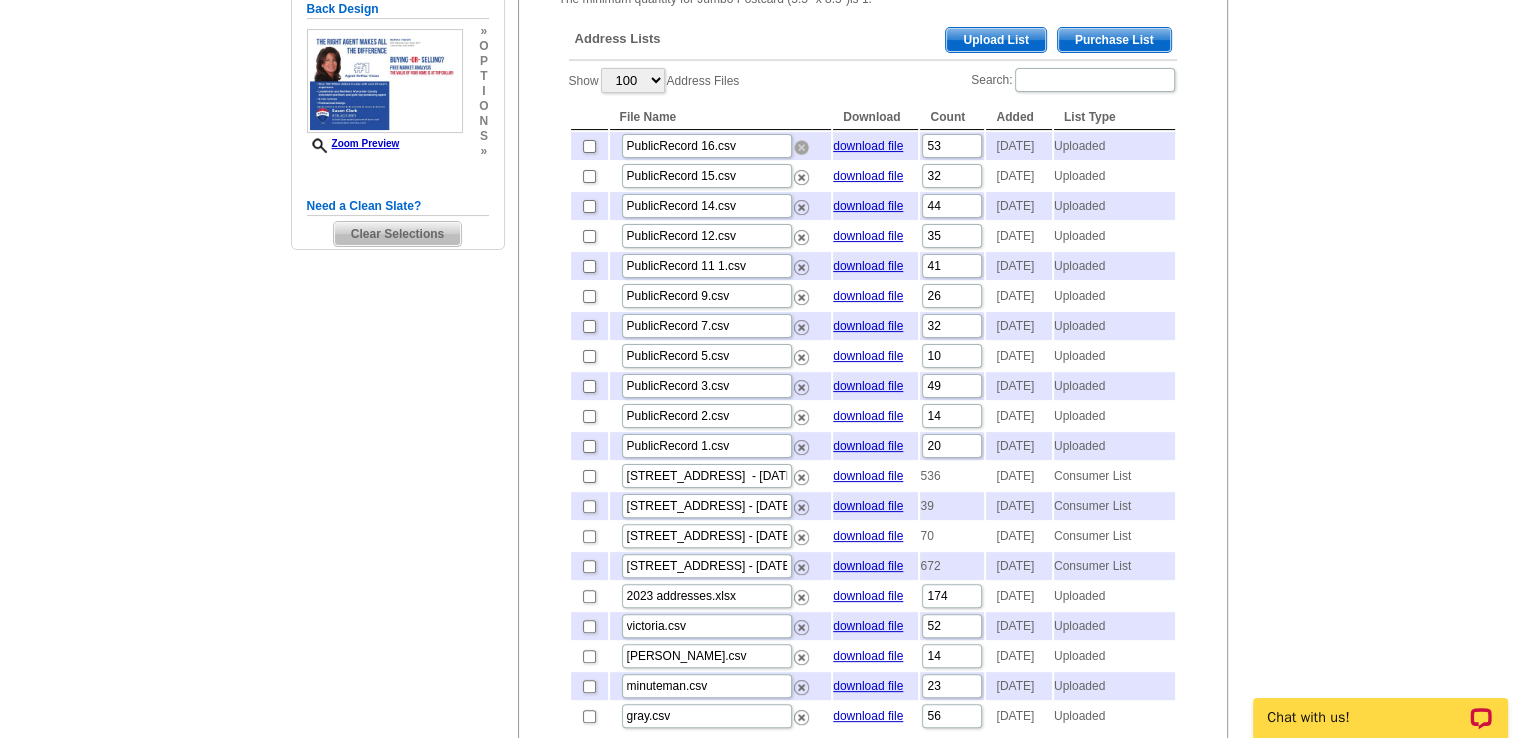 click at bounding box center (801, 147) 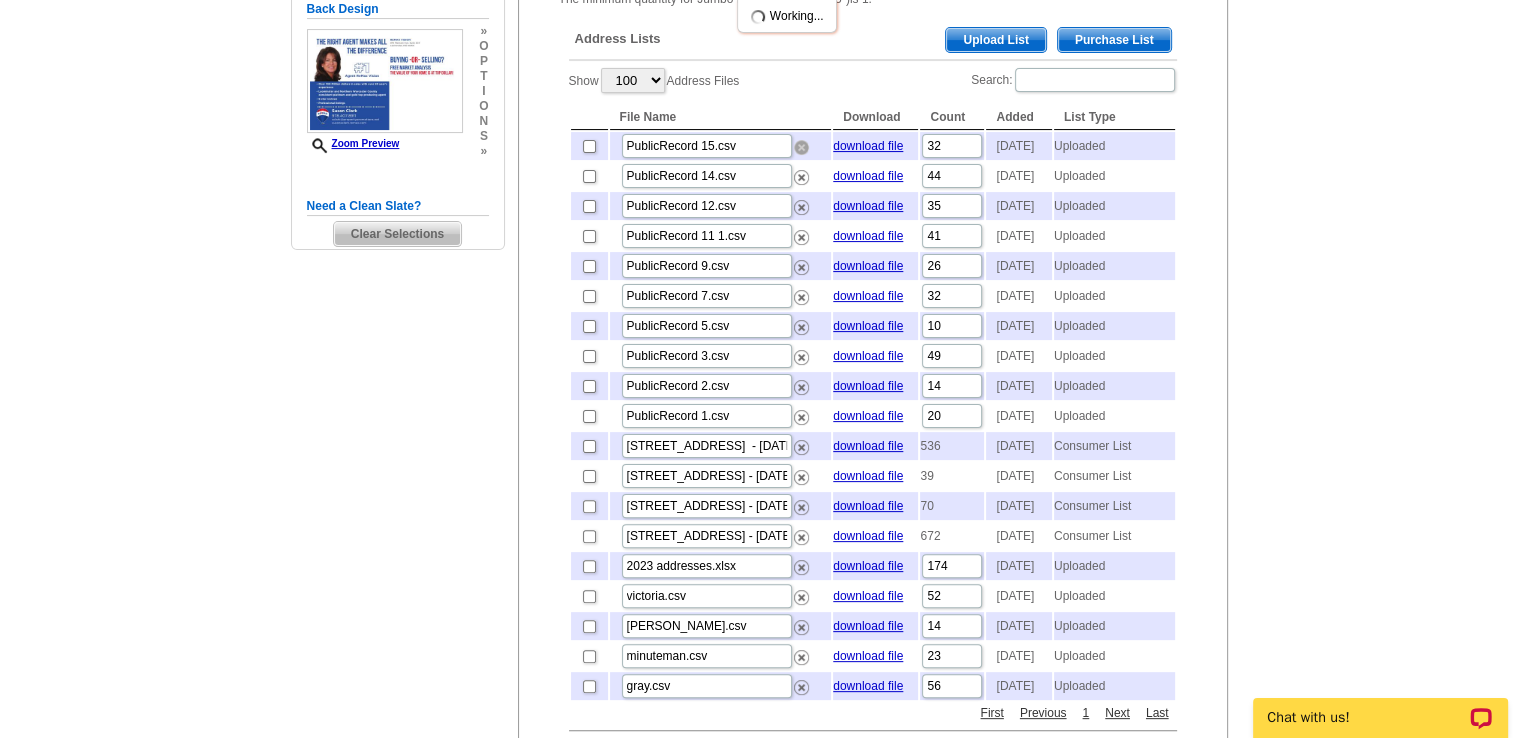 click at bounding box center (801, 147) 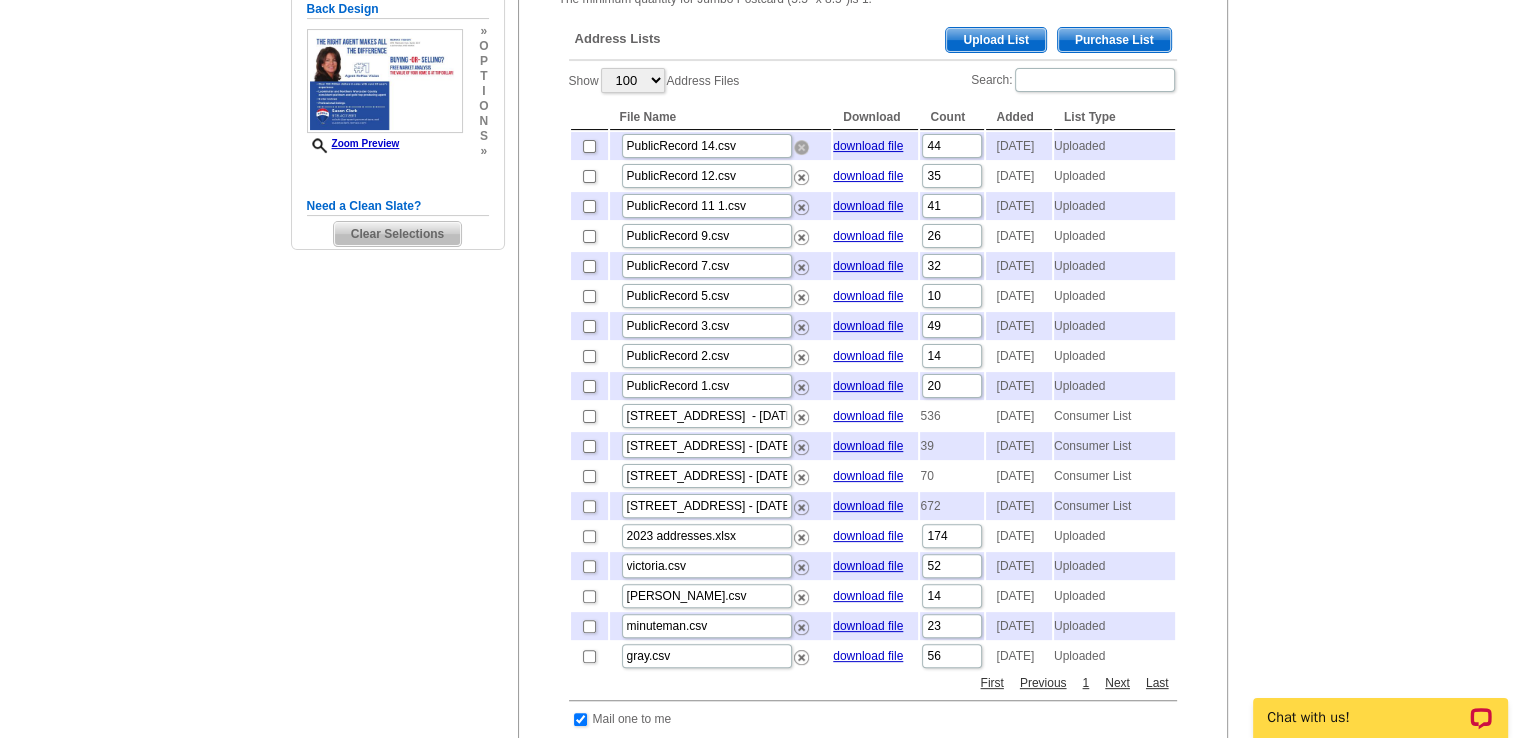 click at bounding box center (801, 147) 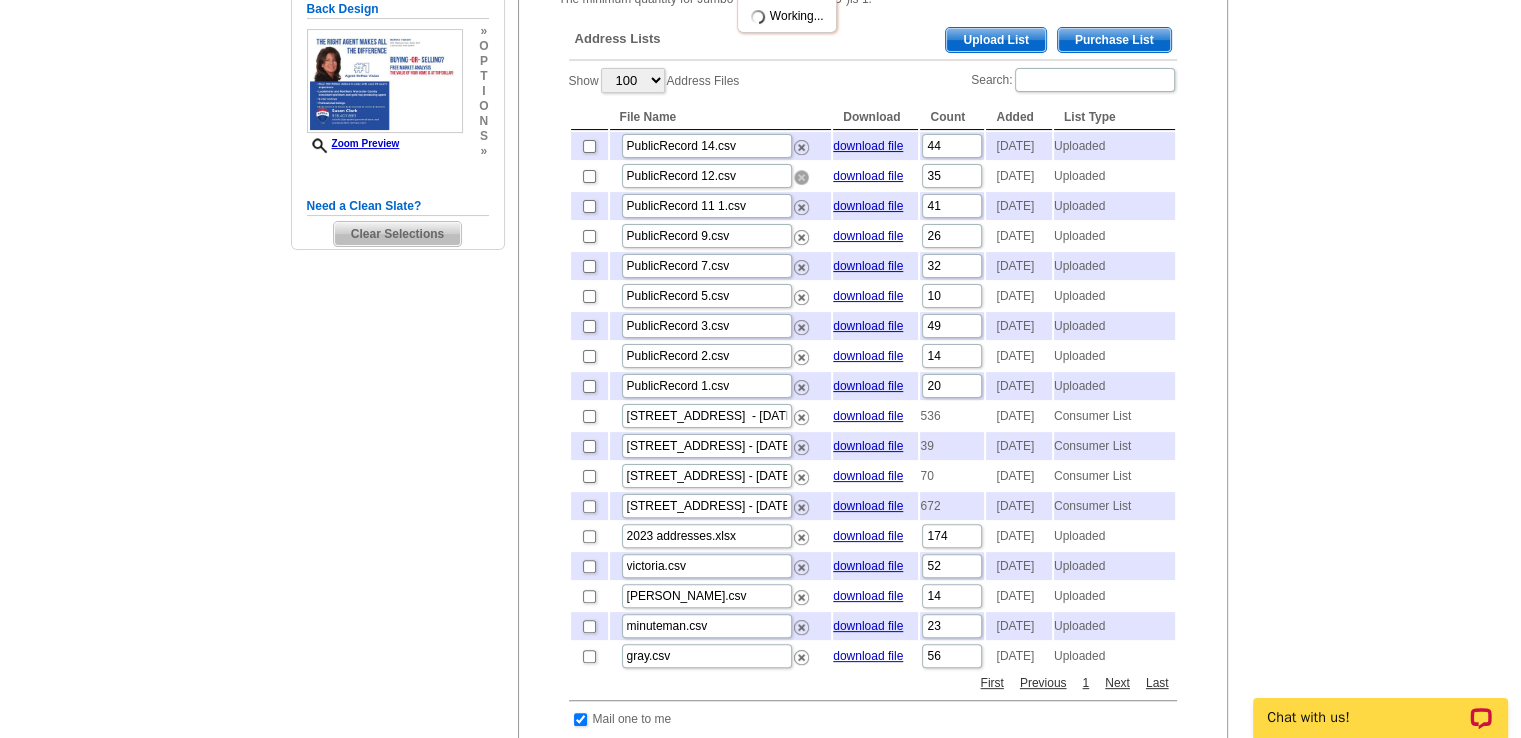 click at bounding box center (801, 177) 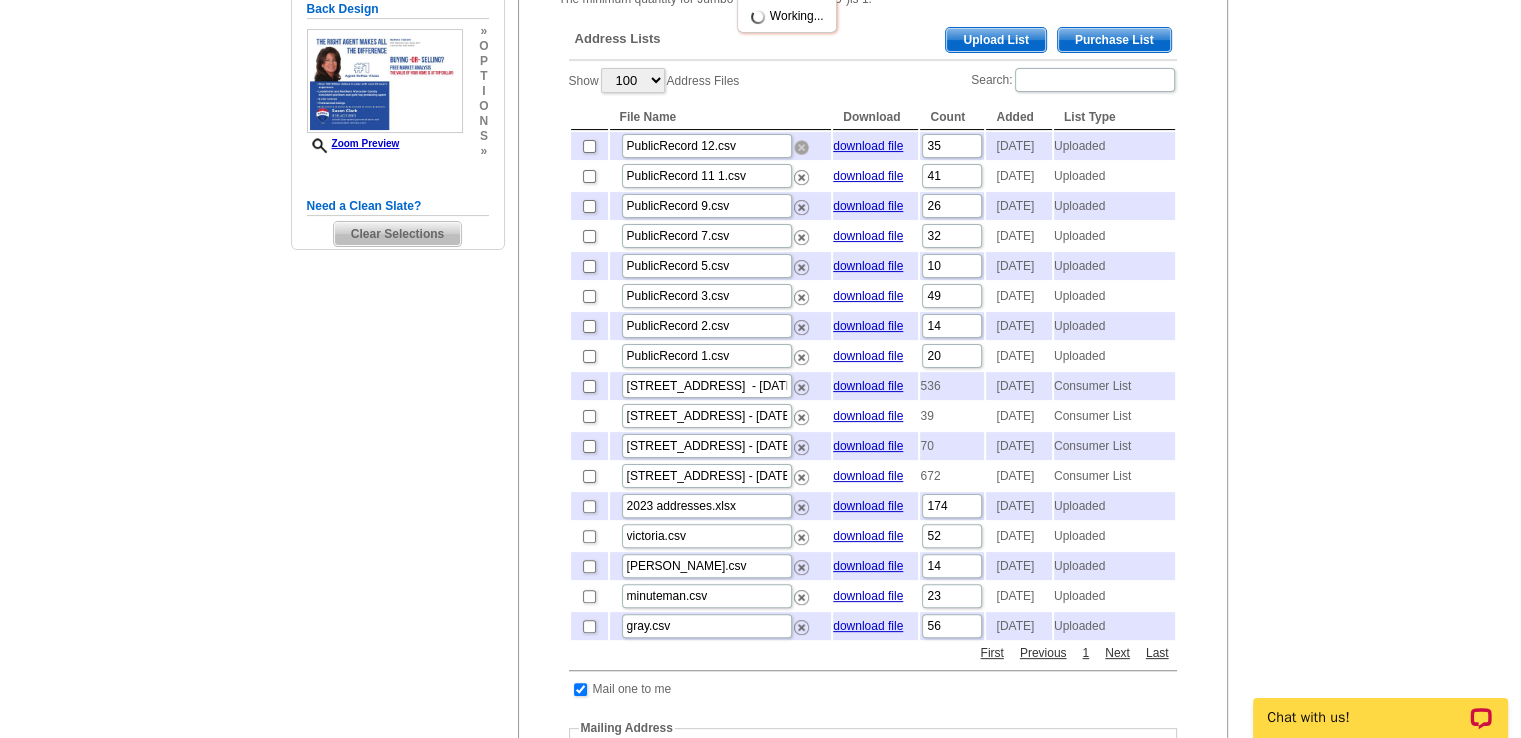 click at bounding box center (801, 147) 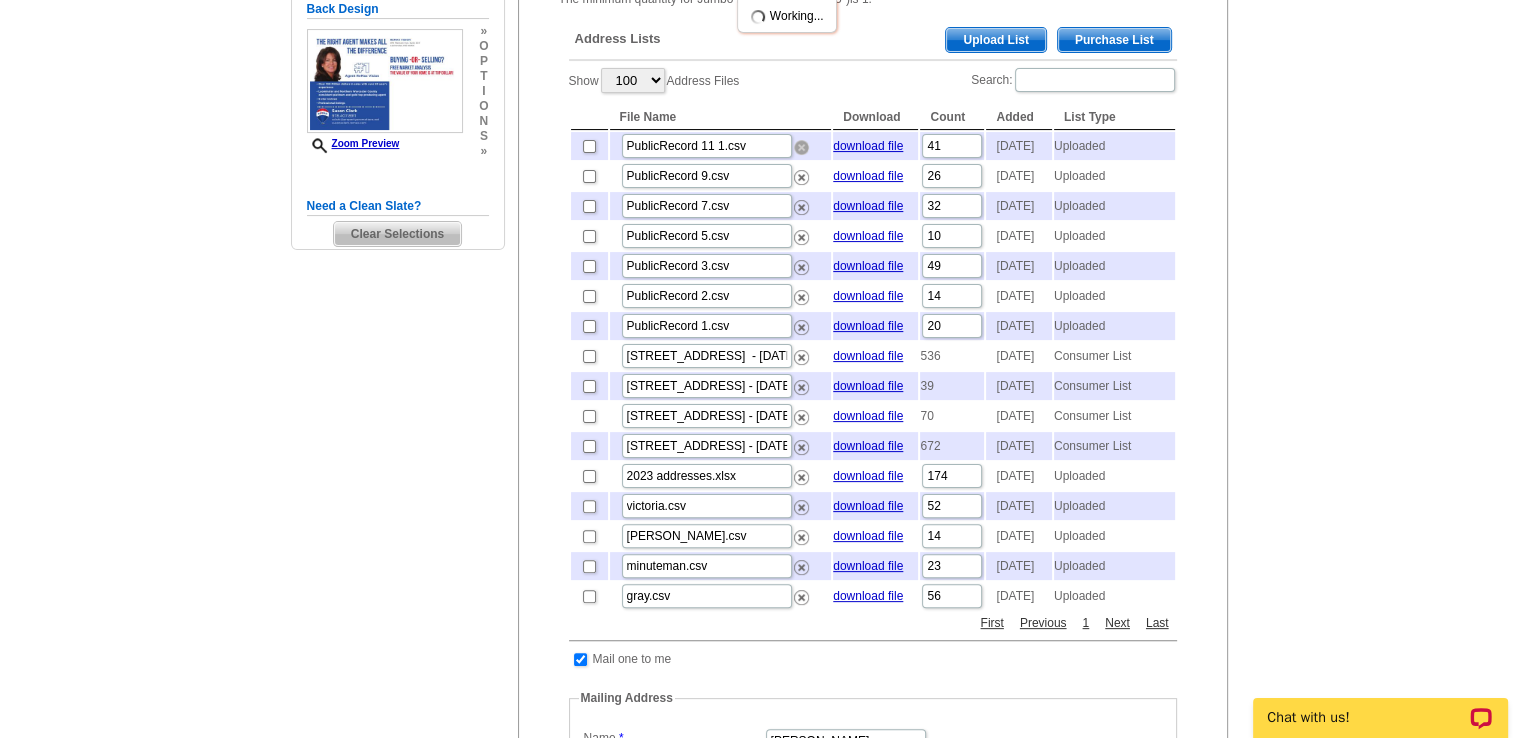 click at bounding box center [801, 147] 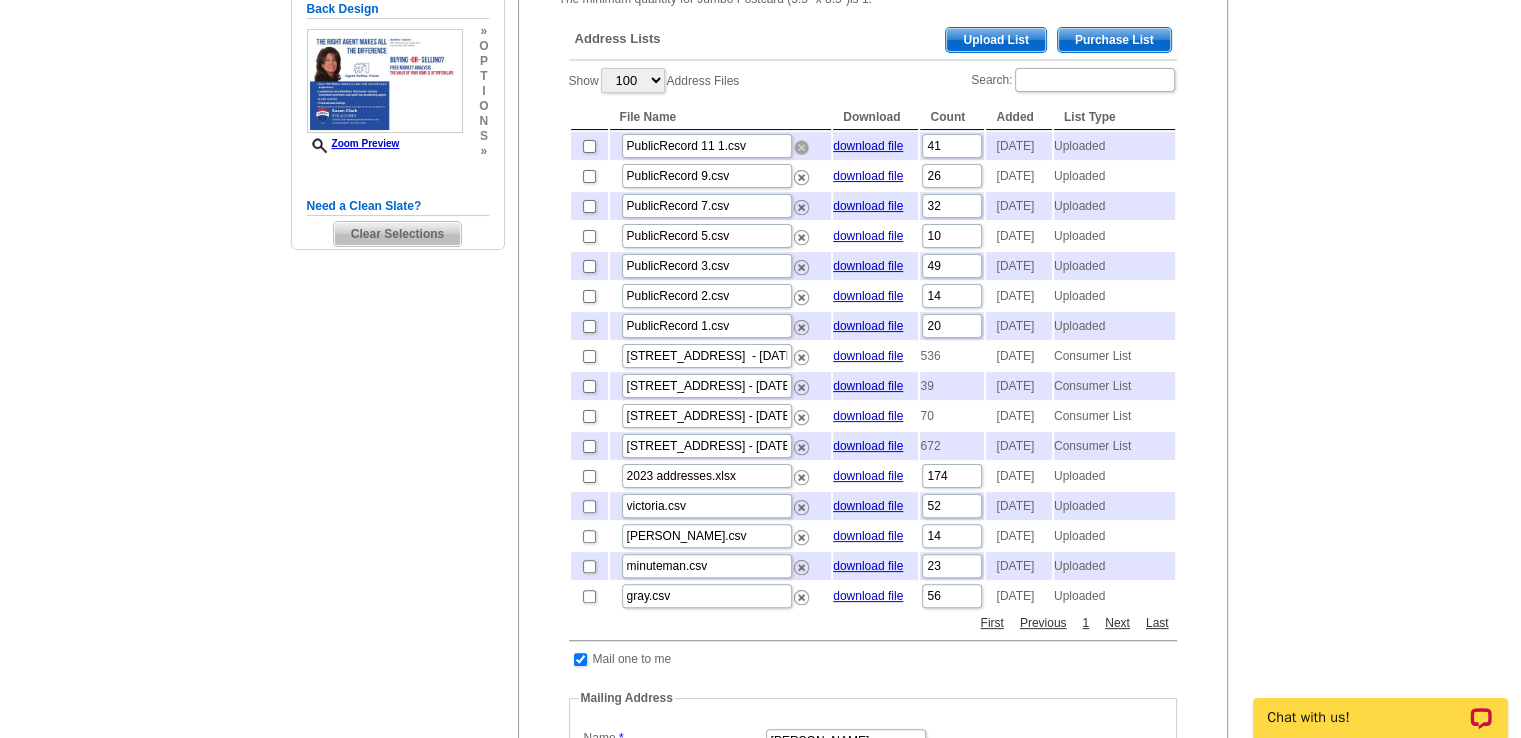 click at bounding box center [801, 147] 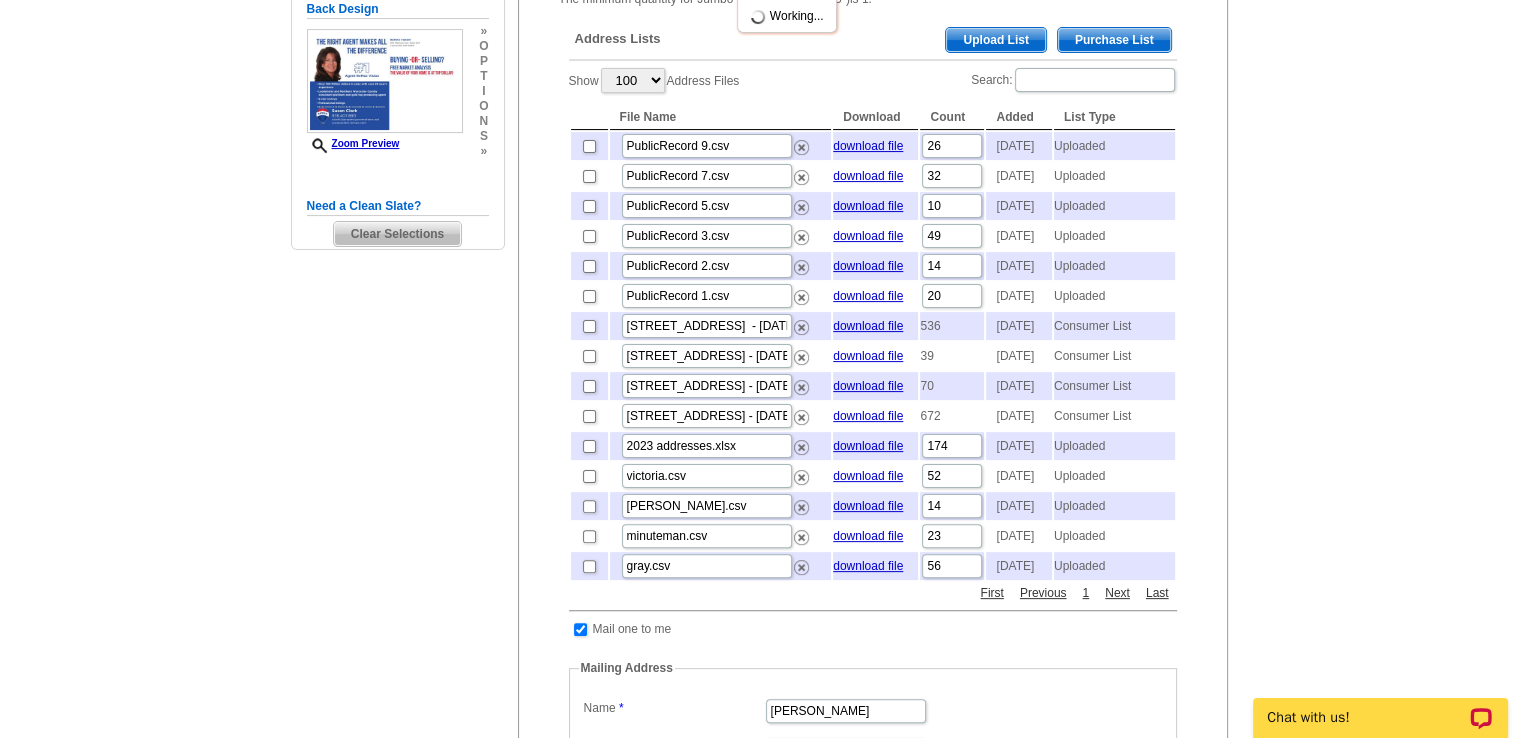 click on "PublicRecord 7.csv" at bounding box center (721, 176) 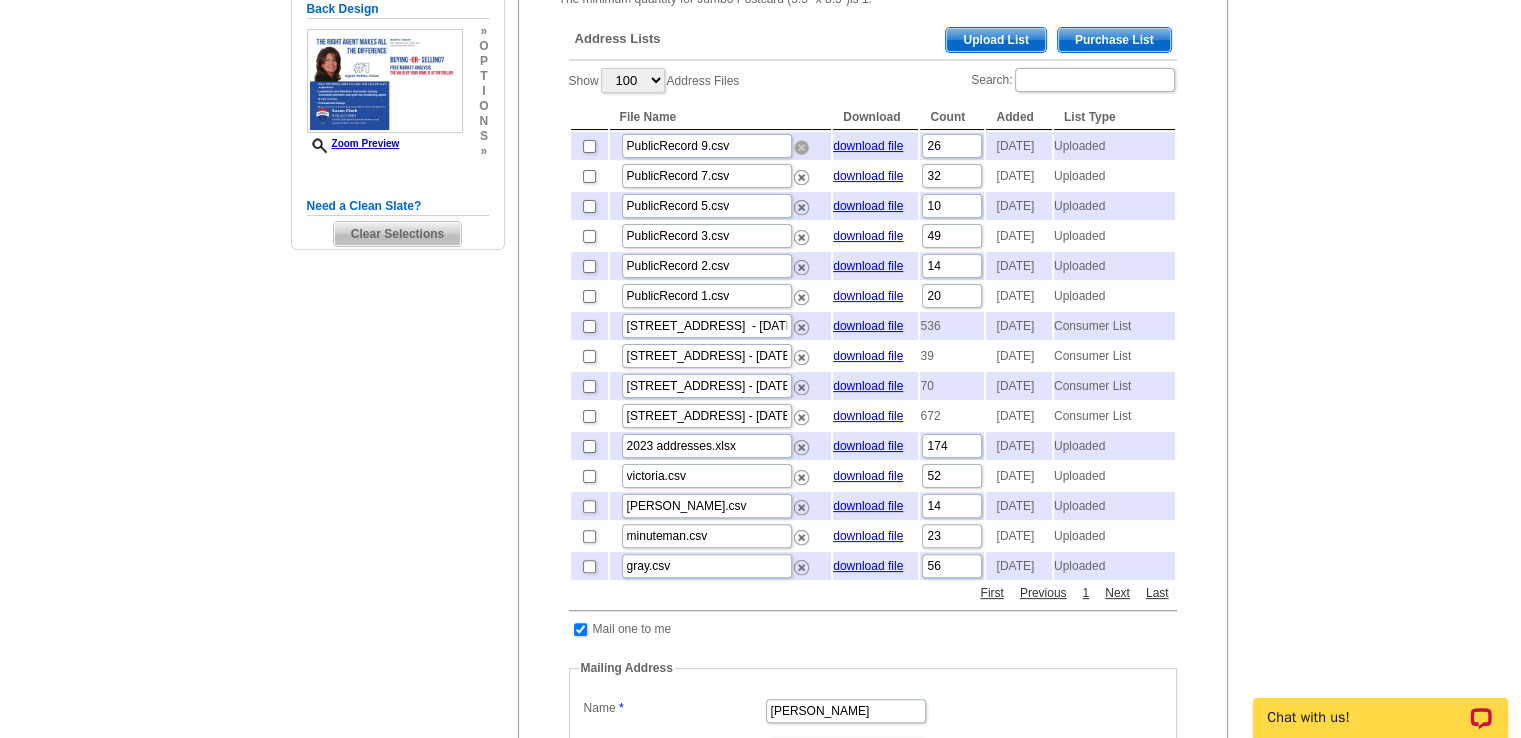 drag, startPoint x: 793, startPoint y: 146, endPoint x: 844, endPoint y: 97, distance: 70.724815 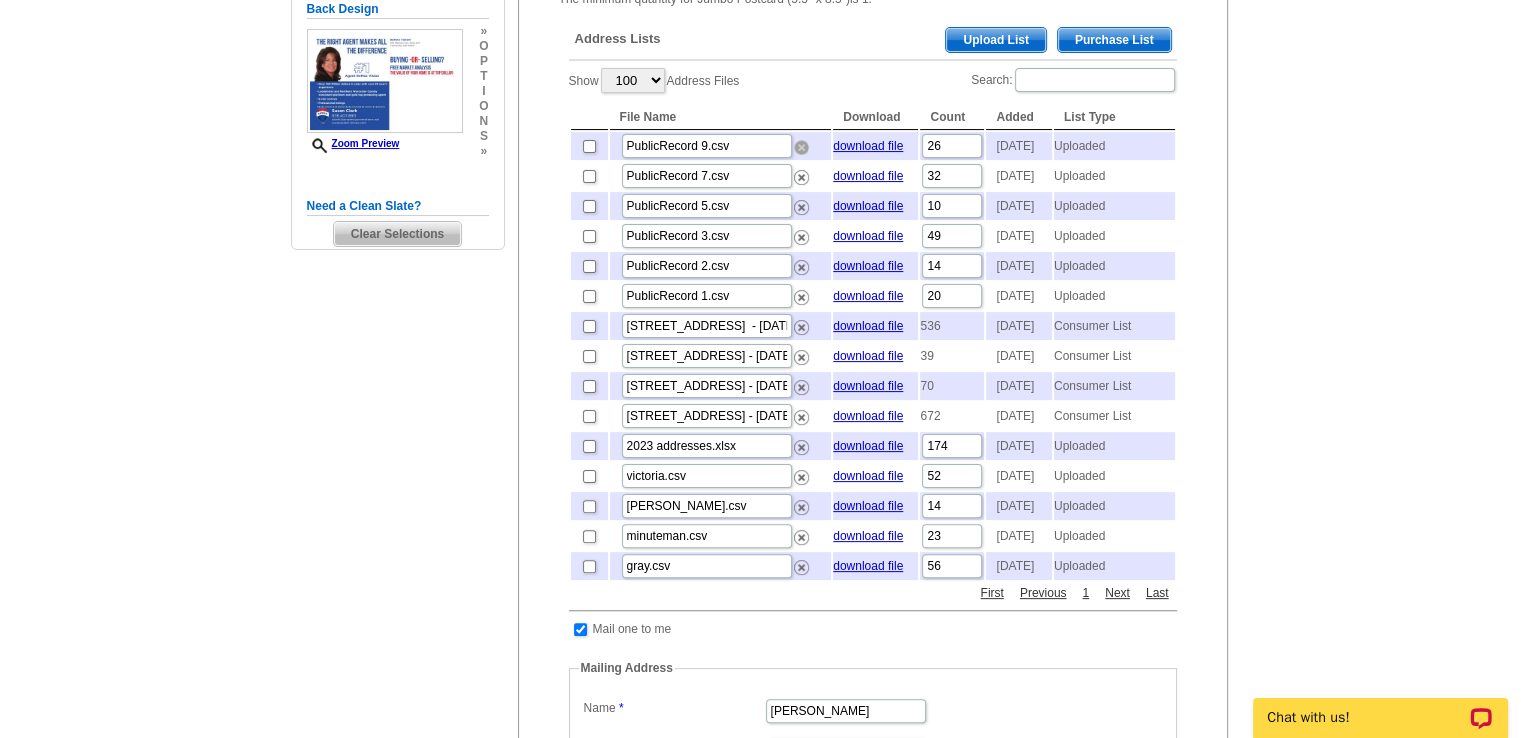 click at bounding box center (801, 147) 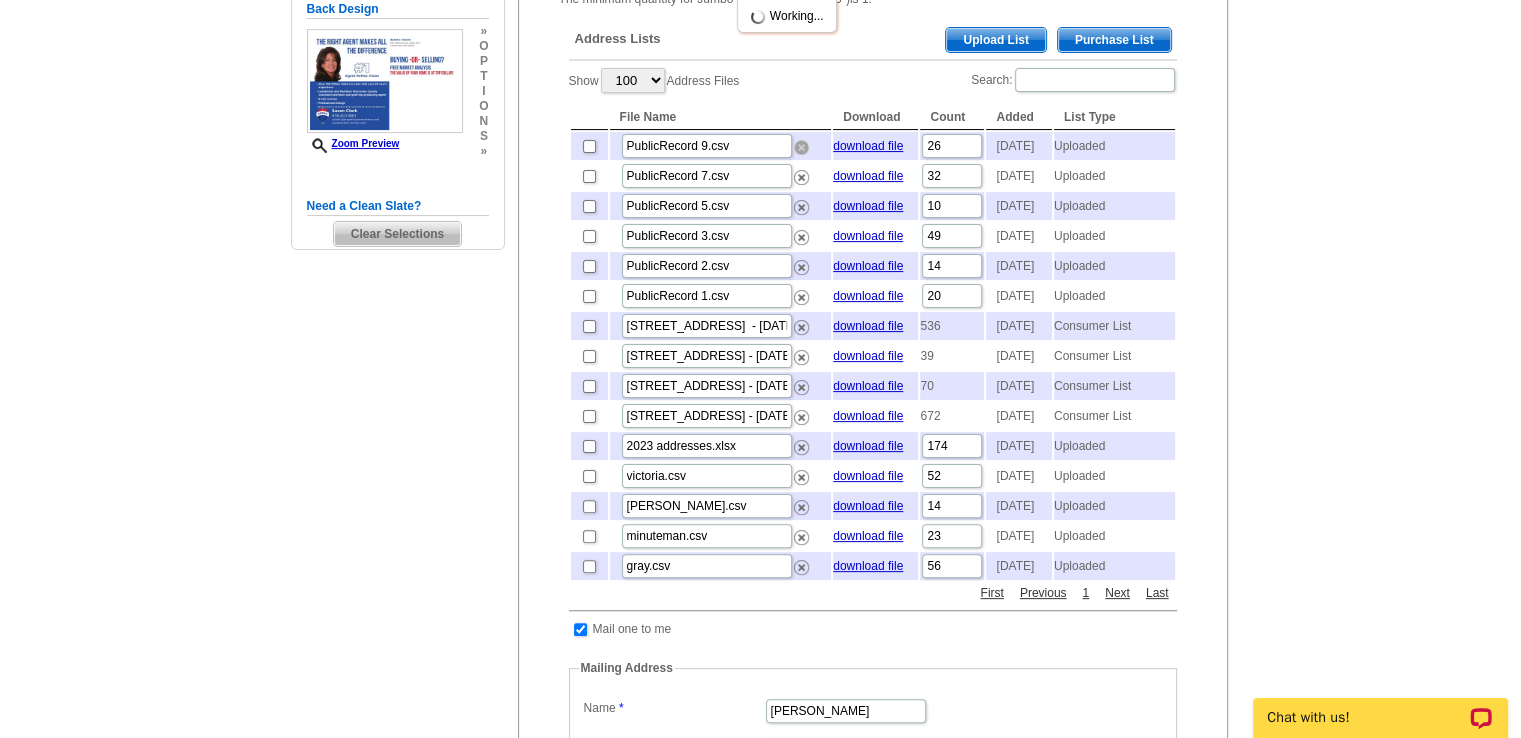 click at bounding box center (801, 147) 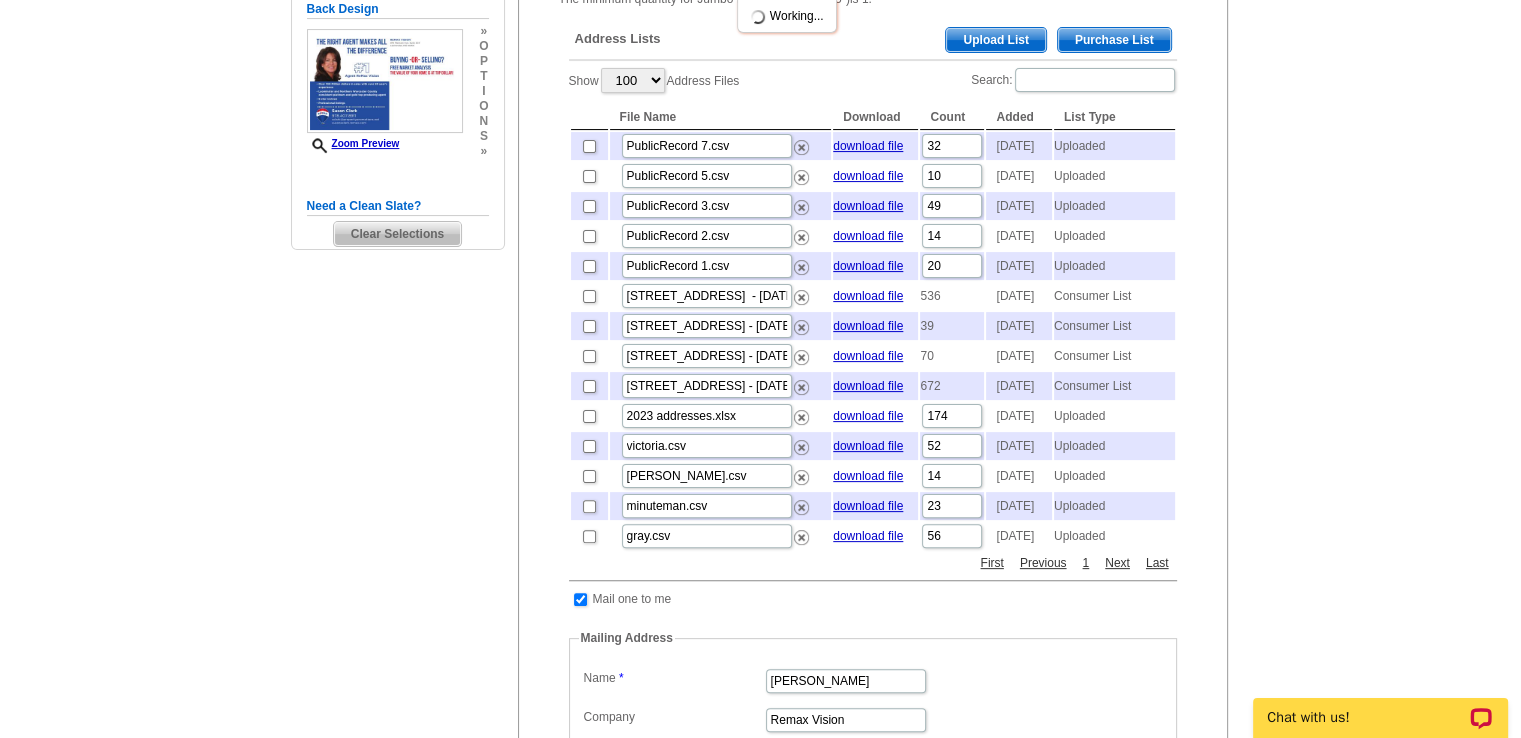 click on "PublicRecord 7.csv" at bounding box center (721, 146) 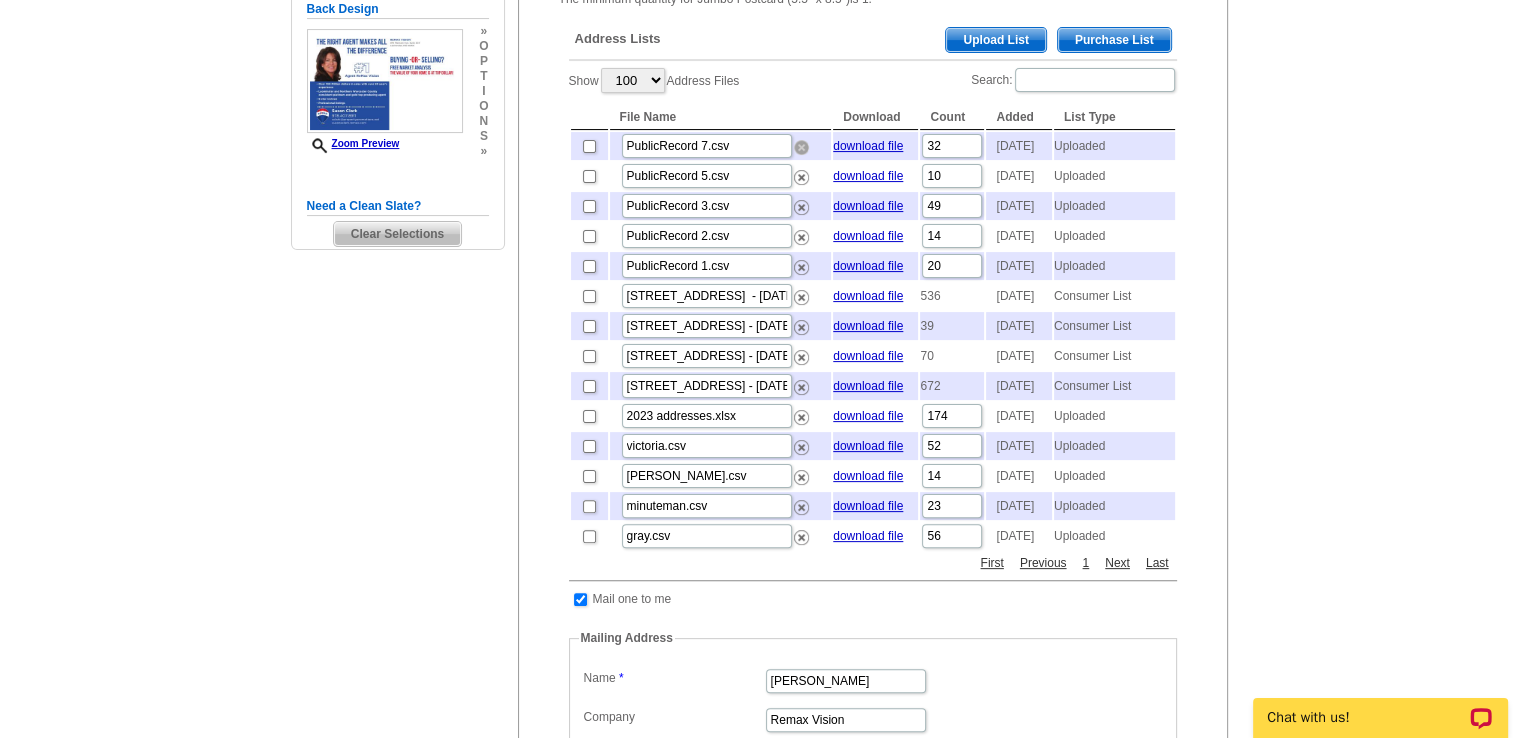 click at bounding box center (801, 147) 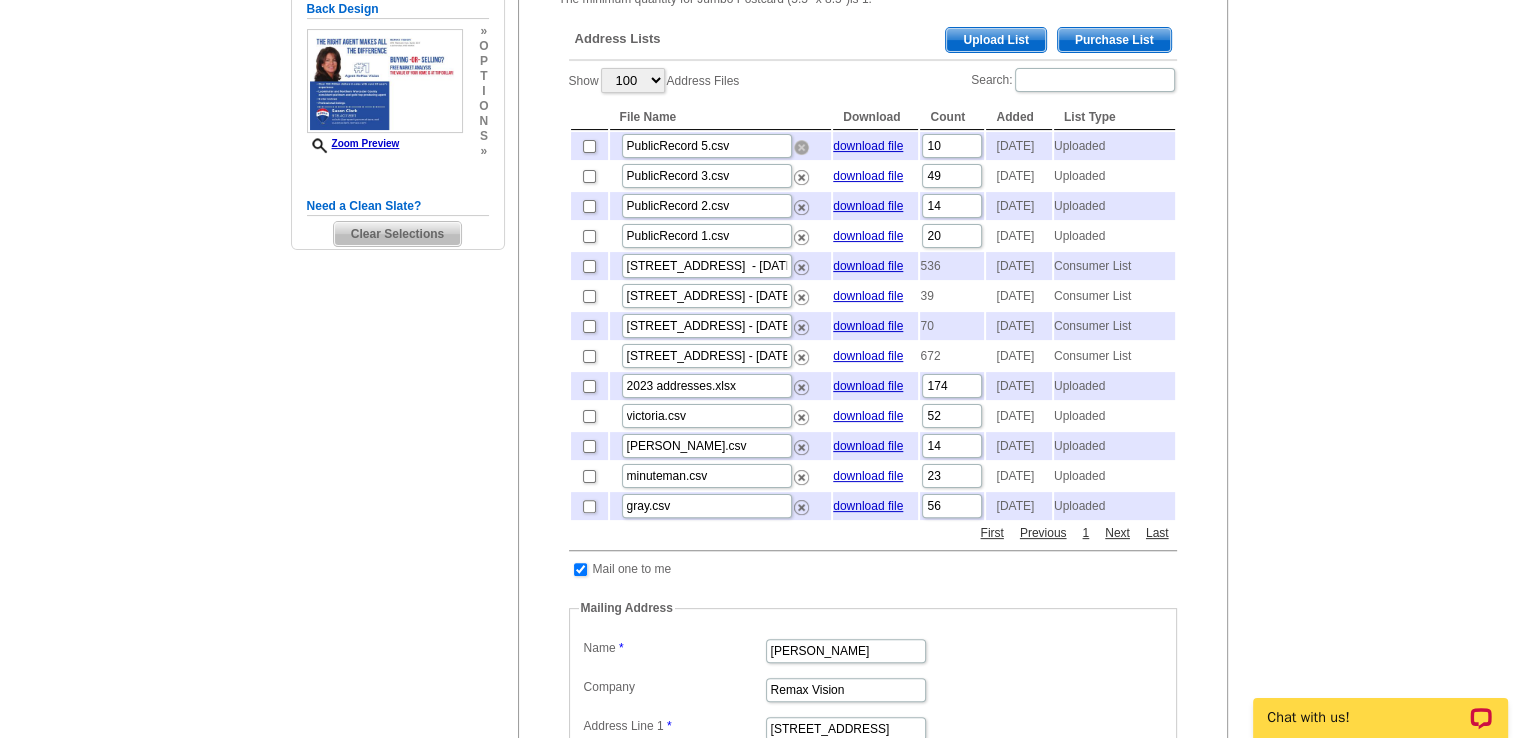 click at bounding box center [801, 147] 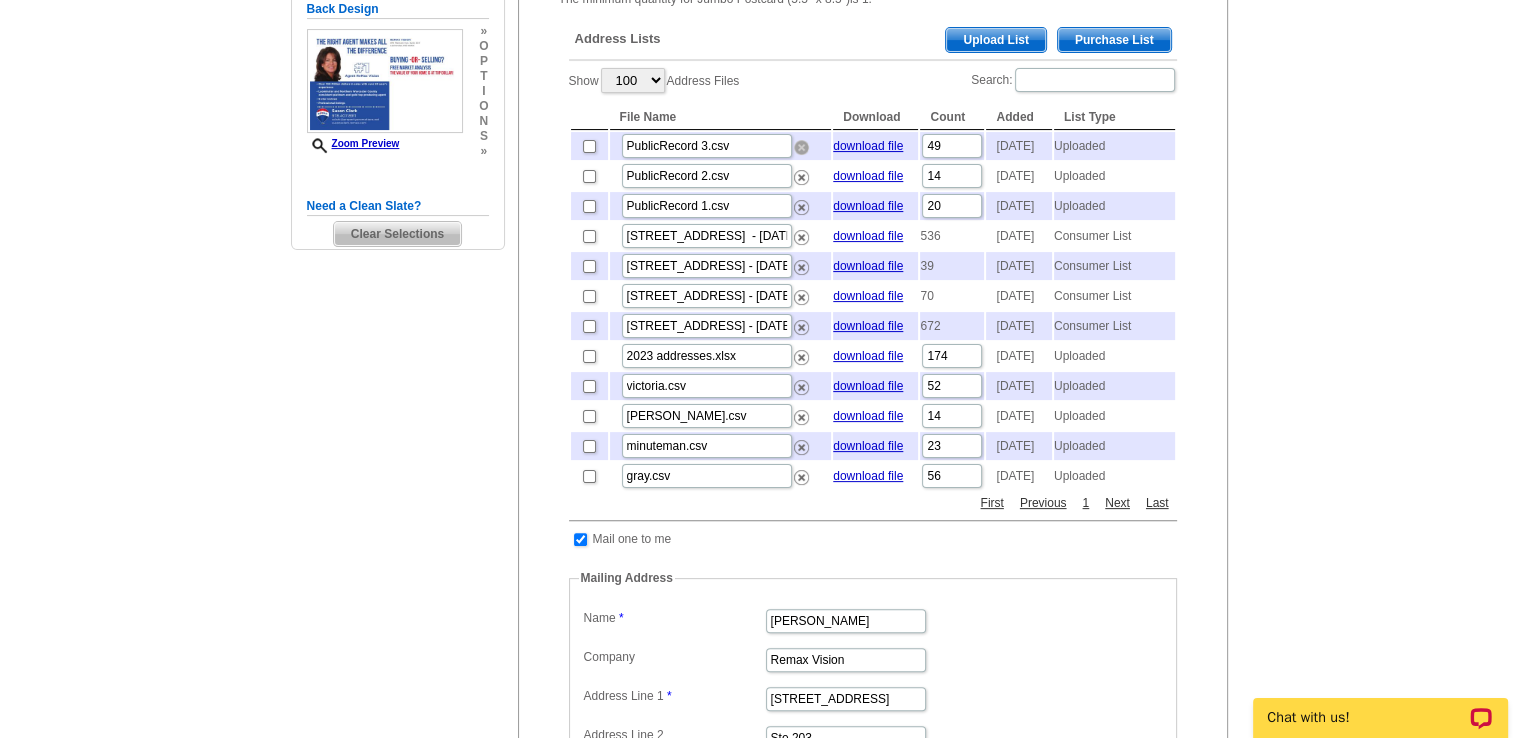 click at bounding box center [801, 147] 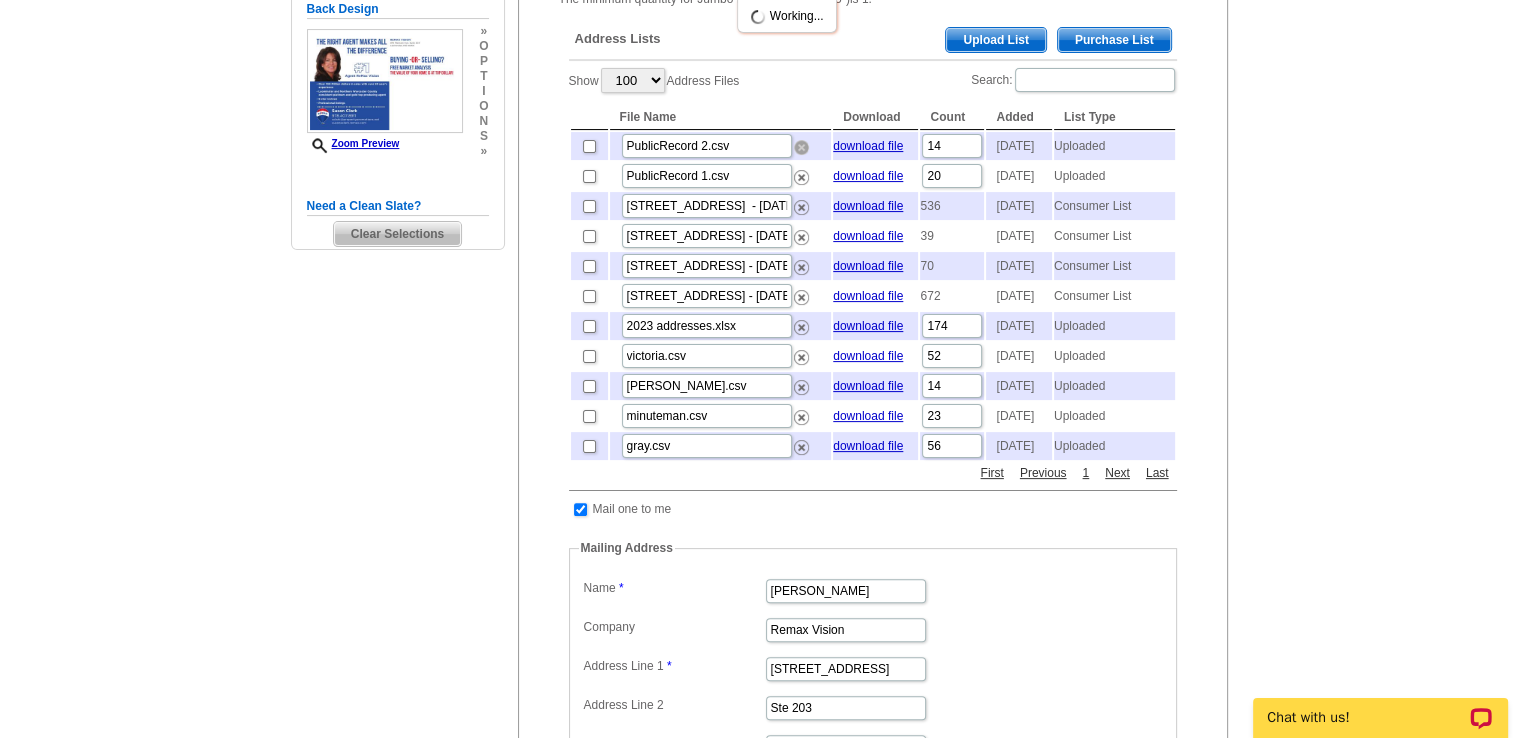 click at bounding box center (801, 147) 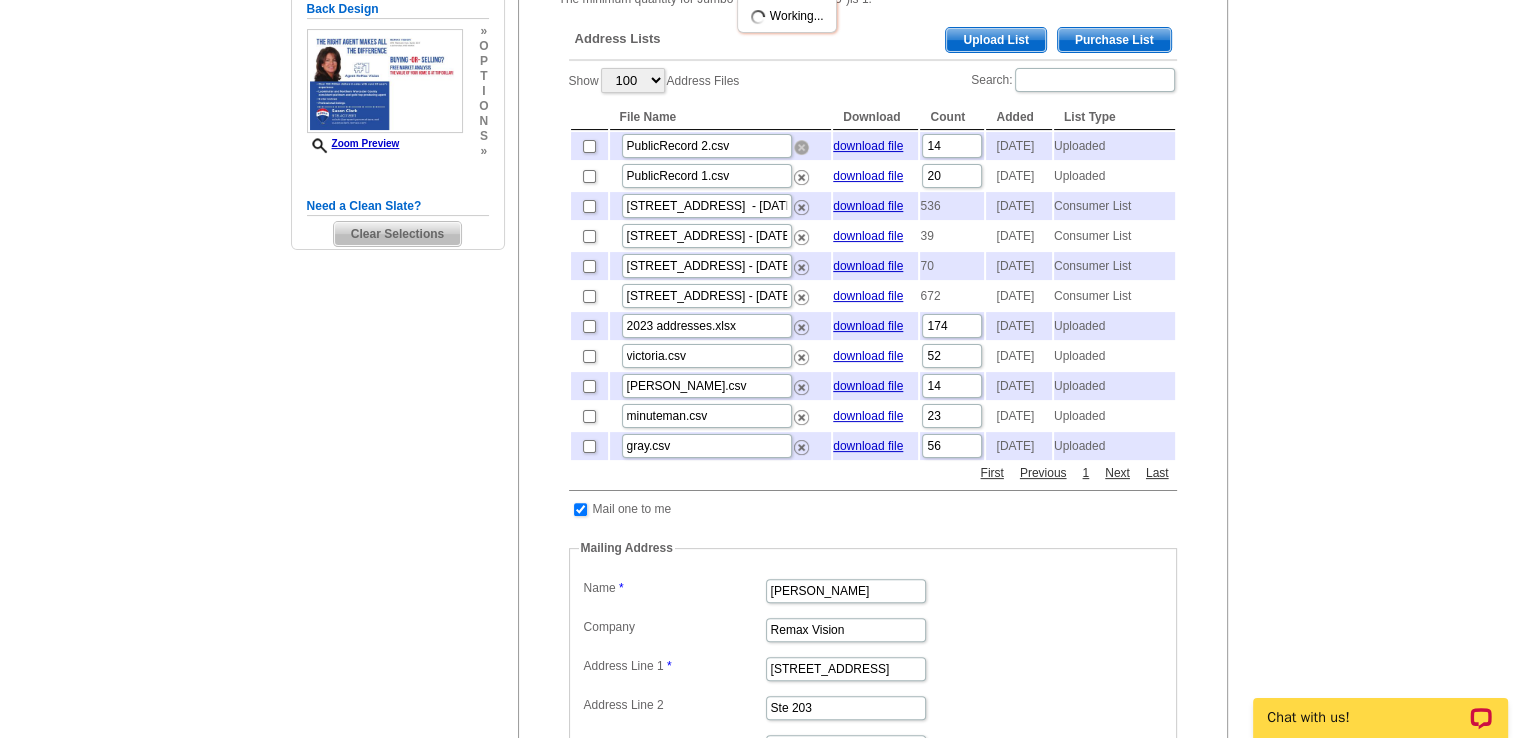 click at bounding box center [801, 147] 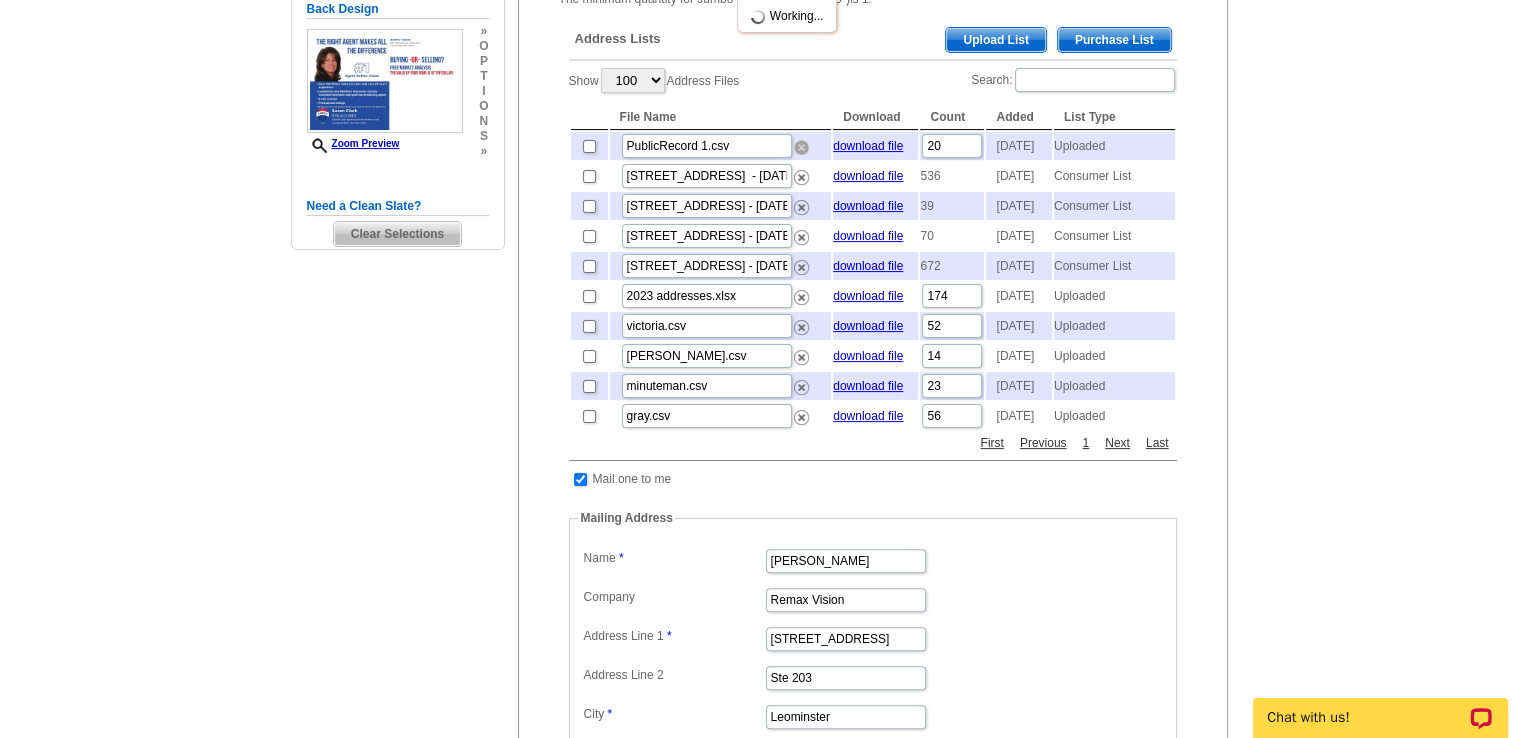 click at bounding box center [801, 147] 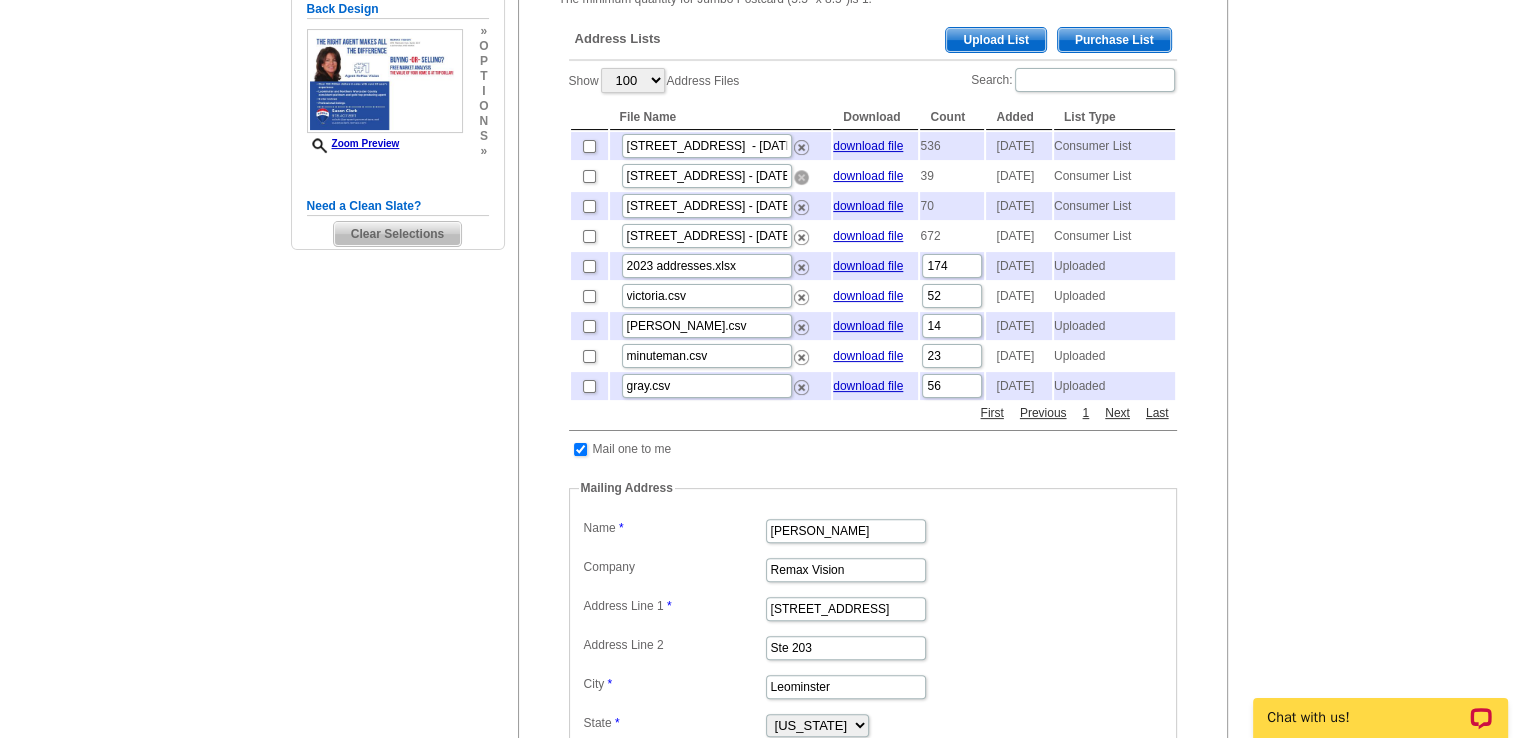 click at bounding box center [801, 177] 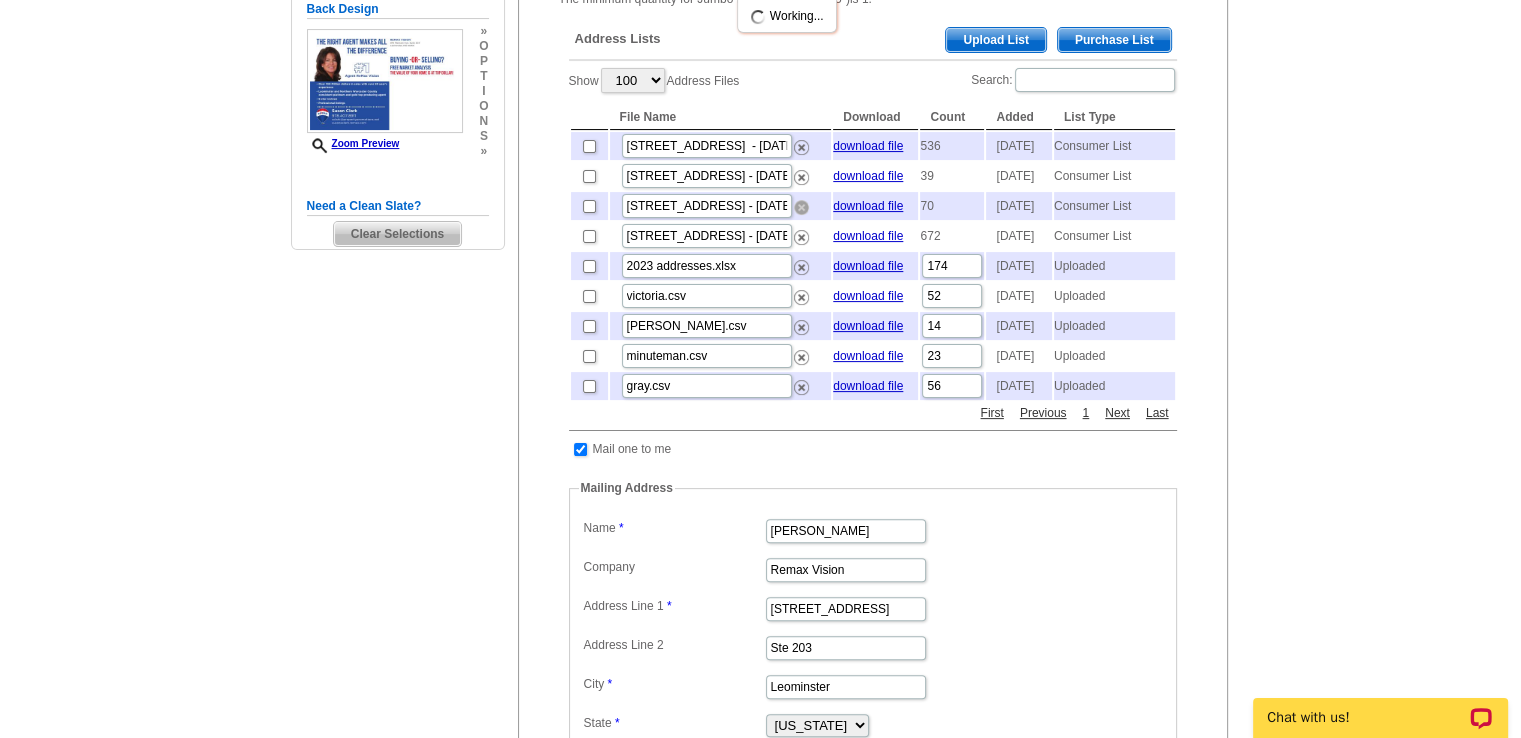 click at bounding box center (801, 207) 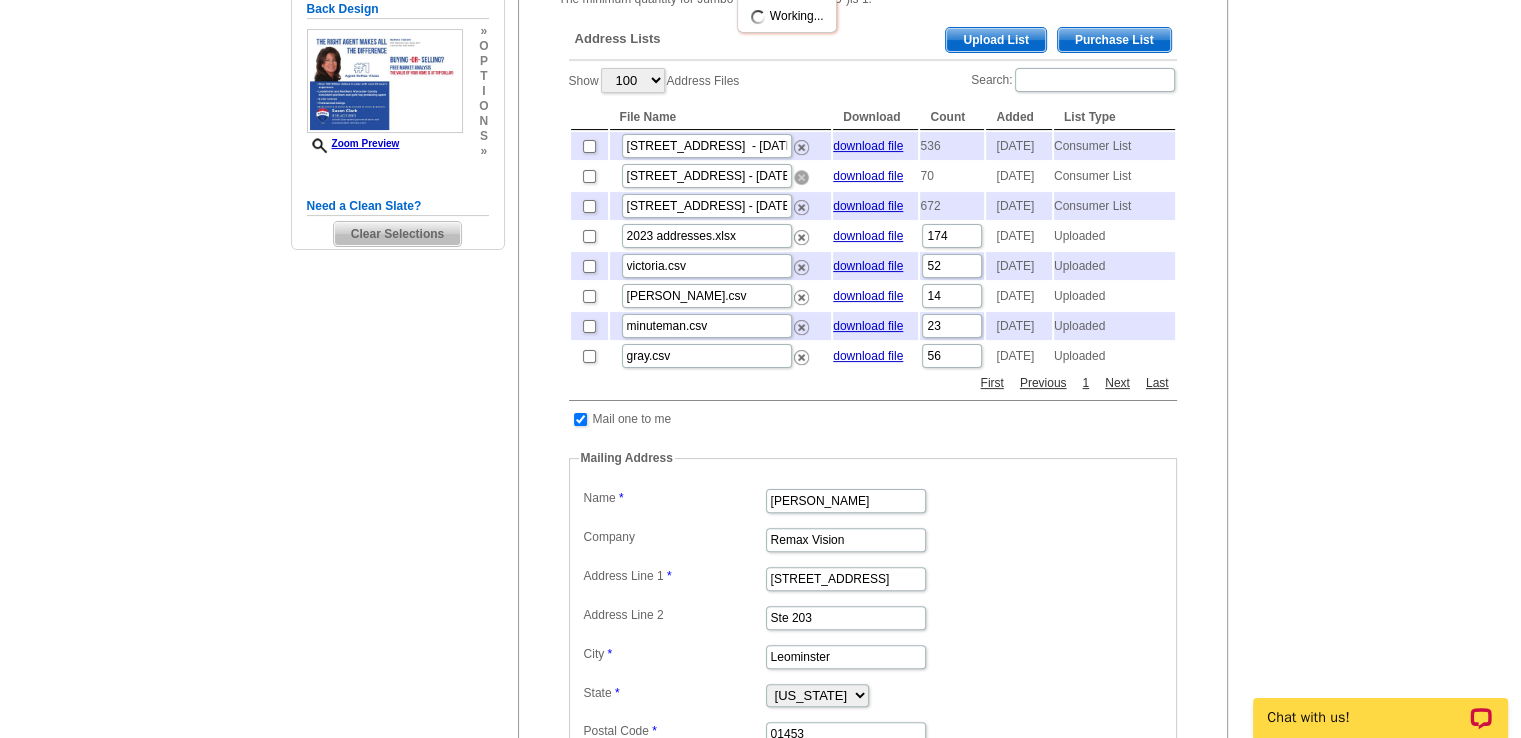 click at bounding box center (801, 177) 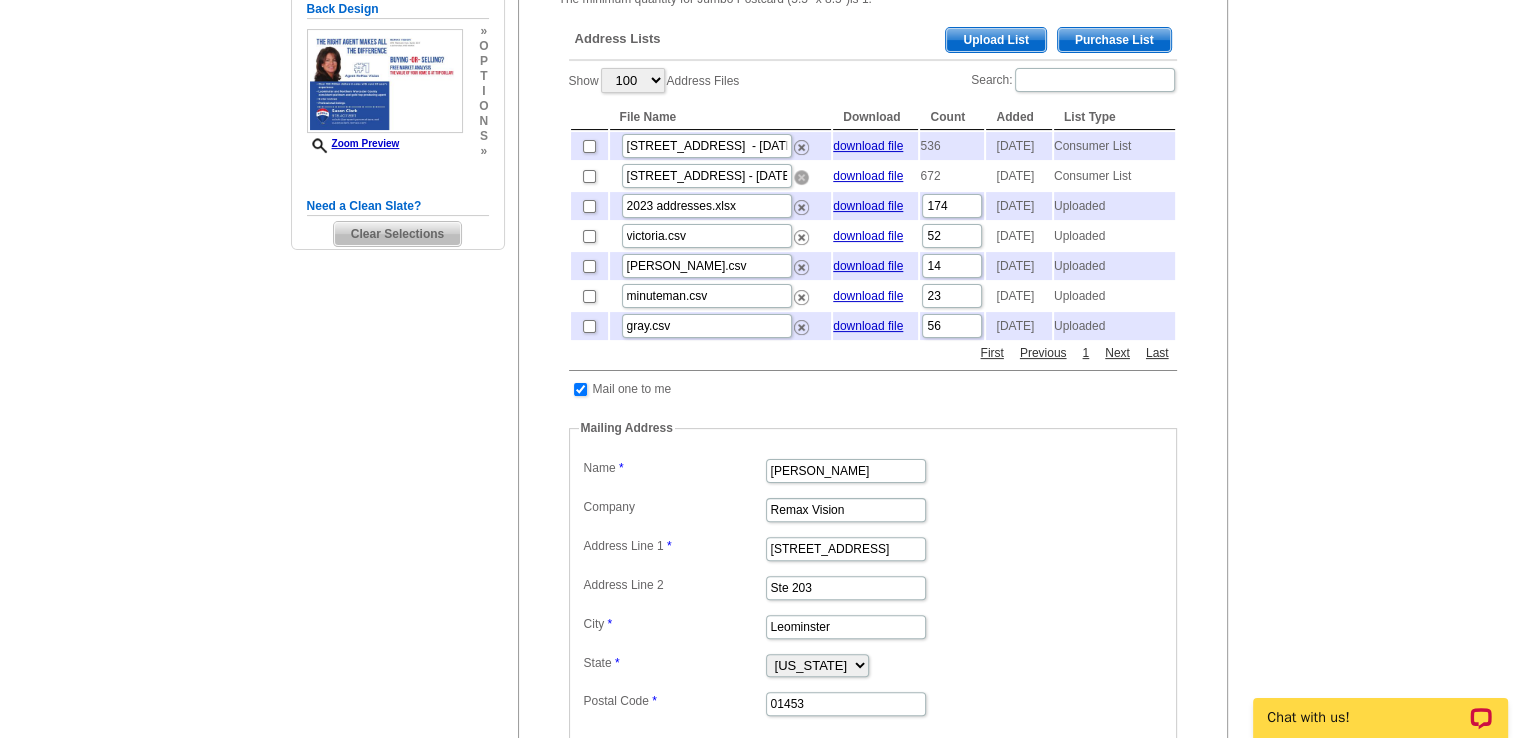 click at bounding box center (801, 177) 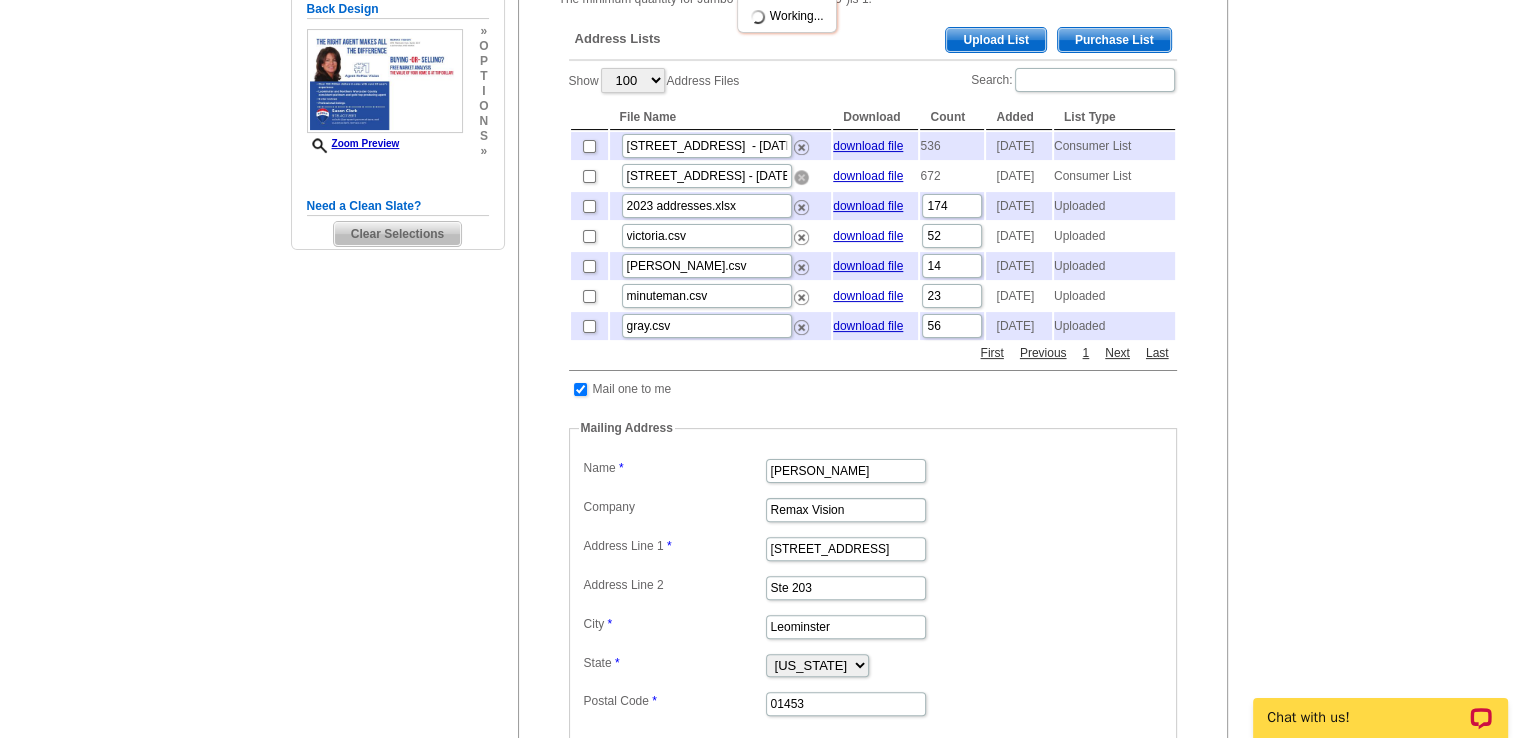 click at bounding box center (801, 177) 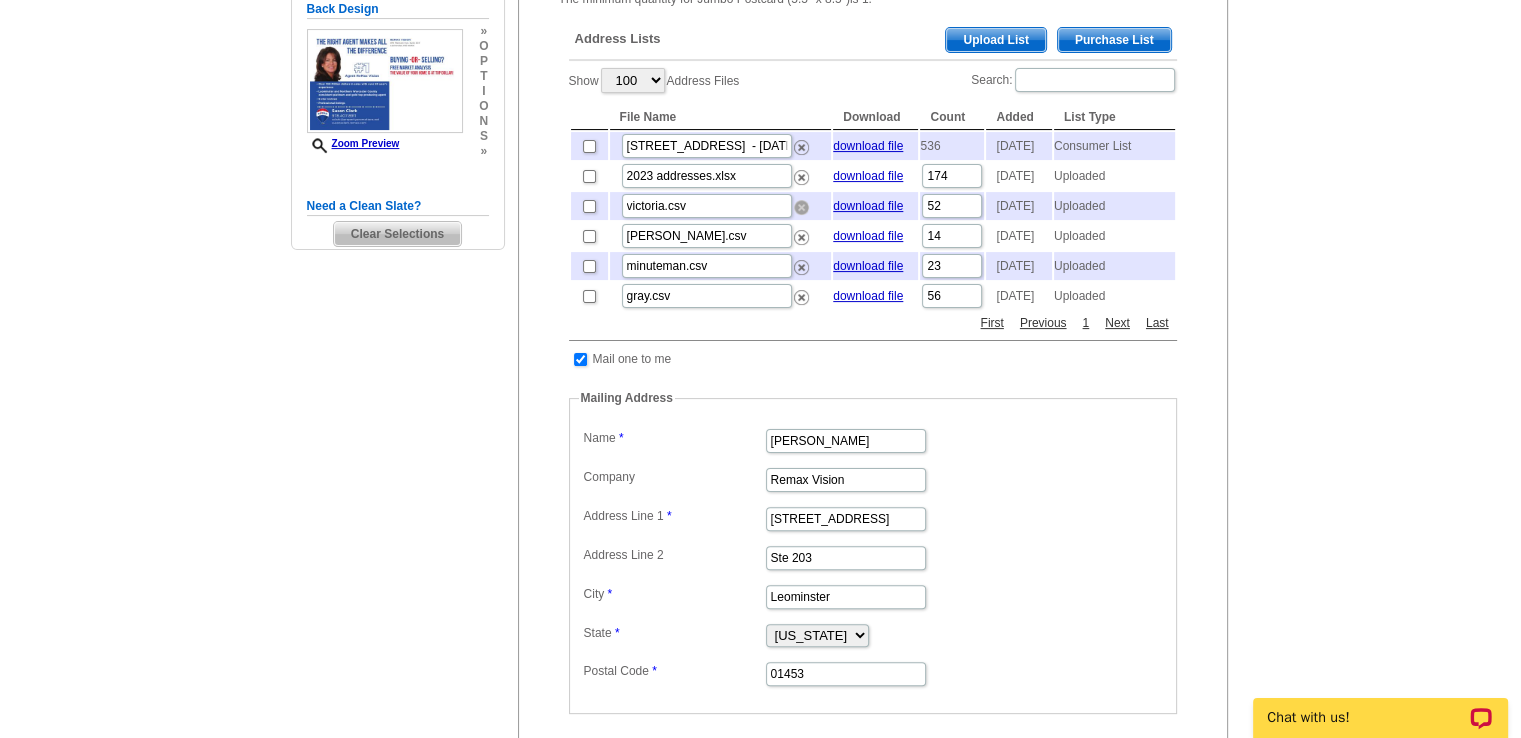 click at bounding box center [801, 207] 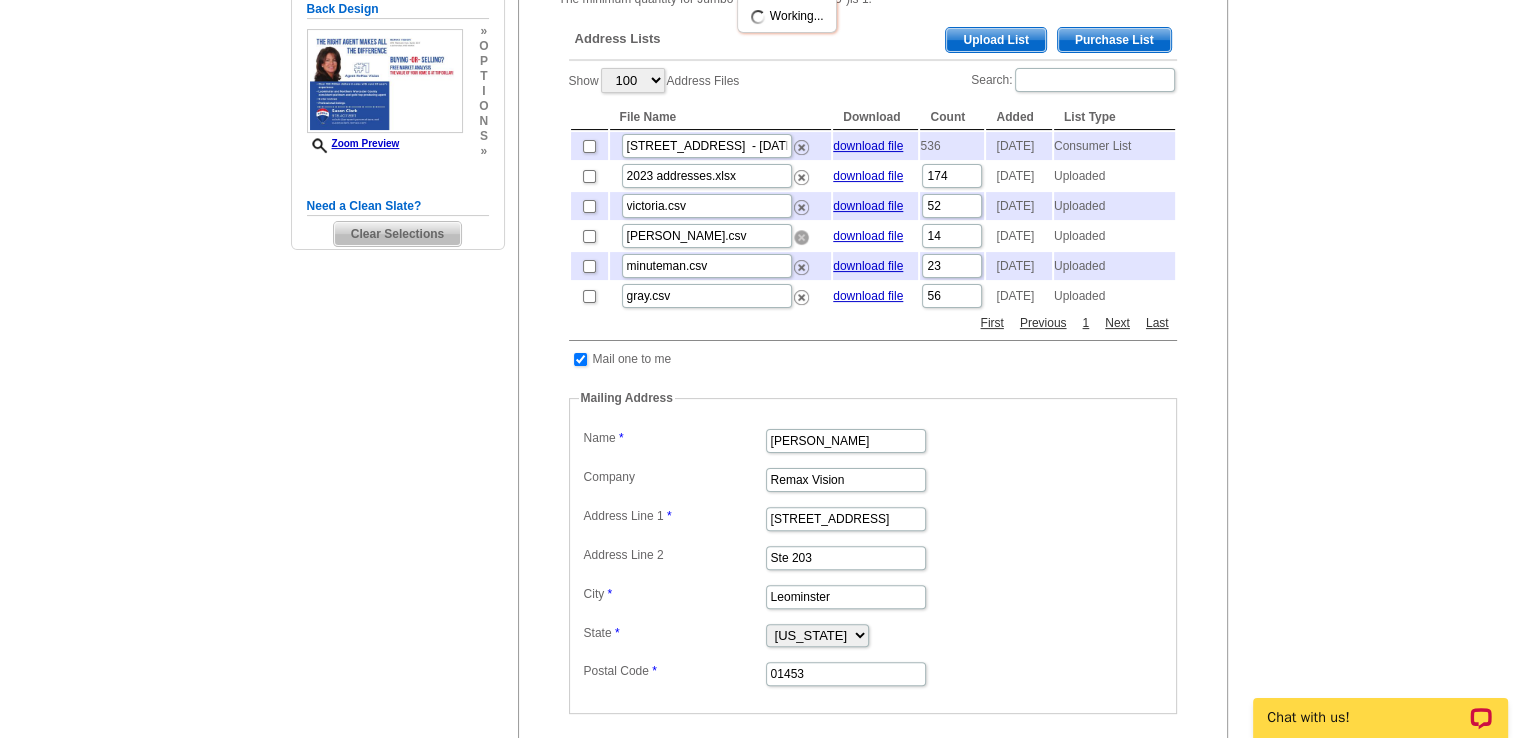 click at bounding box center [801, 237] 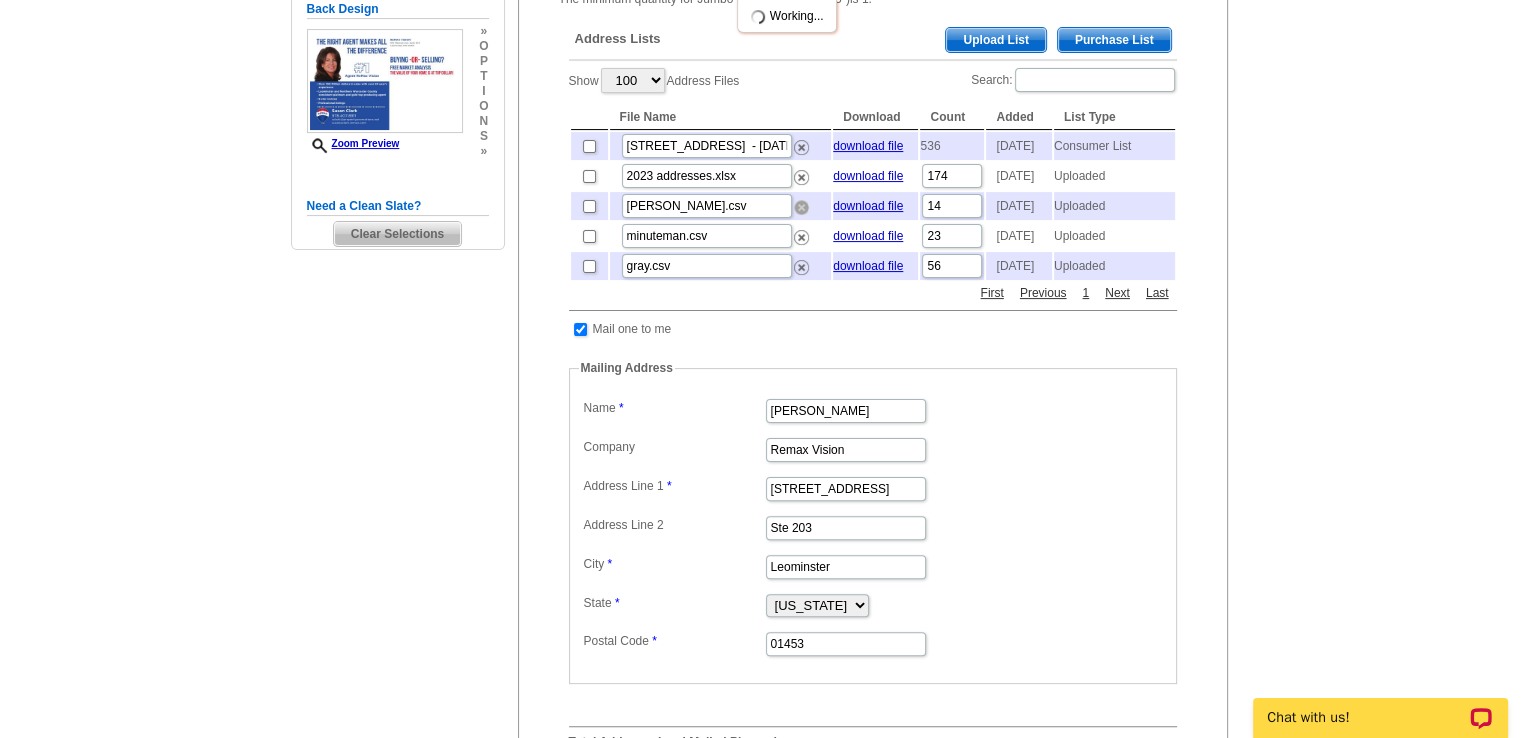 click at bounding box center (801, 207) 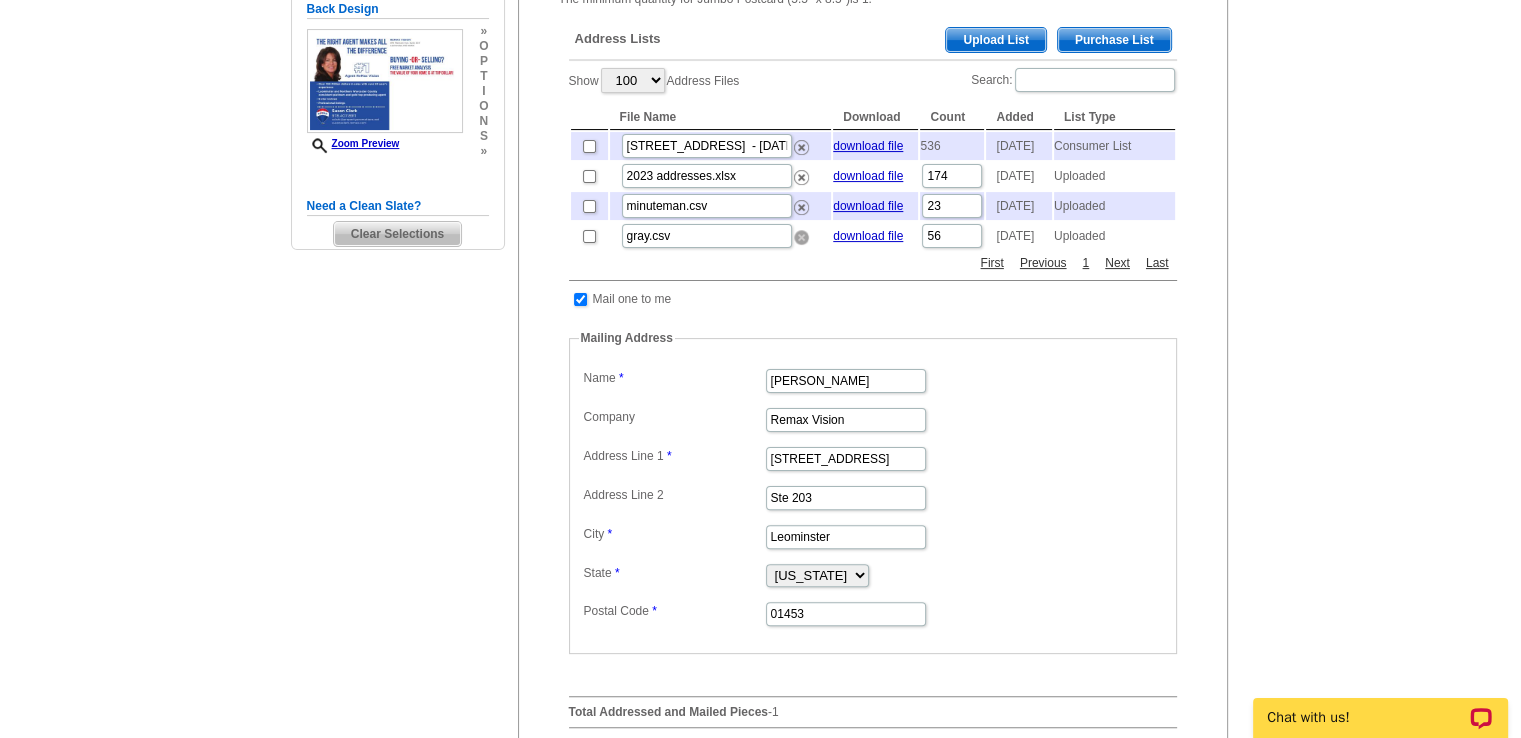 drag, startPoint x: 800, startPoint y: 265, endPoint x: 864, endPoint y: 98, distance: 178.8435 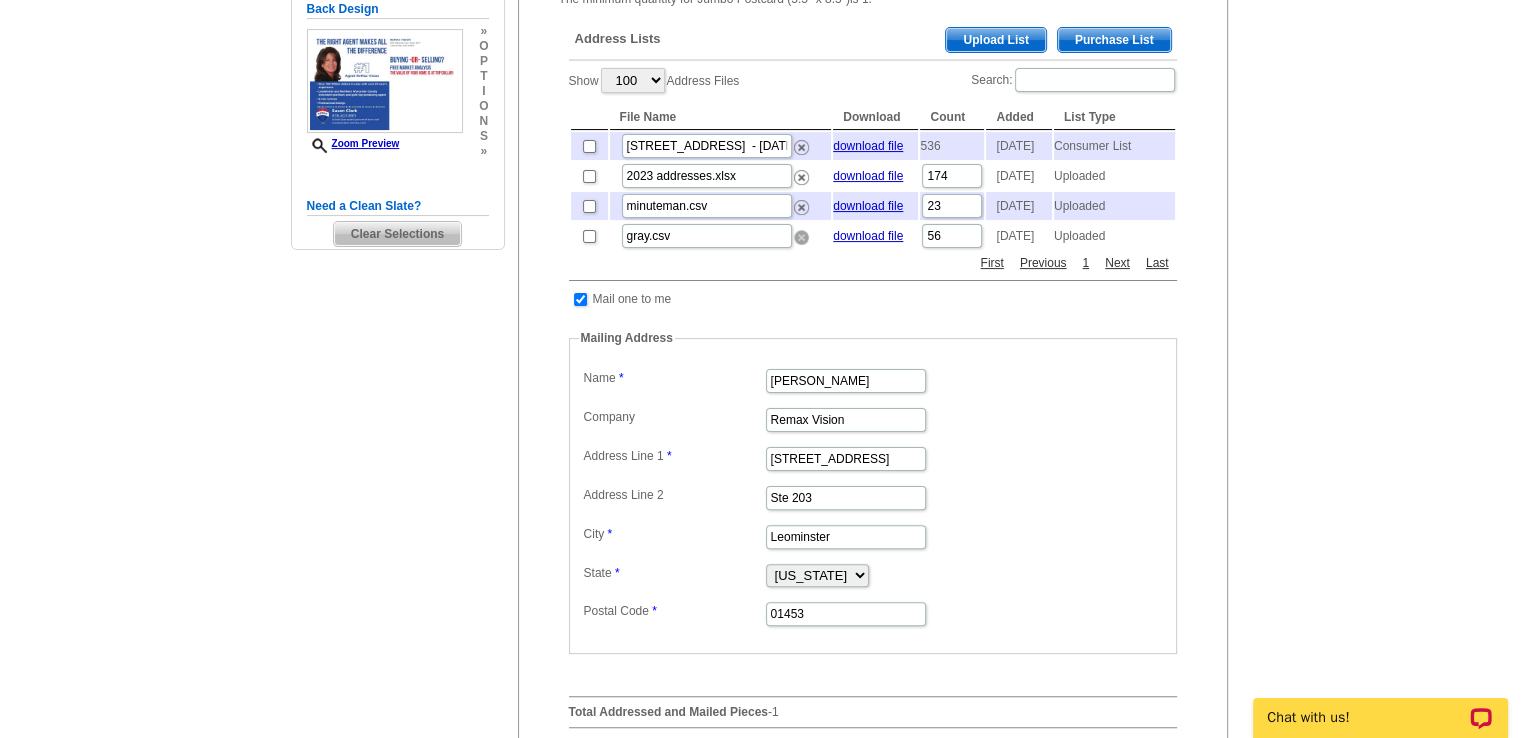 click at bounding box center (801, 237) 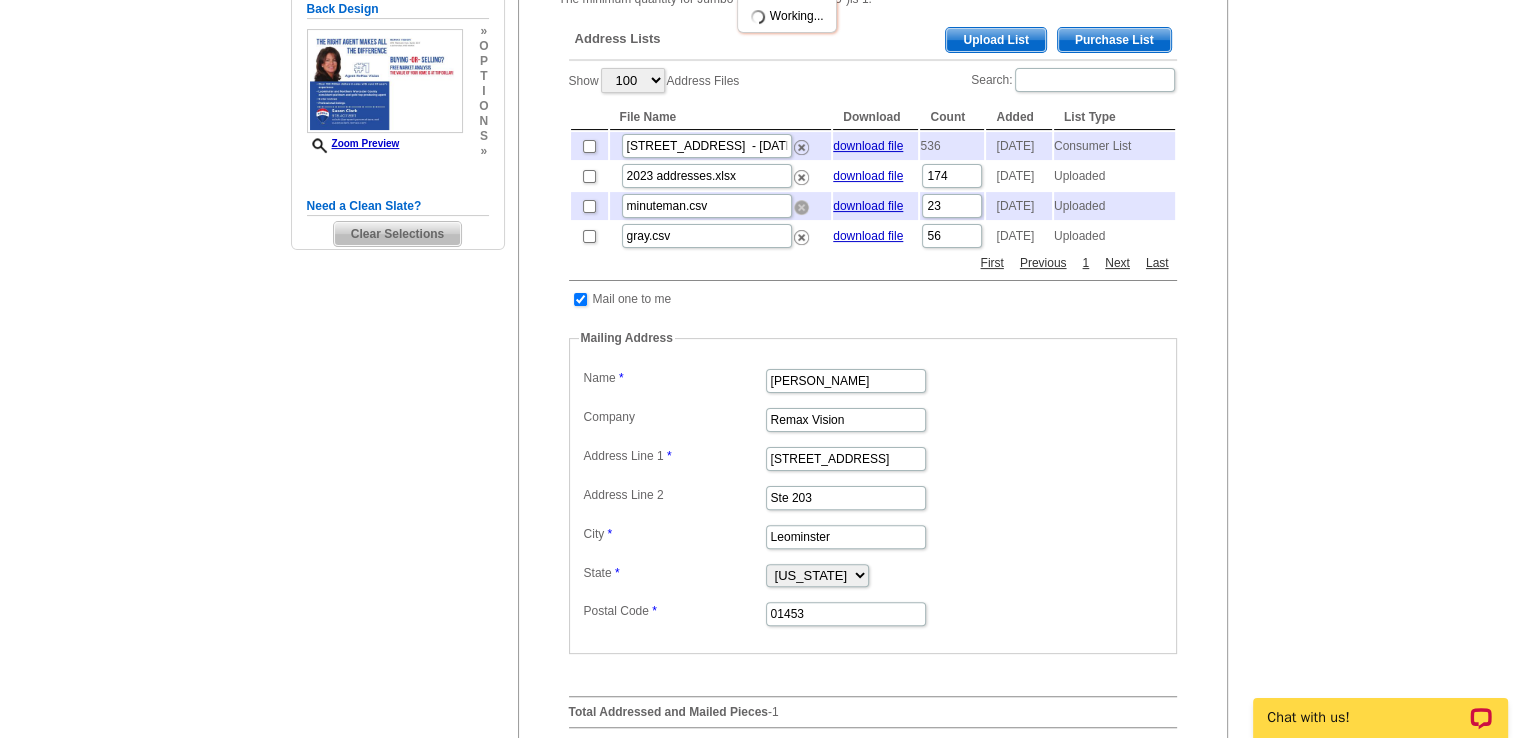 click at bounding box center [801, 207] 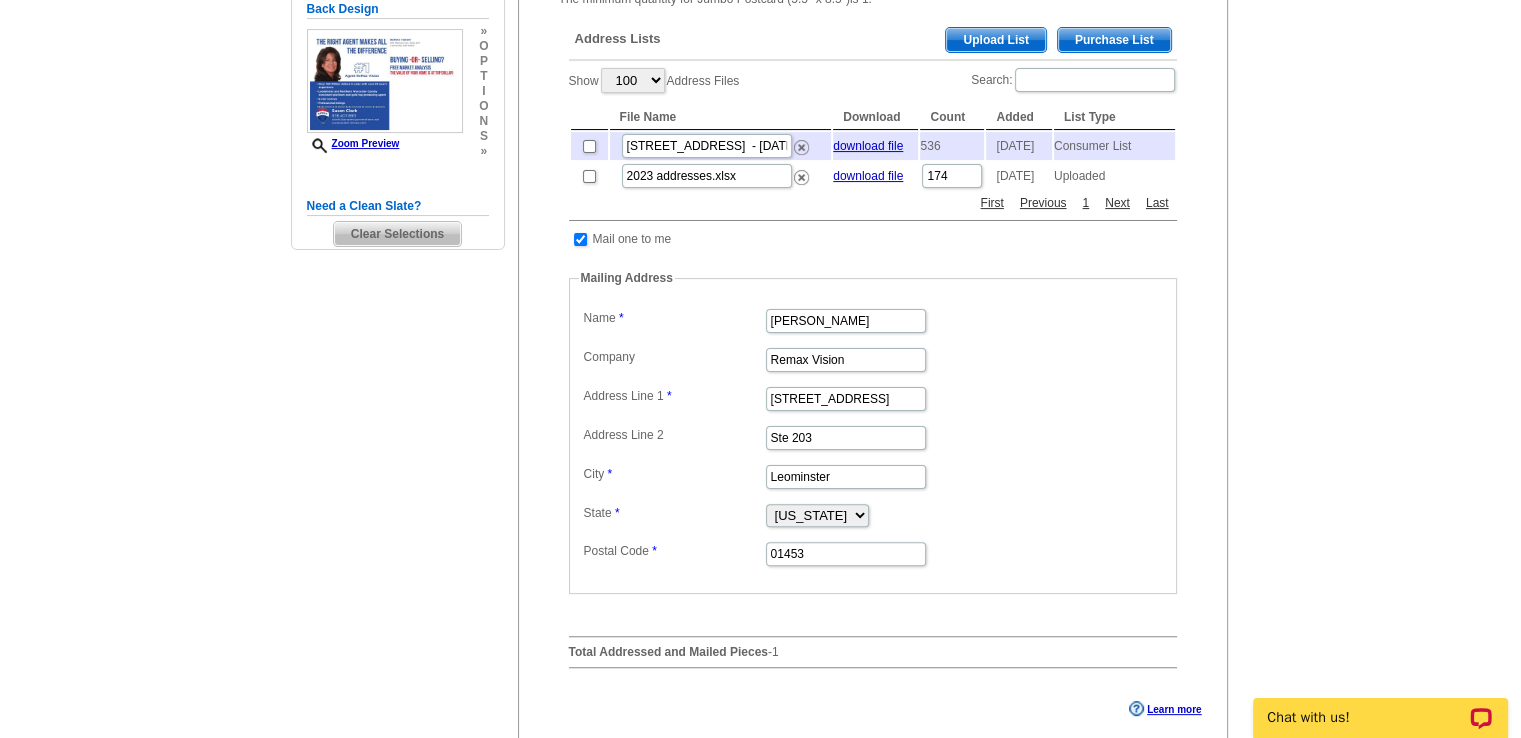 click on "Address Lists
Purchase List
Upload List
Show  5 10 25 50 100  Address Files Search:  File Name Download Count Added List Type 69 Colonial Drive  - Jun 23 download file 536 2025-06-23 Consumer List 2023 addresses.xlsx download file 174 2024-08-07 Uploaded First Previous 1 Next Last
Mail one to me
Mailing Address
Label
Mail-To-Me
Name
Susan Clark
Company
Remax Vision
Address Line 1
975 Merriam Ave
Address Line 2
Ste 203
Address Line 3
City
Leominster
State
Alabama
Alaska
Arizona
Arkansas
California
Colorado
Connecticut
District of Columbia
Delaware
Florida
Georgia
Hawaii
Idaho" at bounding box center (873, 348) 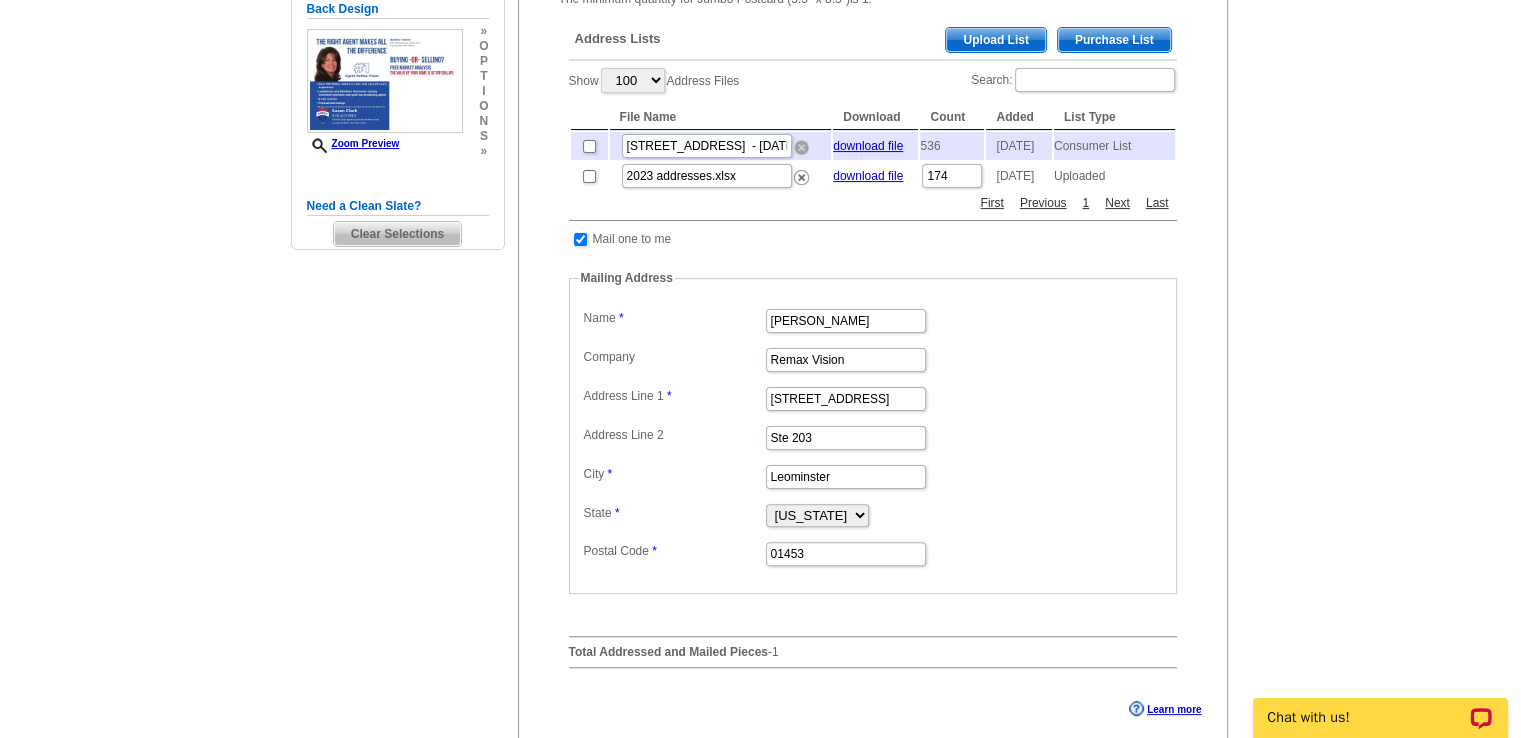 click at bounding box center [801, 147] 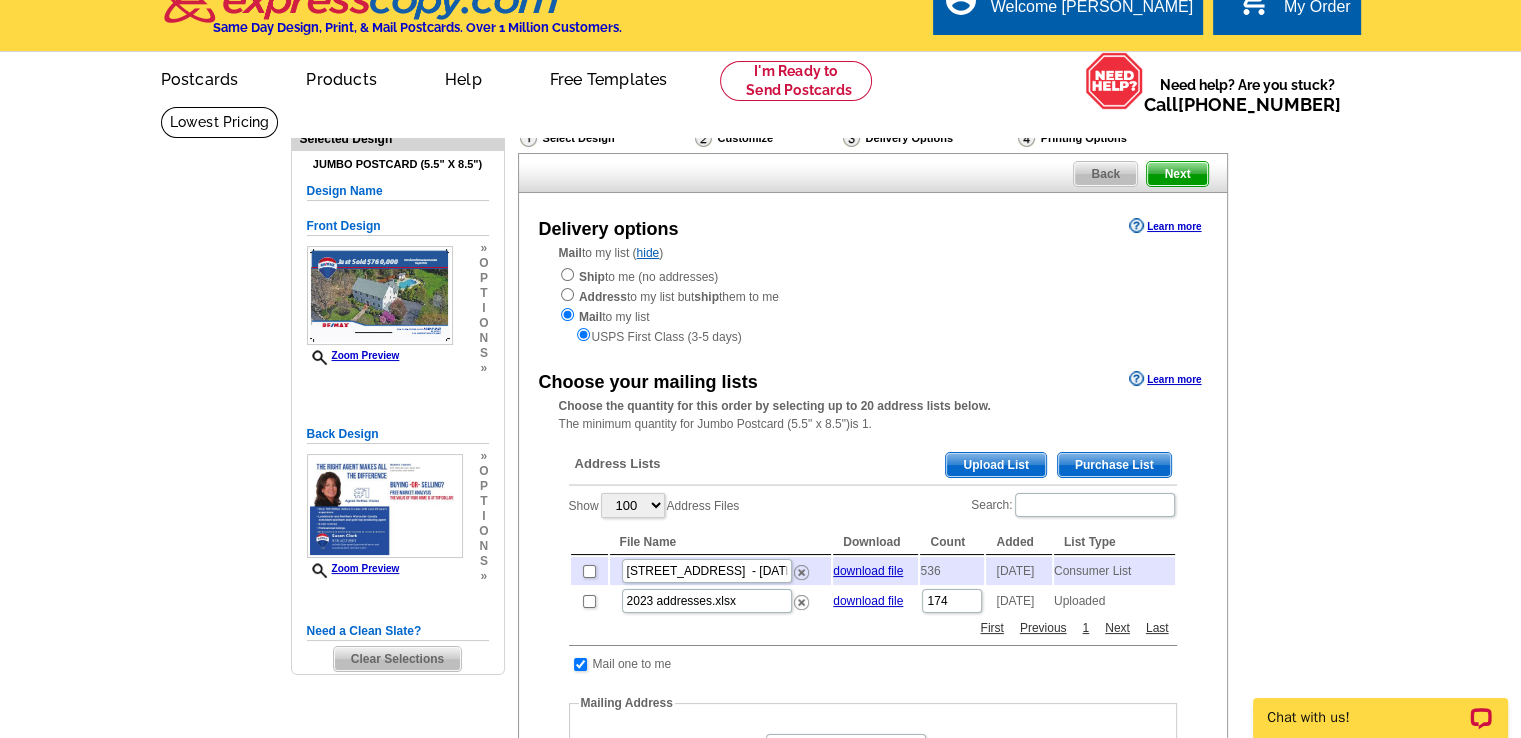 scroll, scrollTop: 0, scrollLeft: 0, axis: both 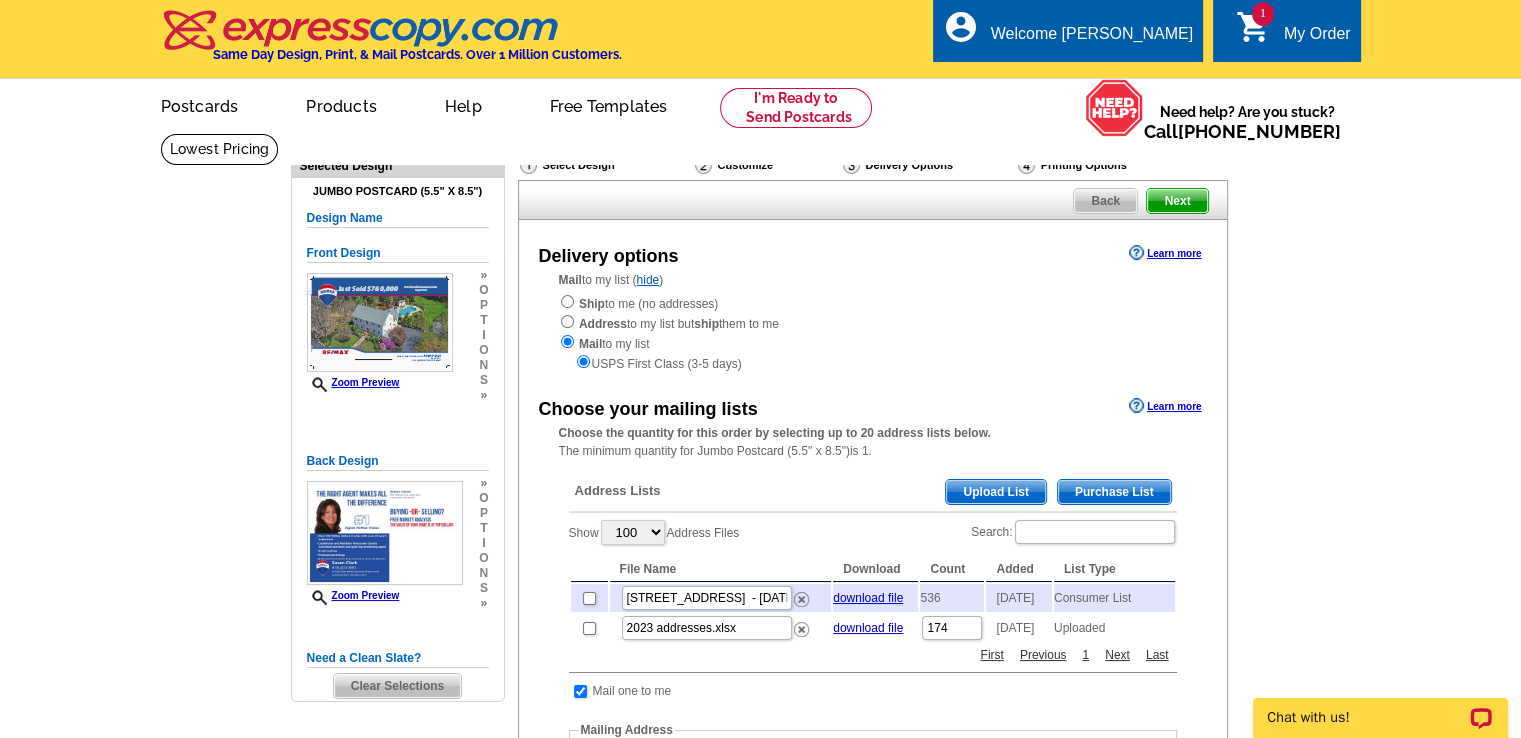 click on "Upload List" at bounding box center [995, 492] 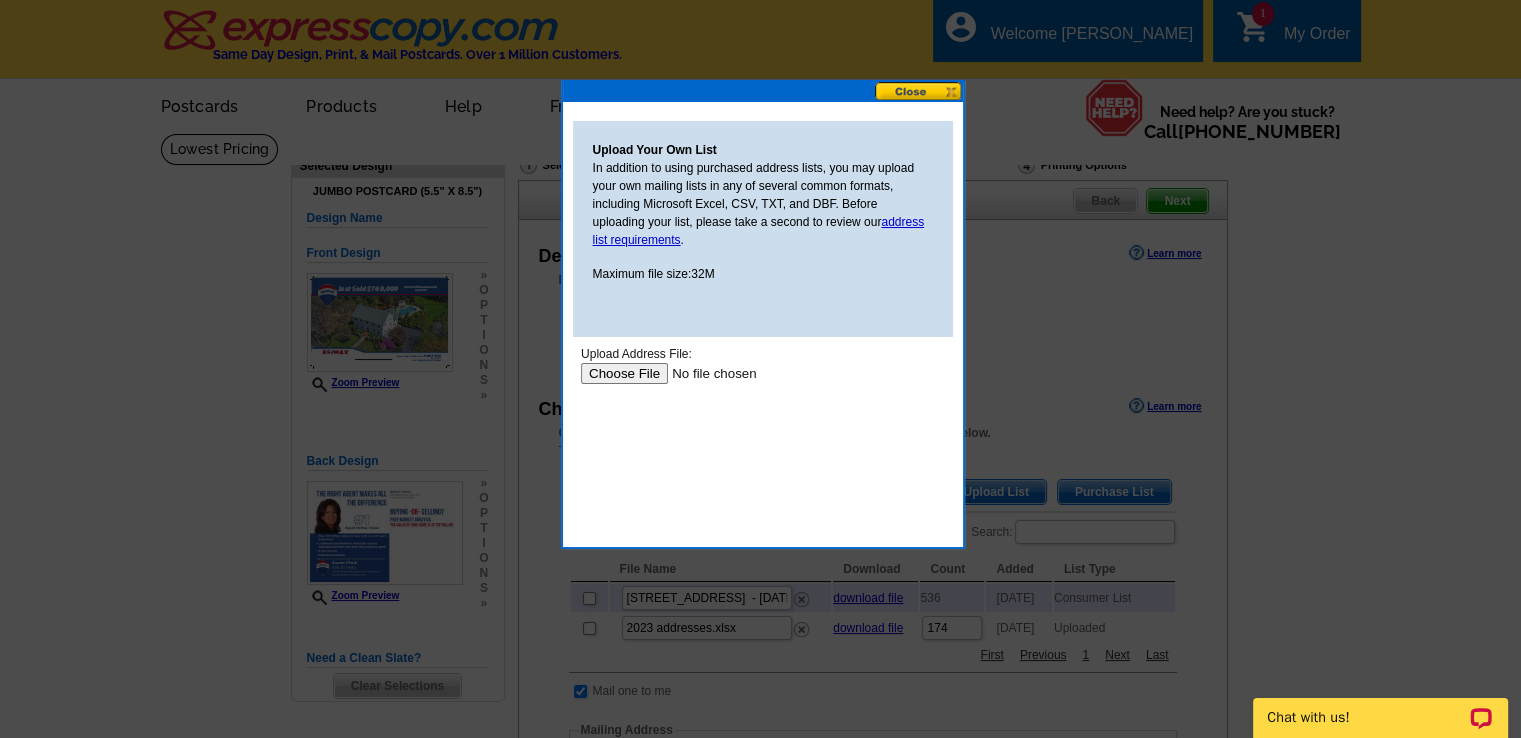 scroll, scrollTop: 0, scrollLeft: 0, axis: both 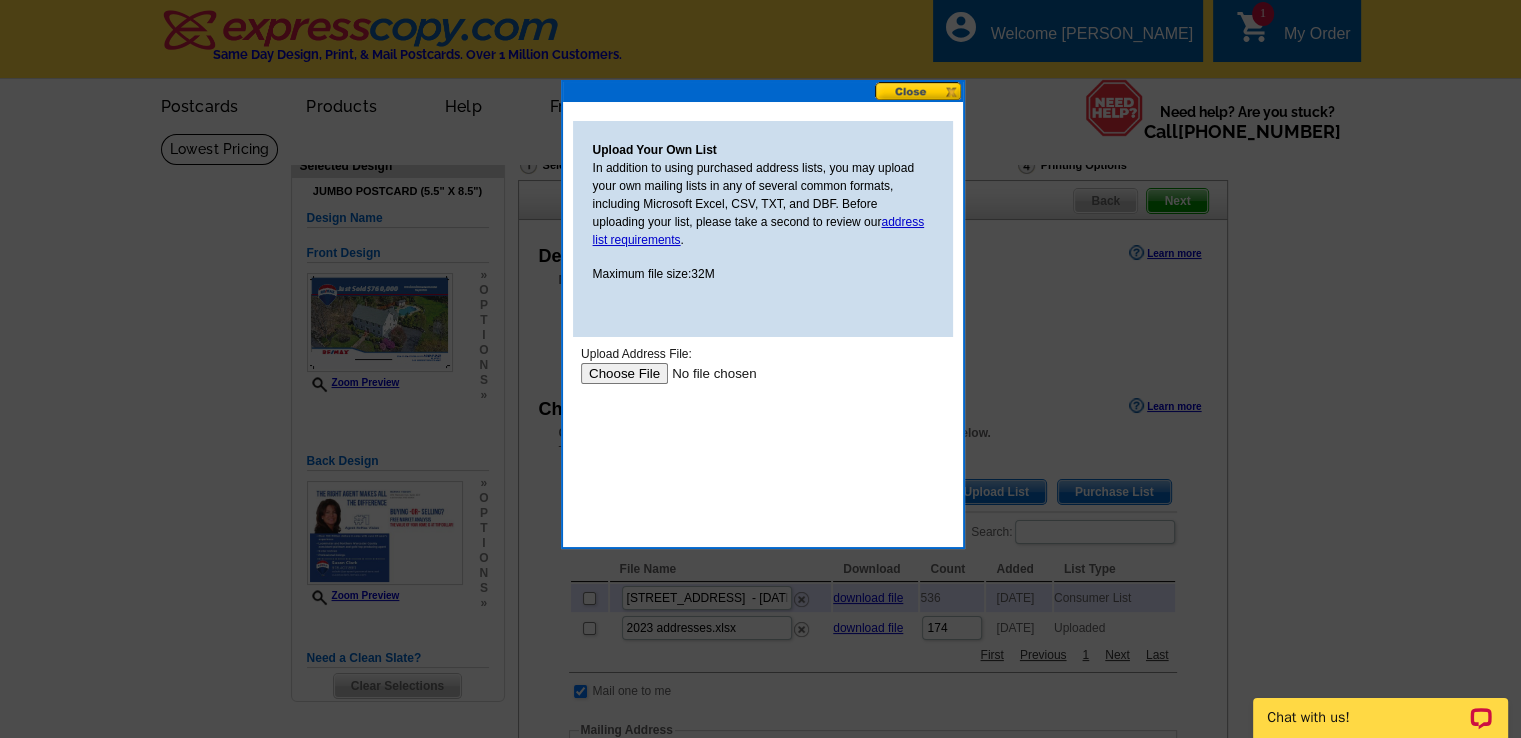 click at bounding box center (706, 373) 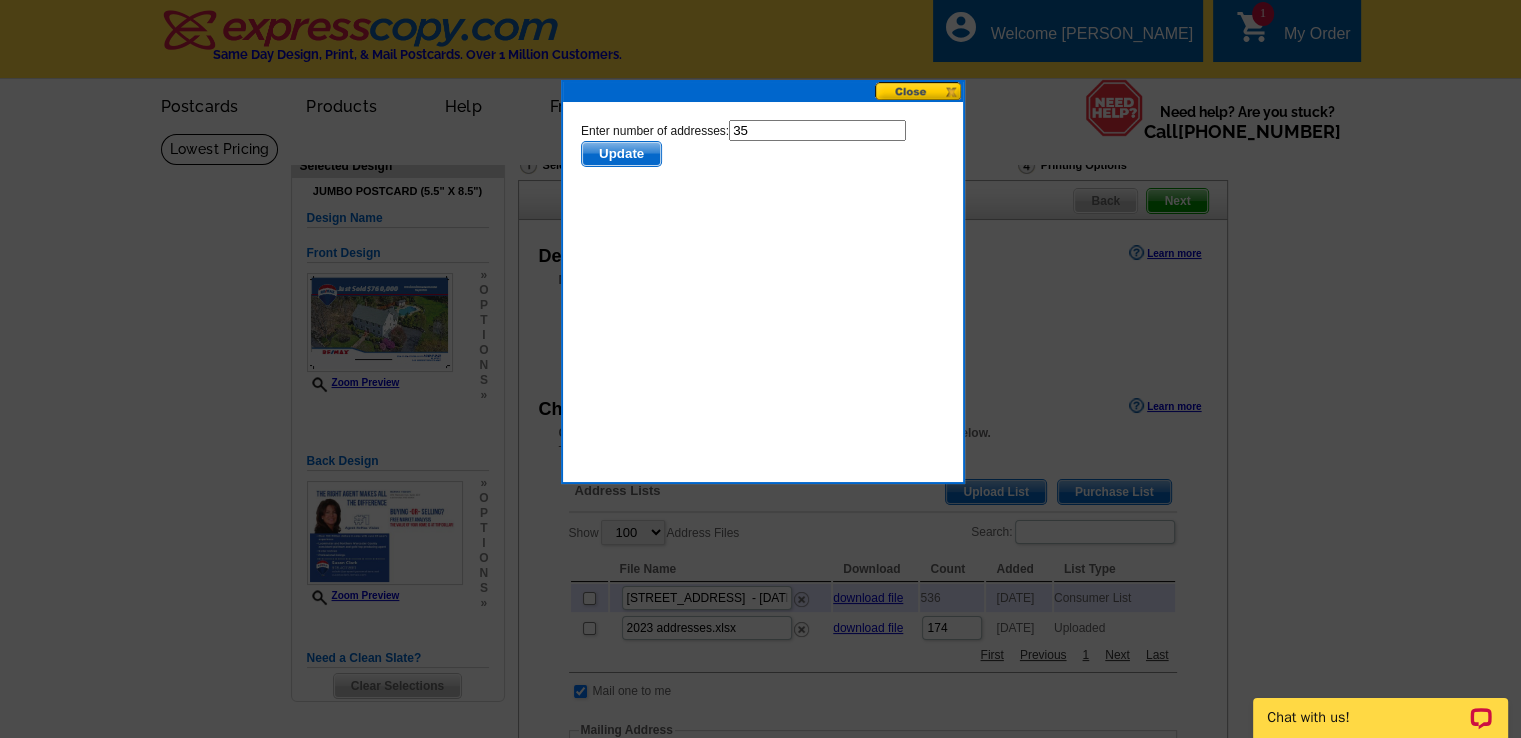 scroll, scrollTop: 0, scrollLeft: 0, axis: both 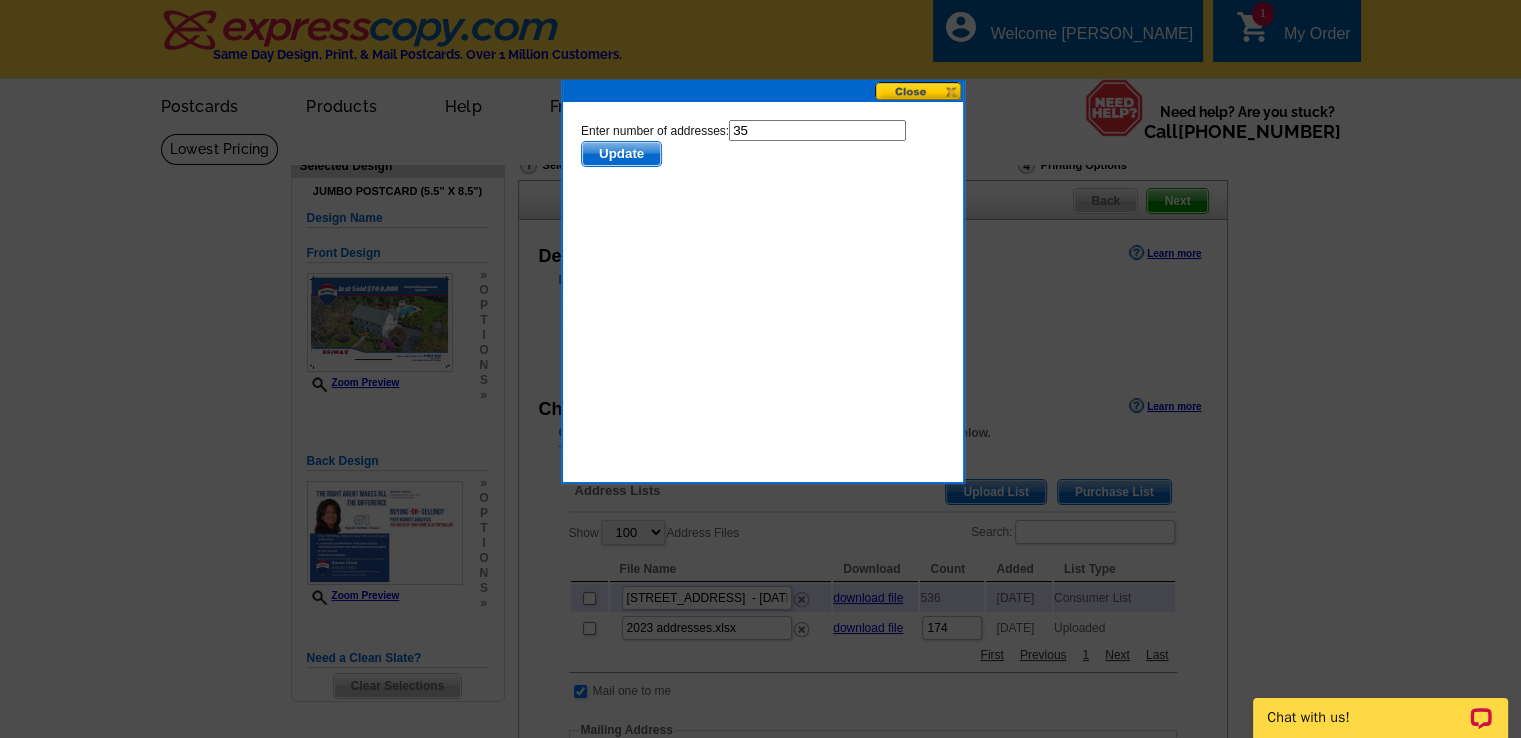 click on "Update" at bounding box center (620, 154) 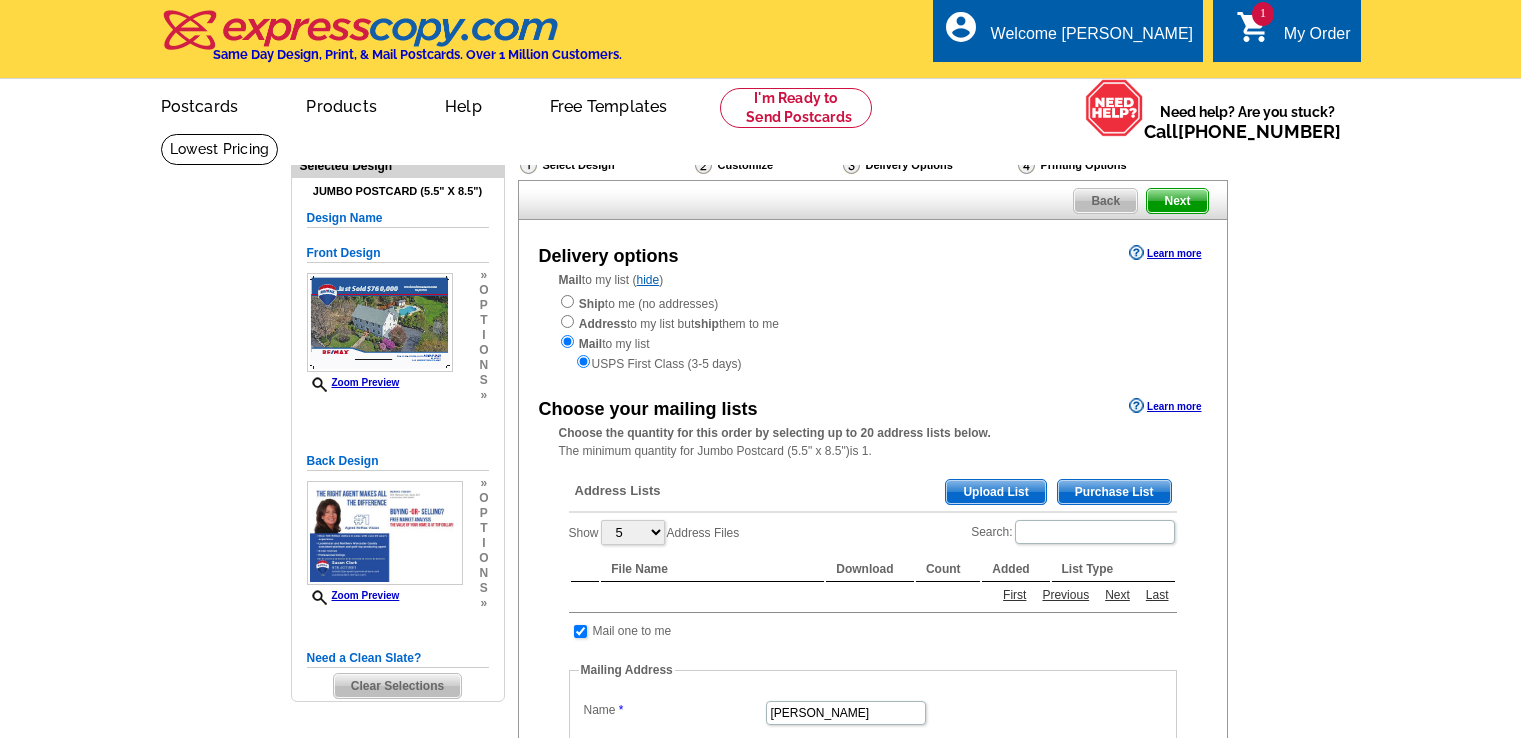 scroll, scrollTop: 0, scrollLeft: 0, axis: both 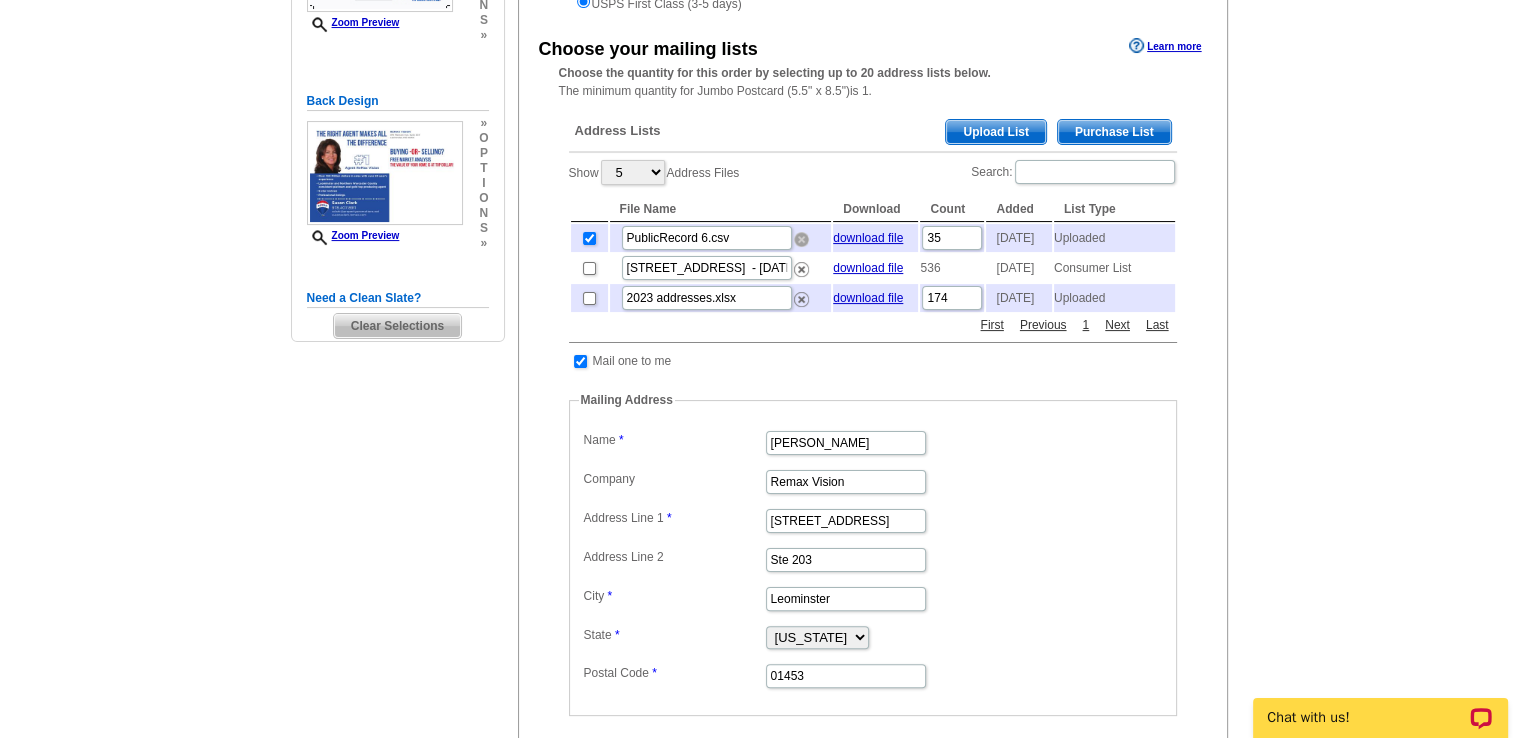 click at bounding box center (801, 239) 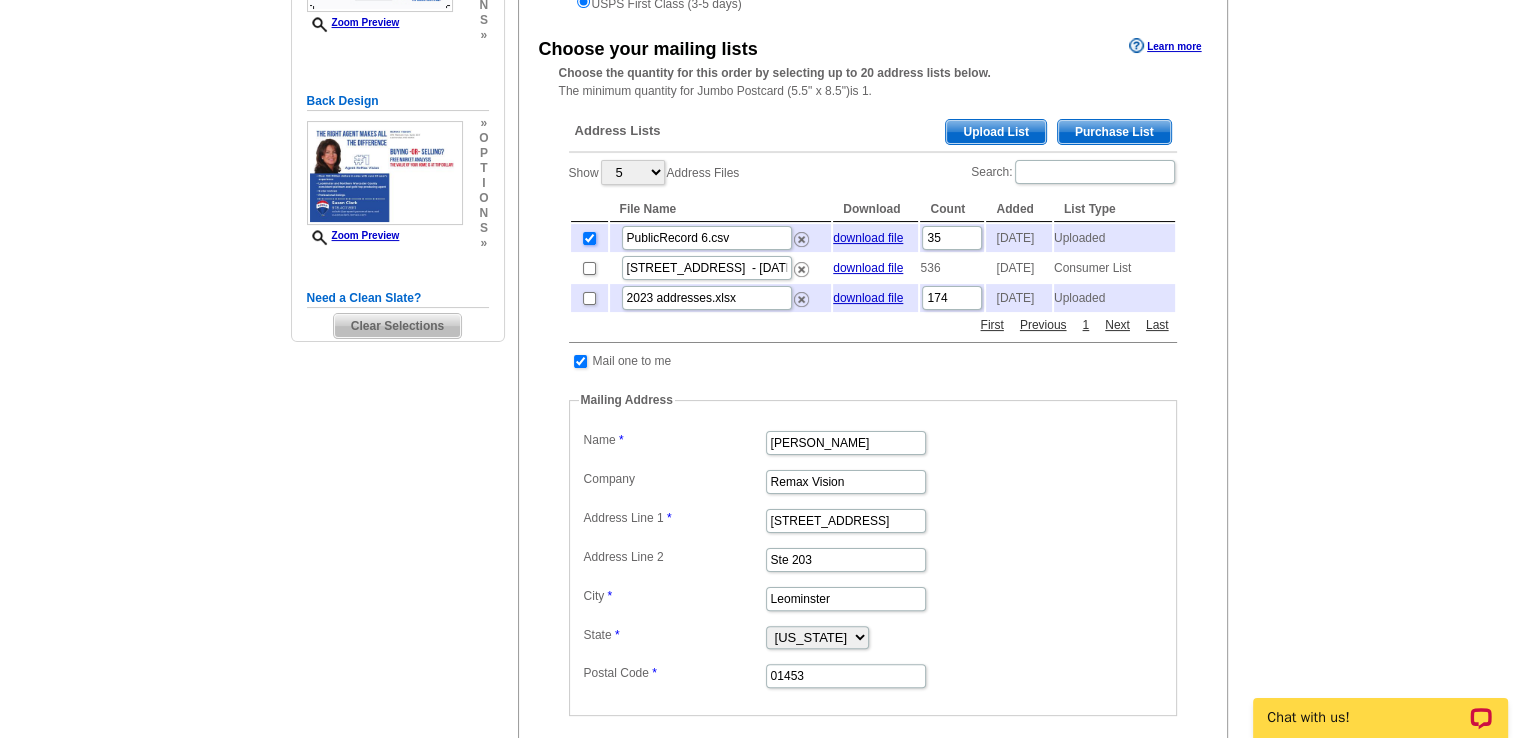 click at bounding box center [589, 238] 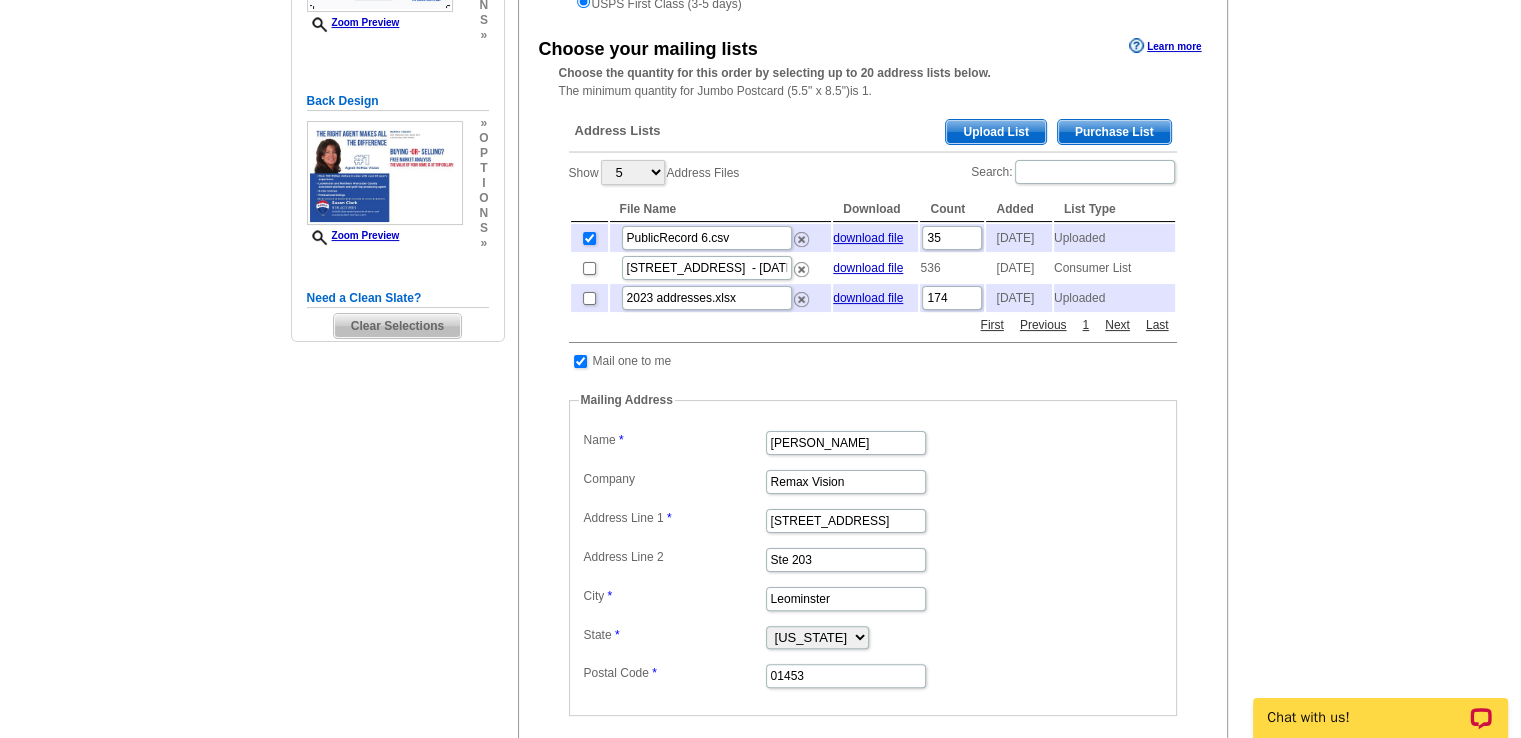 checkbox on "false" 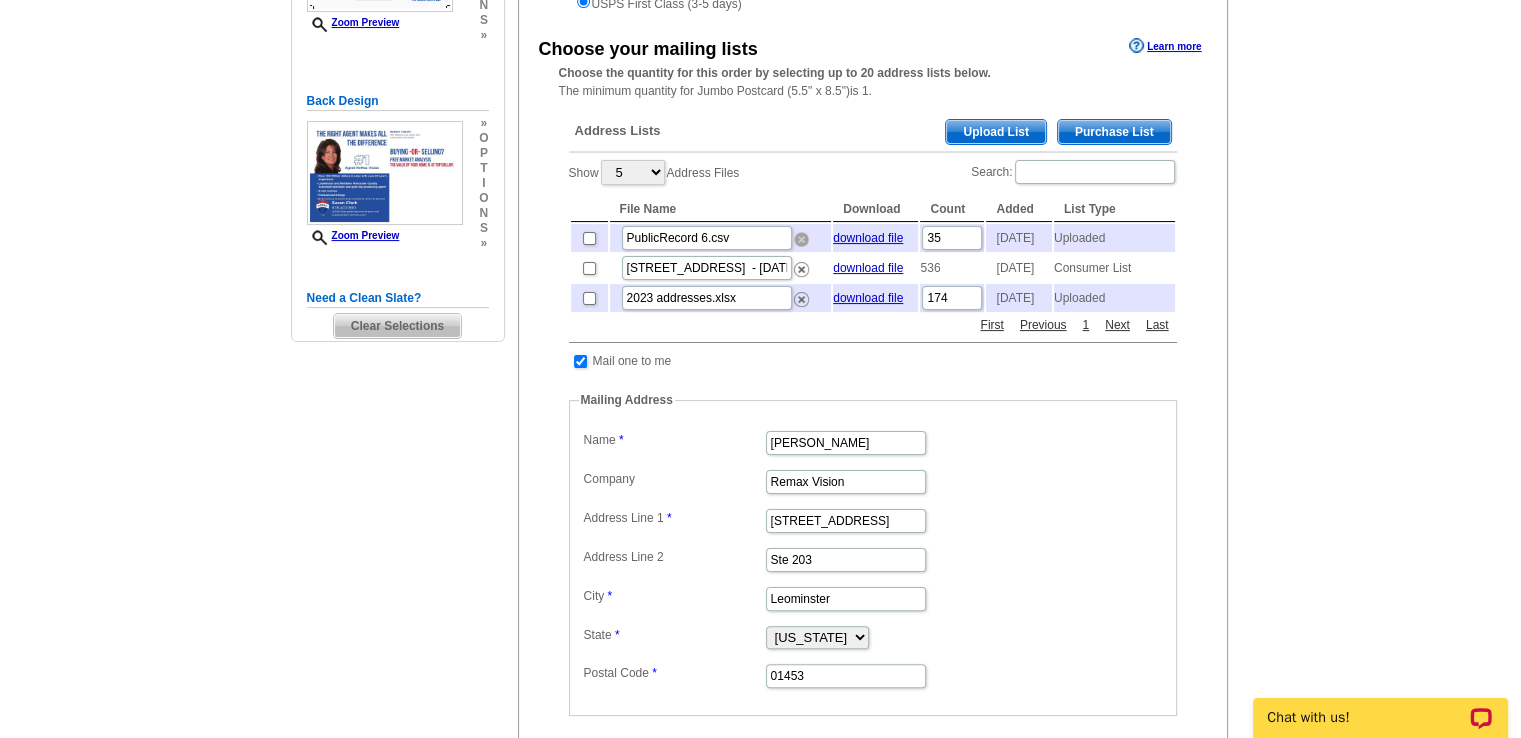 click at bounding box center [801, 239] 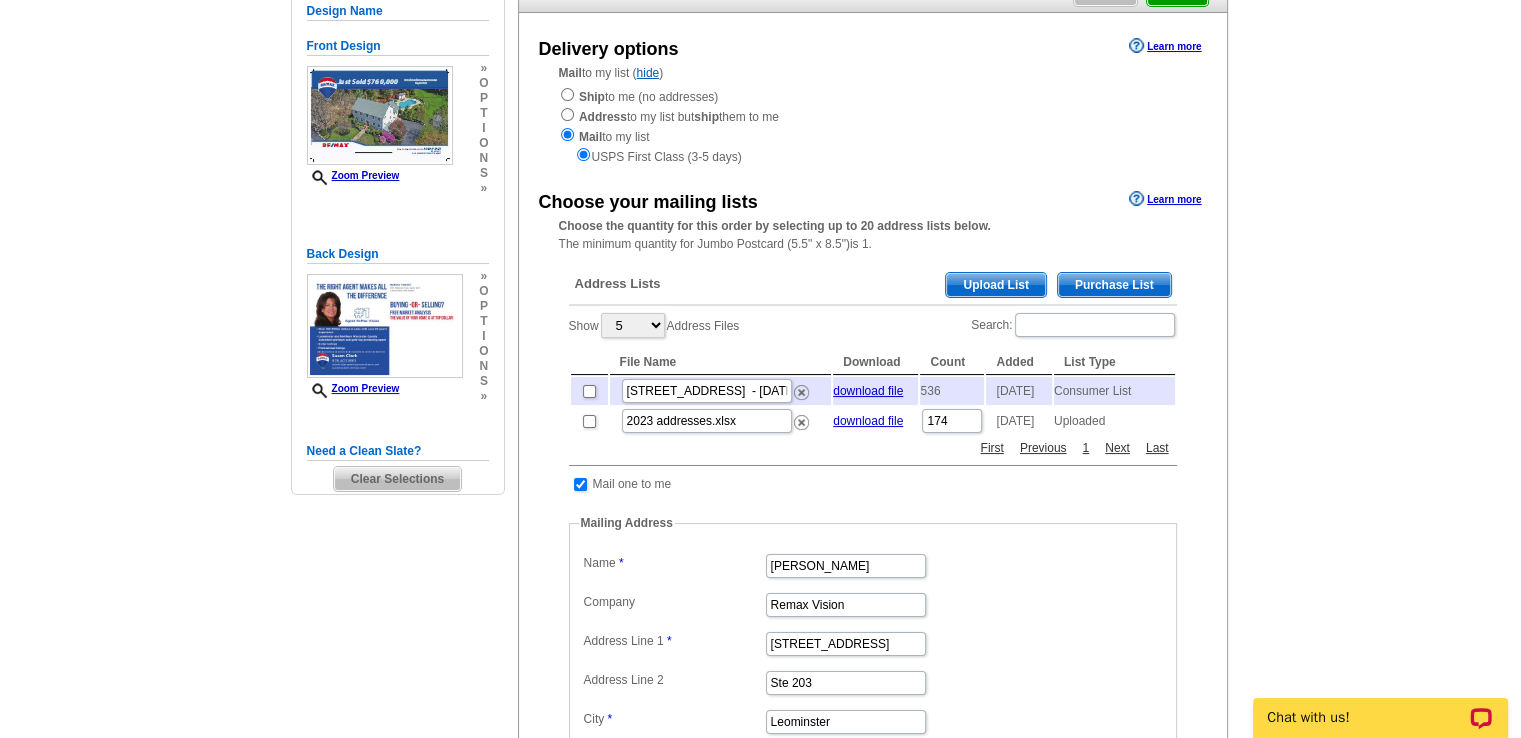 scroll, scrollTop: 0, scrollLeft: 0, axis: both 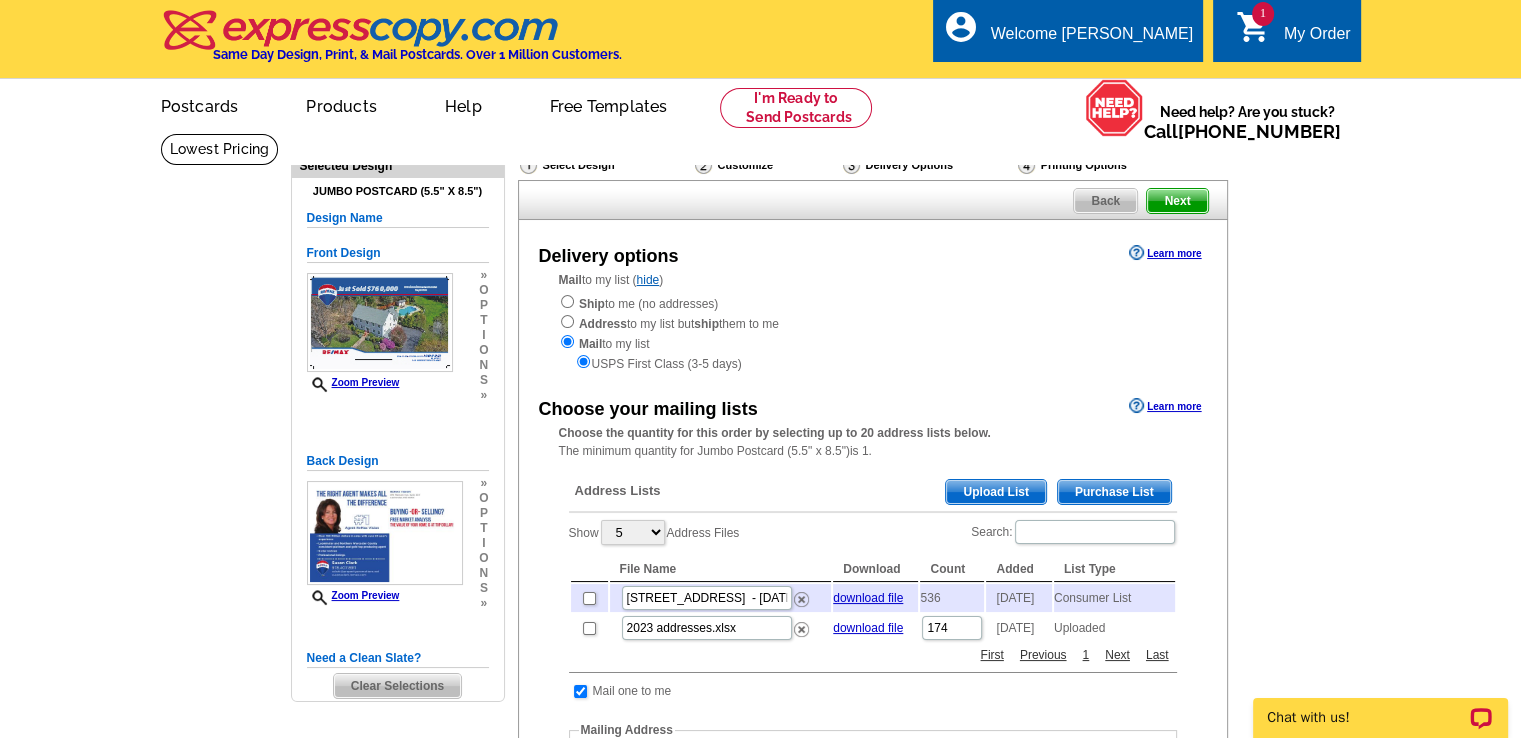 click on "Upload List" at bounding box center [995, 492] 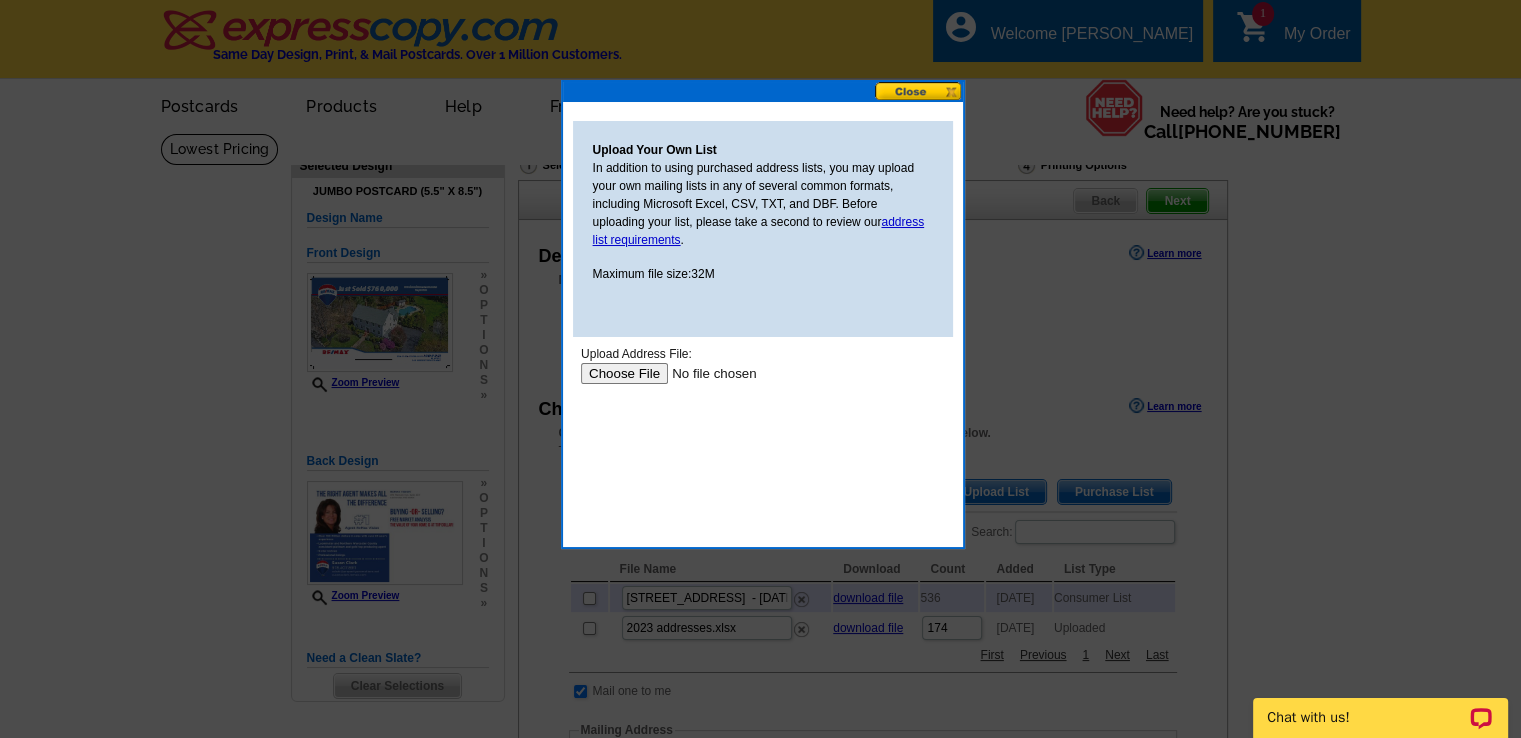 scroll, scrollTop: 0, scrollLeft: 0, axis: both 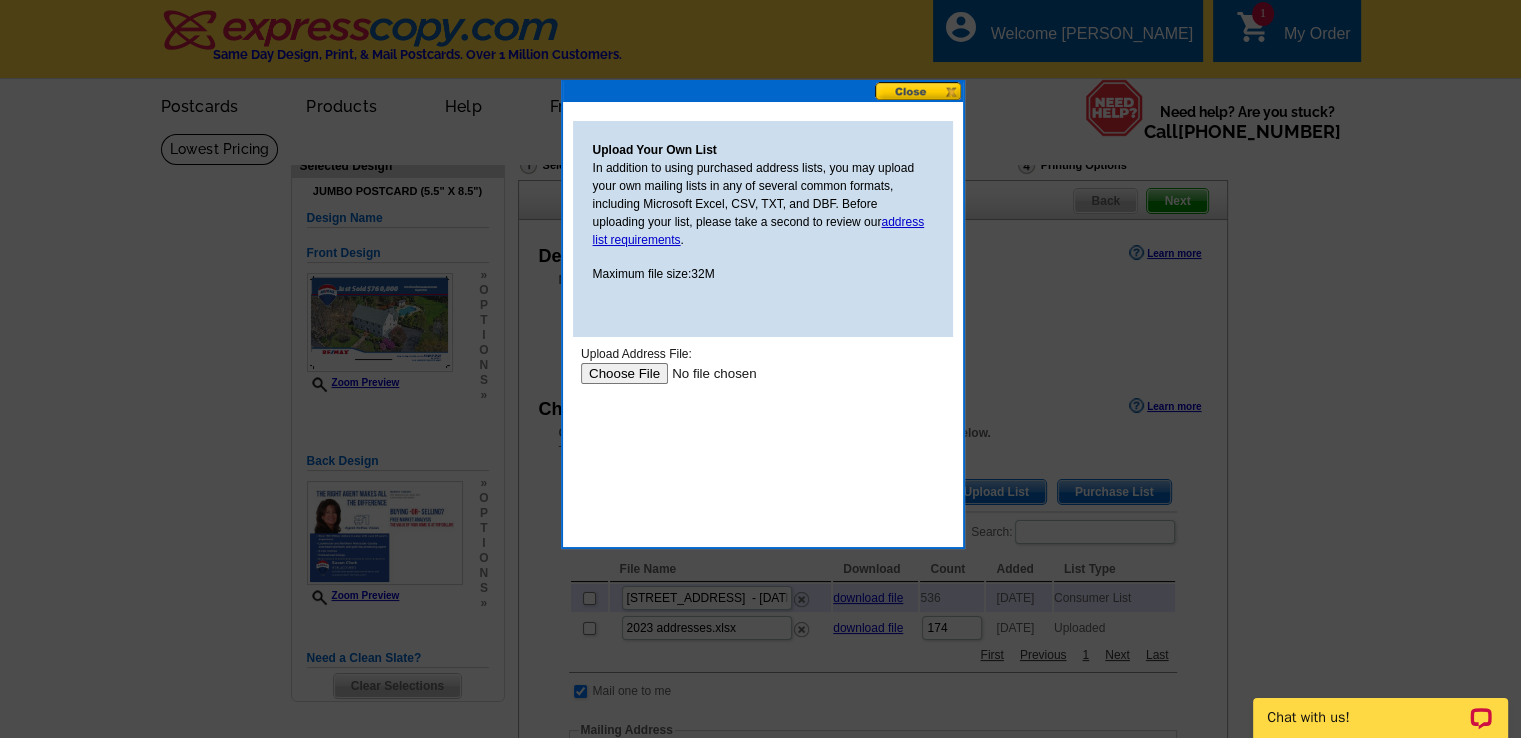 click at bounding box center [706, 373] 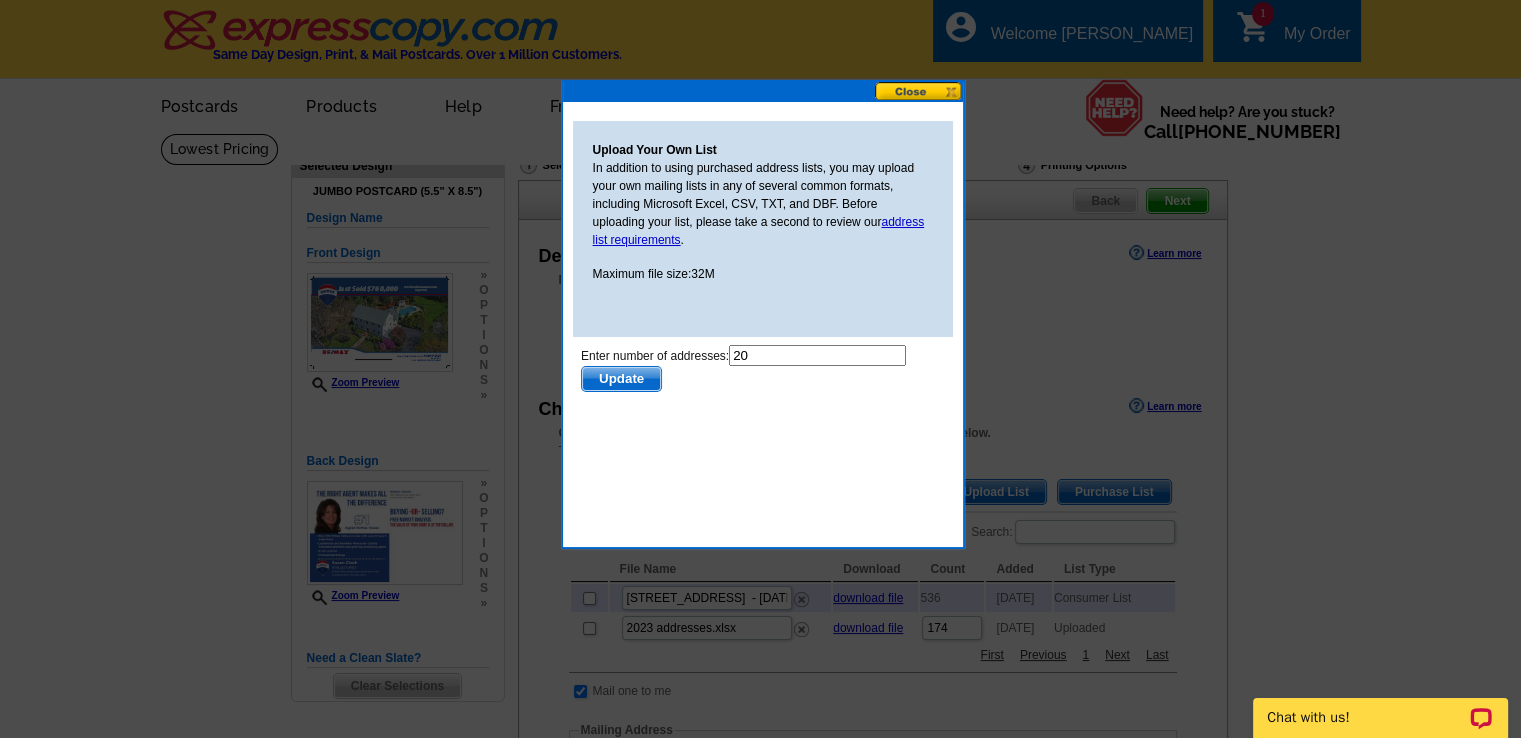 scroll, scrollTop: 0, scrollLeft: 0, axis: both 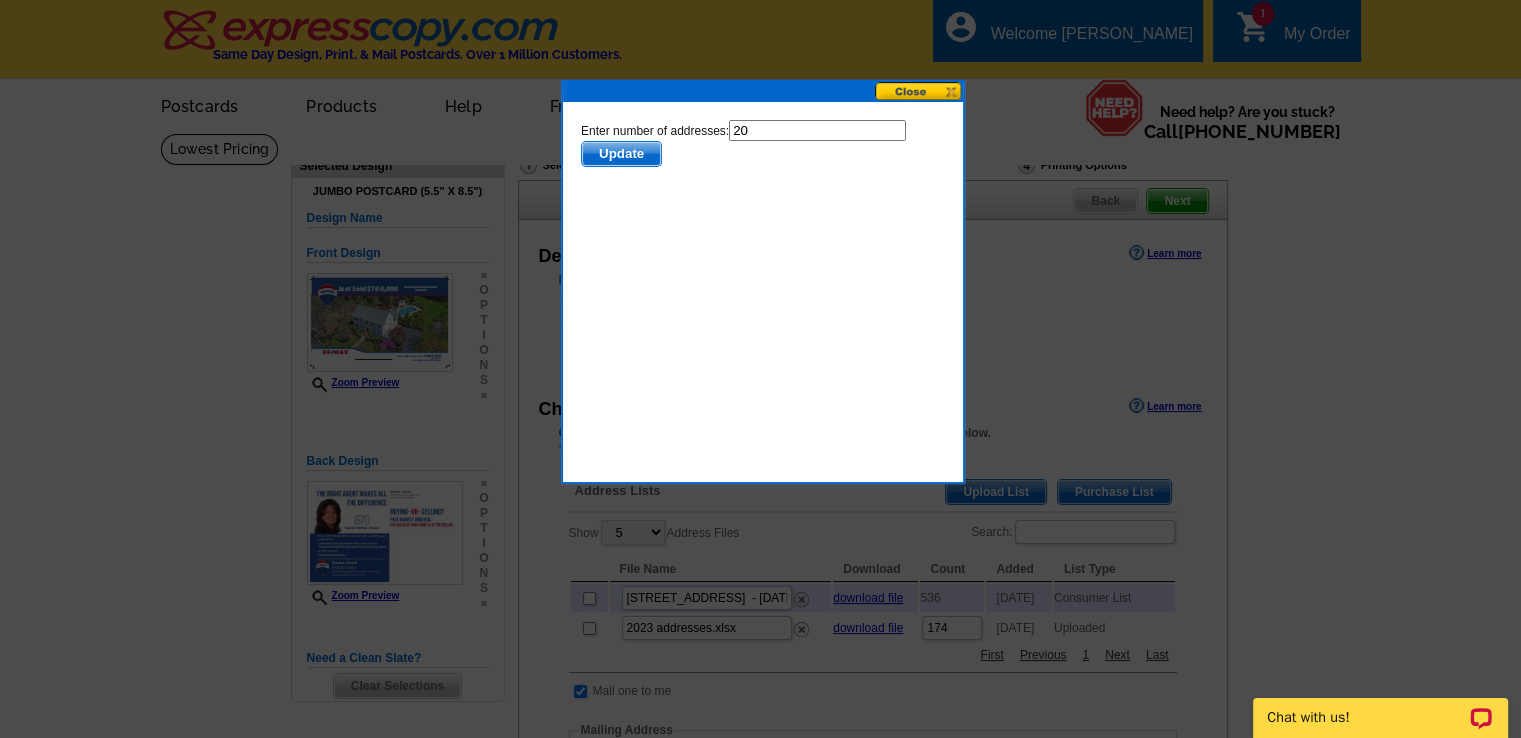 click on "Update" at bounding box center (620, 154) 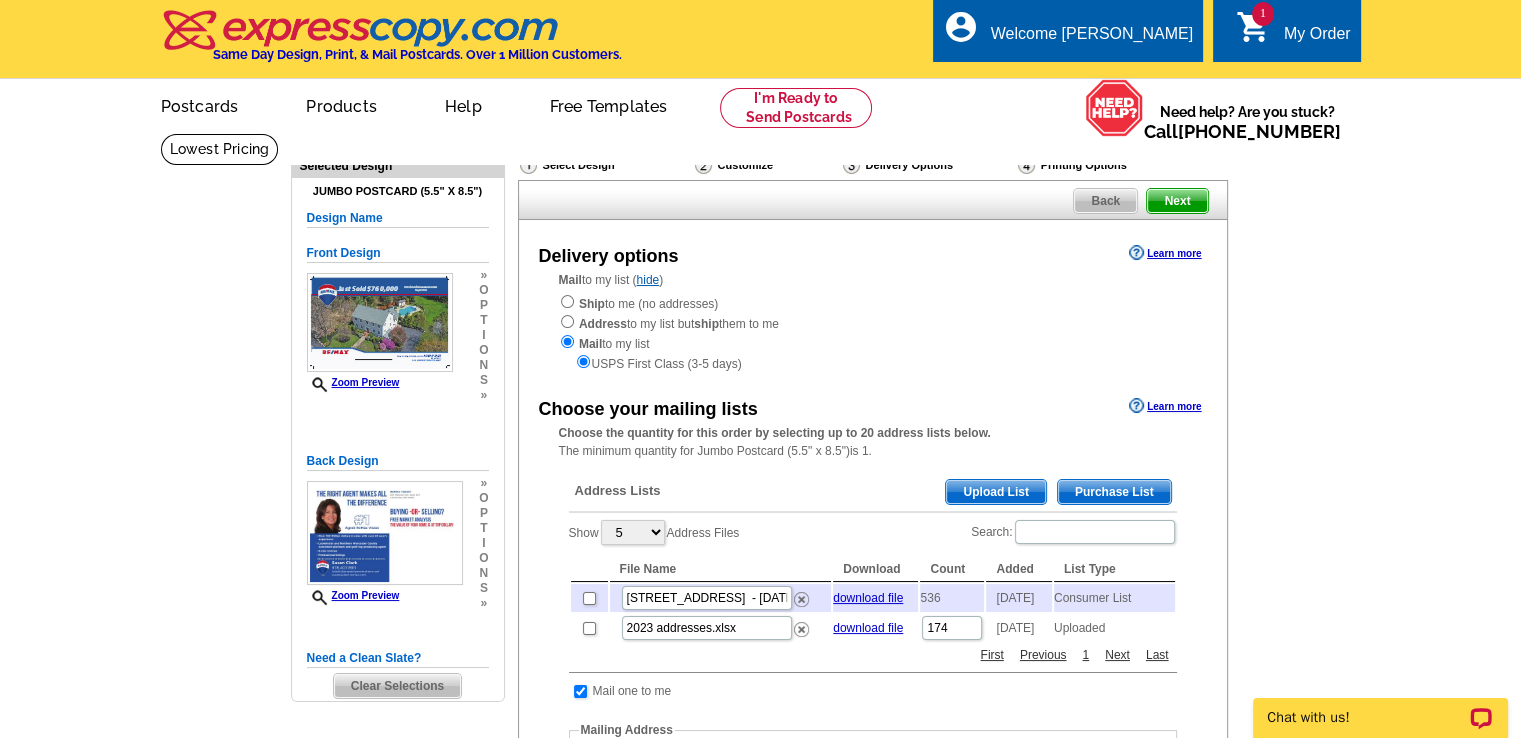 click on "Upload List" at bounding box center (995, 492) 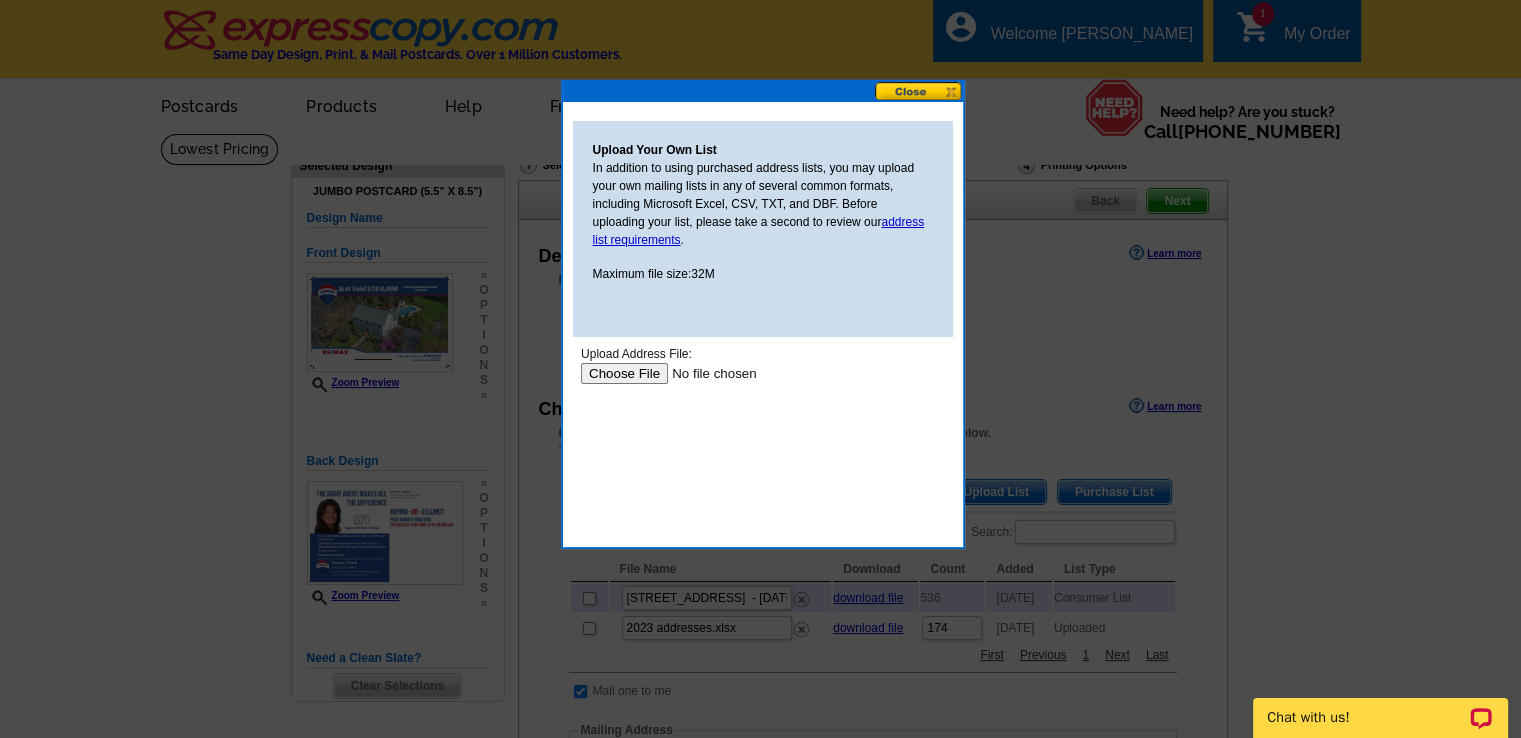 scroll, scrollTop: 0, scrollLeft: 0, axis: both 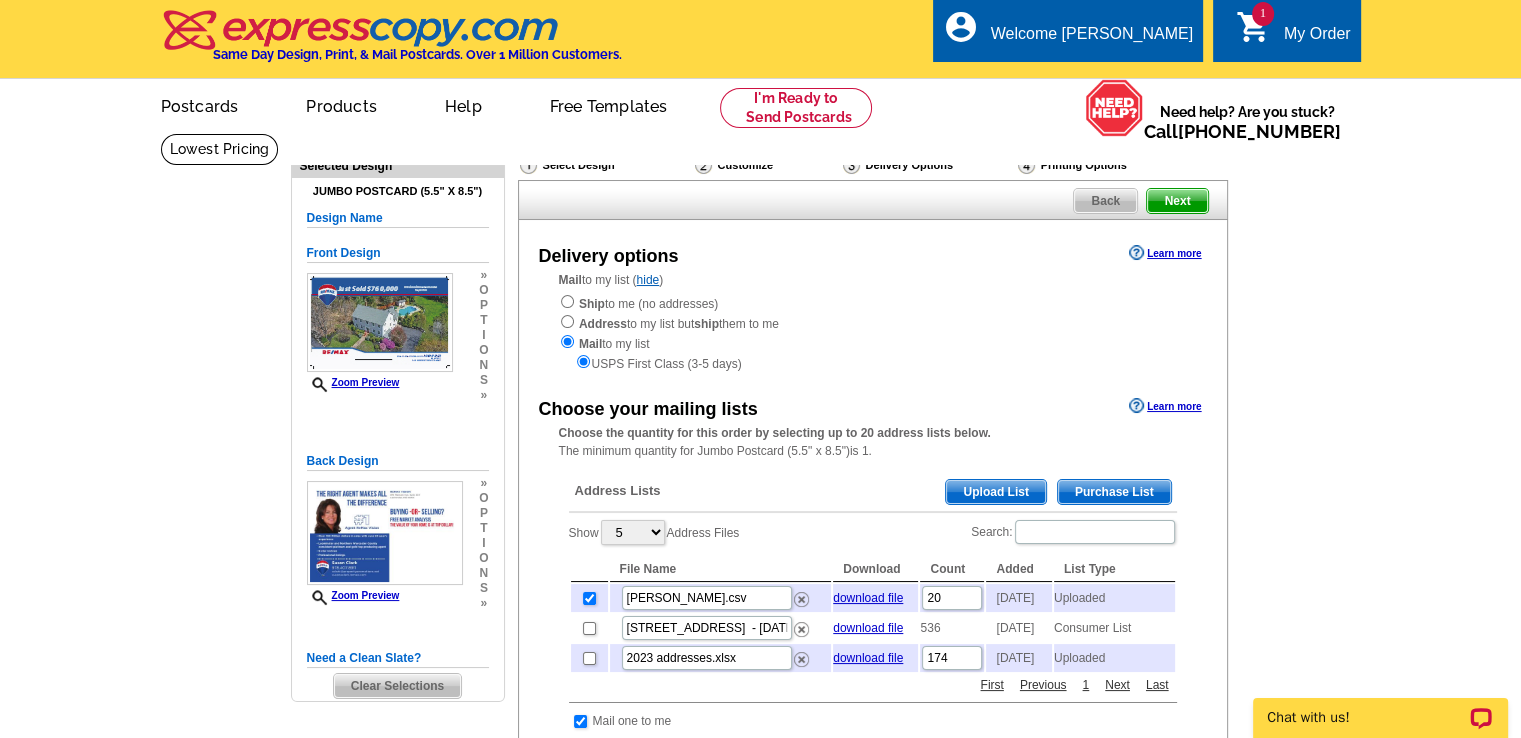 click on "Upload List" at bounding box center [995, 492] 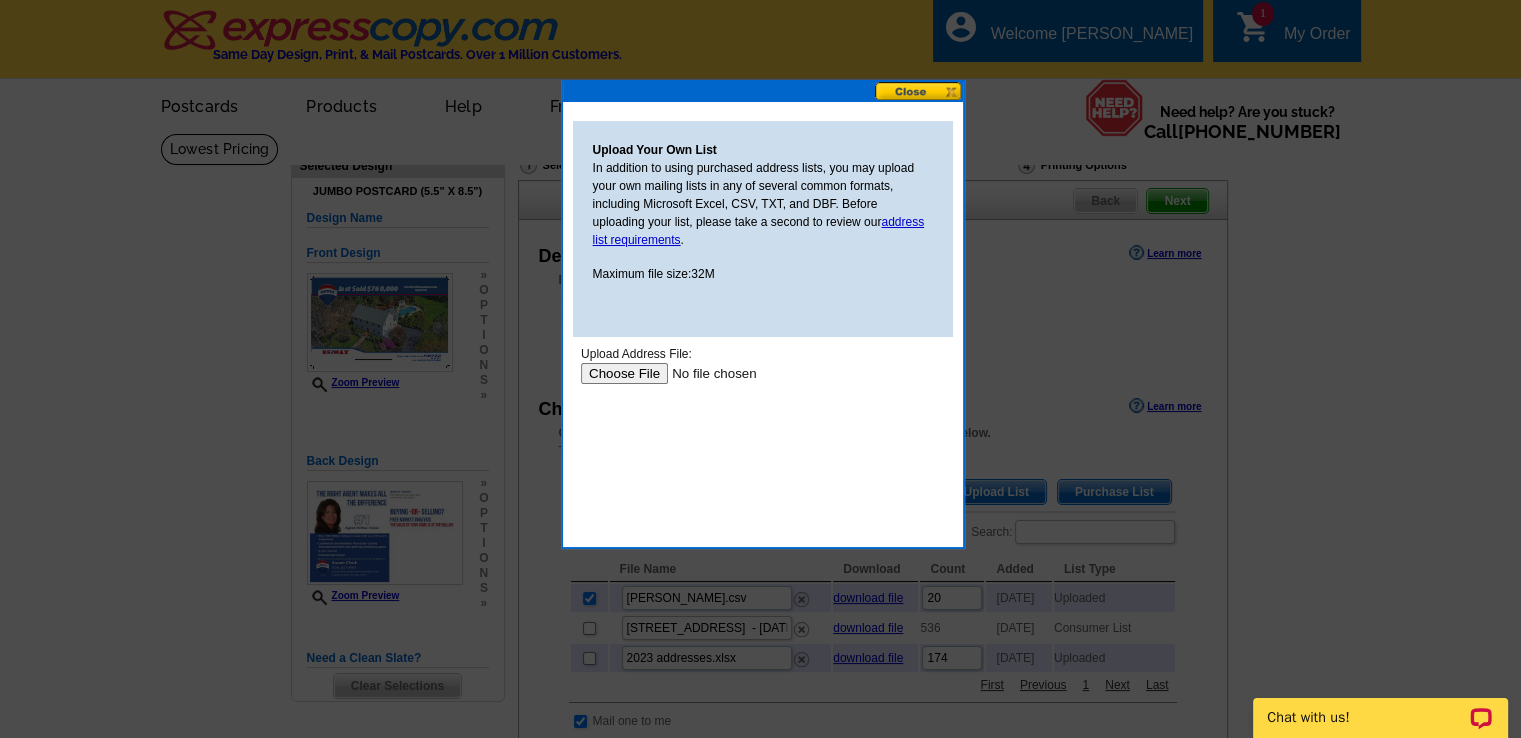 scroll, scrollTop: 0, scrollLeft: 0, axis: both 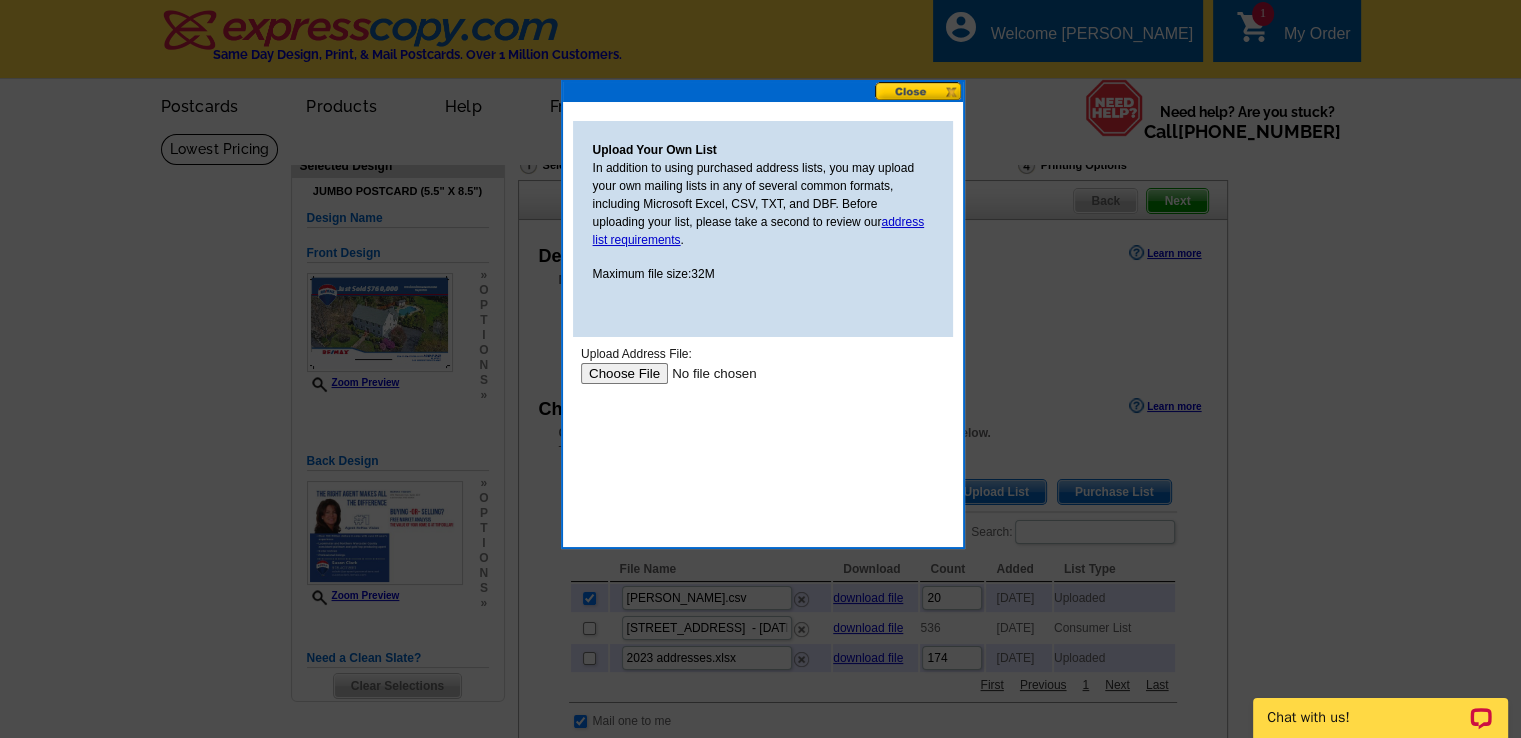 click at bounding box center (706, 373) 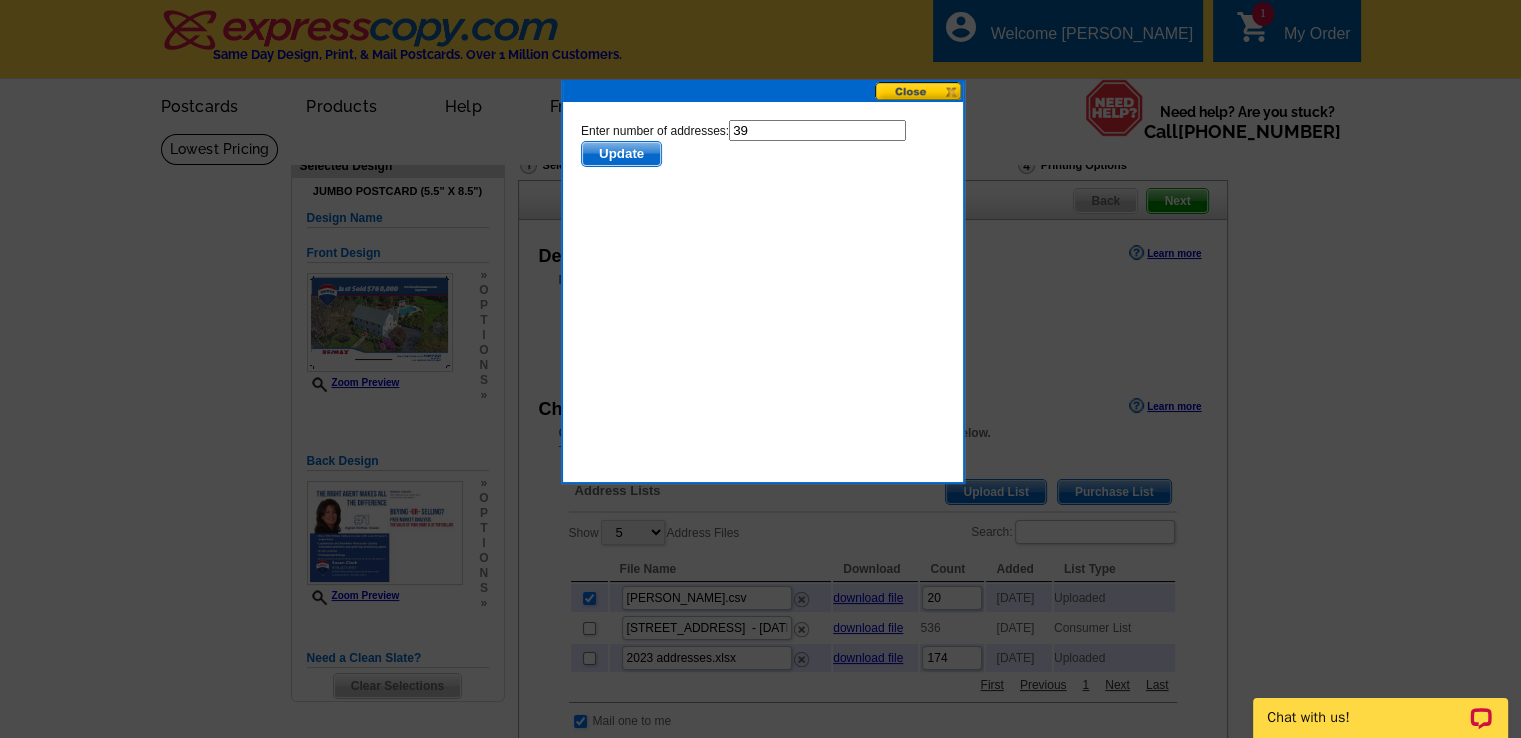 scroll, scrollTop: 0, scrollLeft: 0, axis: both 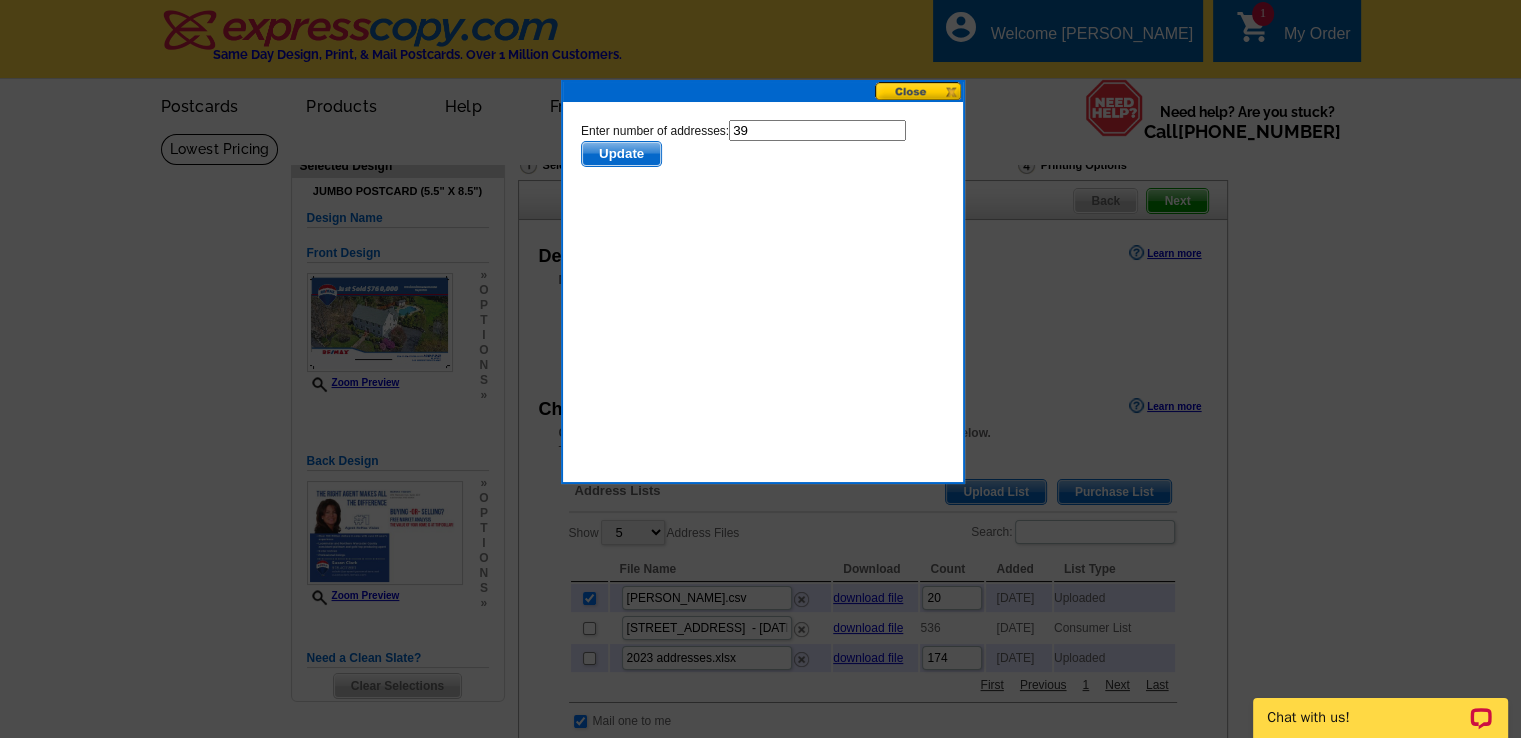 click on "Update" at bounding box center [620, 154] 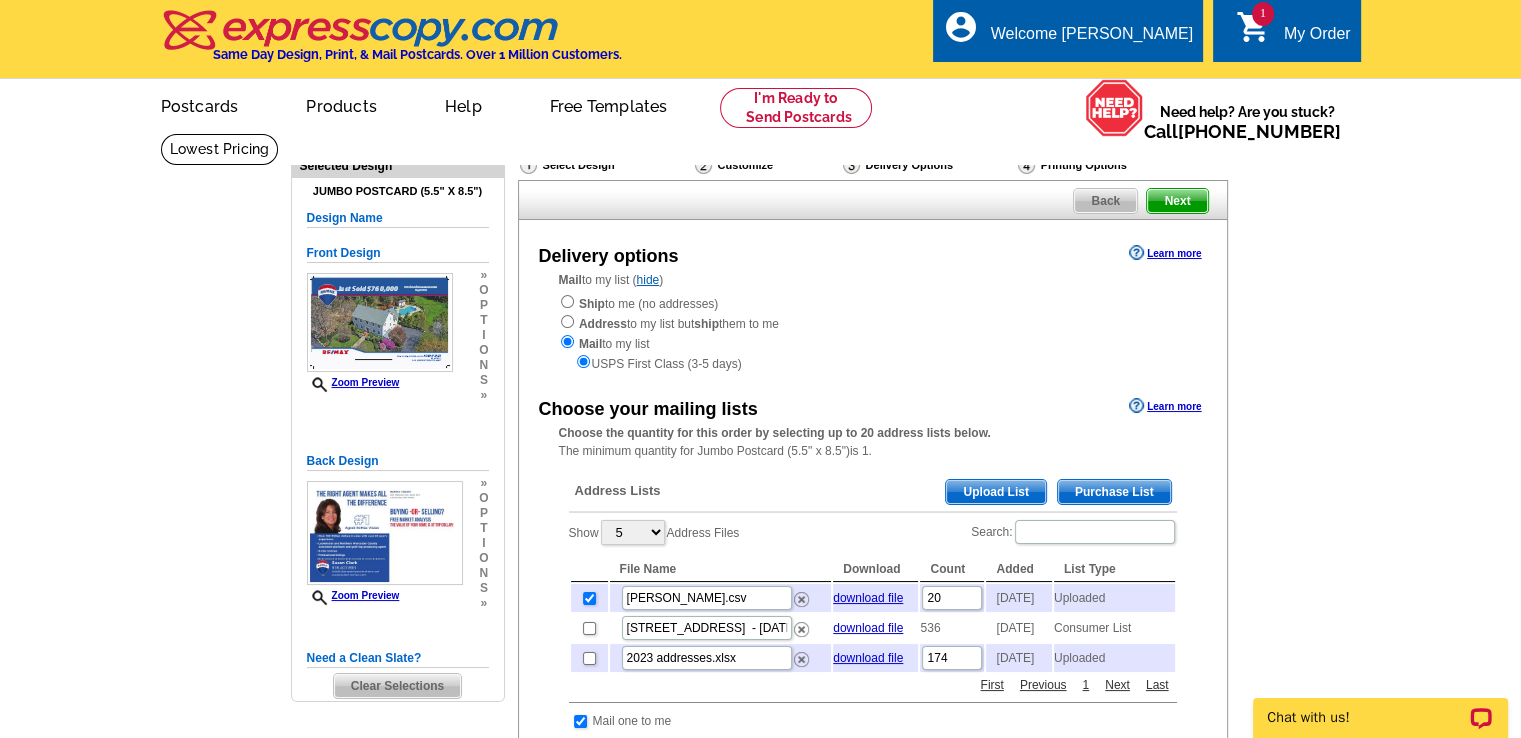 click on "Upload List" at bounding box center (995, 492) 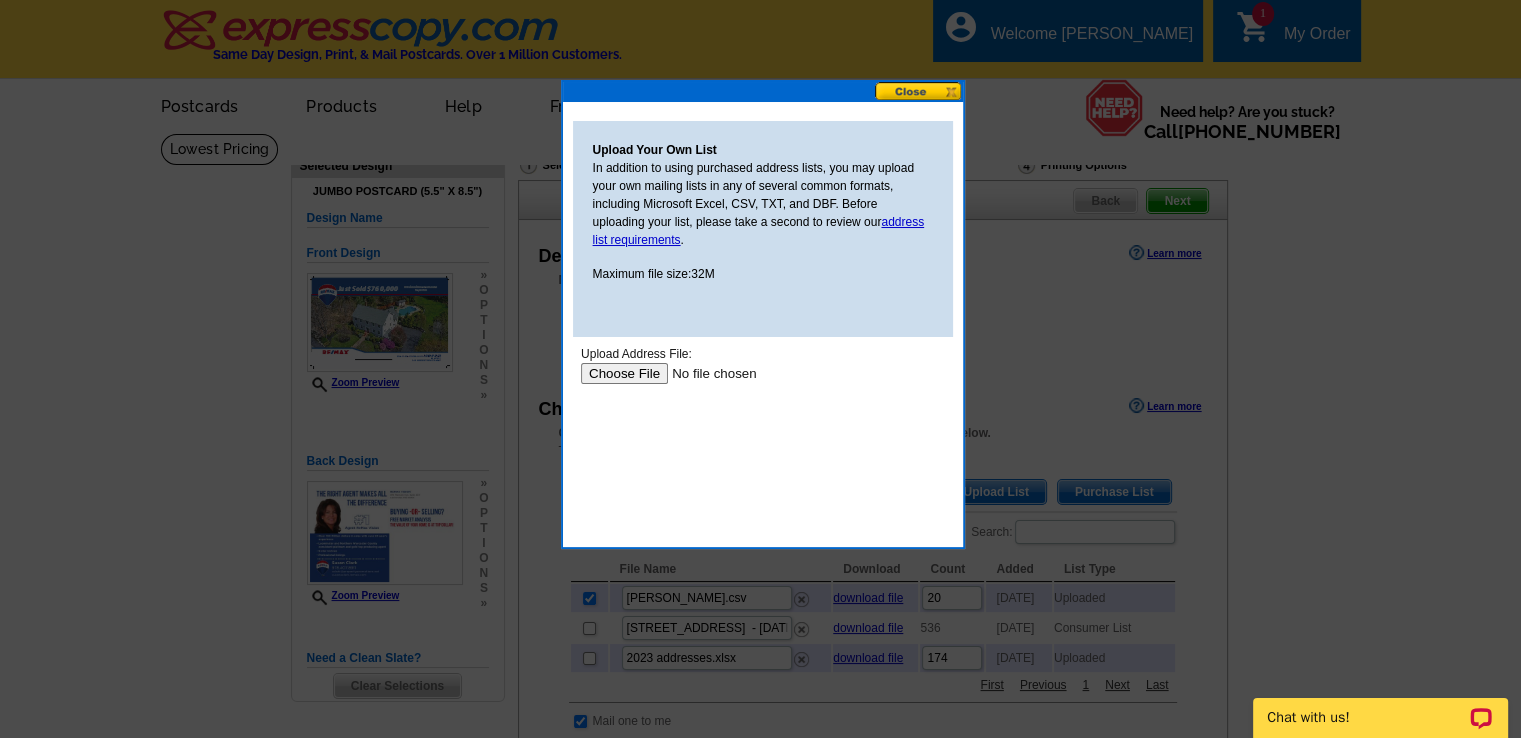 scroll, scrollTop: 0, scrollLeft: 0, axis: both 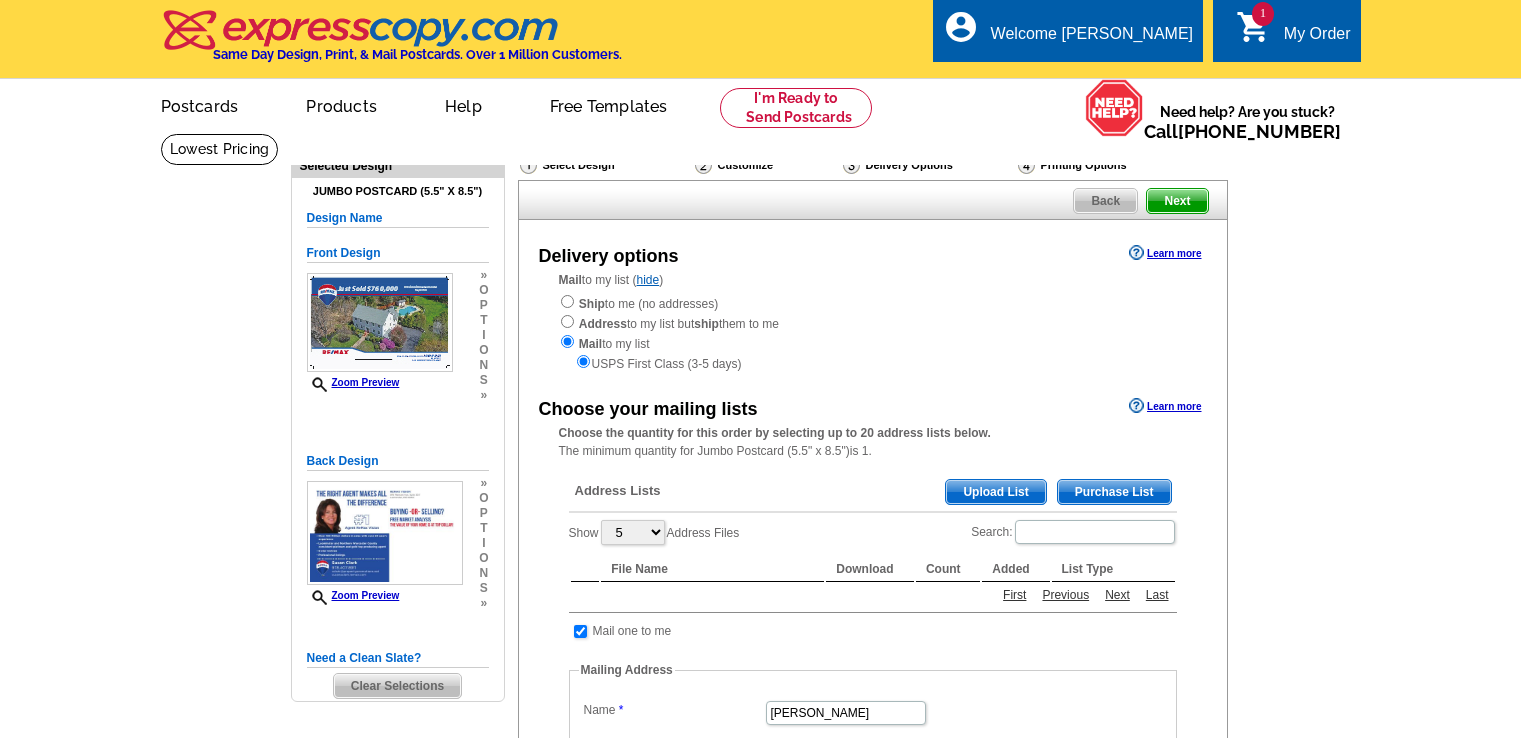 click on "Delivery options
Learn more
Mail  to my list                            ( hide )
Ship  to me (no addresses)
Address  to my list but  ship  them to me
Mail  to my list
USPS First Class                                                    (3-5 days)
Choose your mailing lists
Learn more
Choose the quantity for this order by selecting up to 20 address lists below." at bounding box center [873, 746] 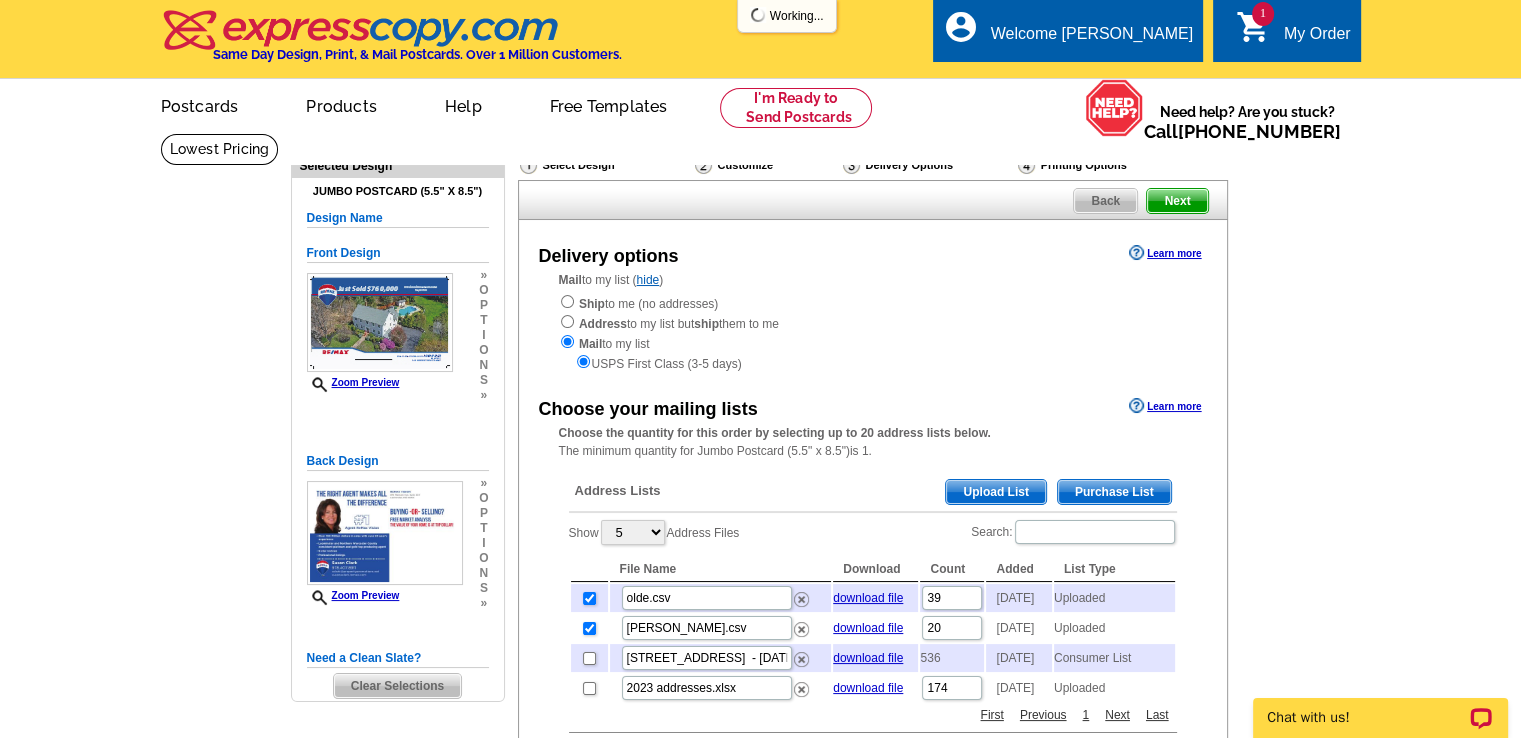 scroll, scrollTop: 0, scrollLeft: 0, axis: both 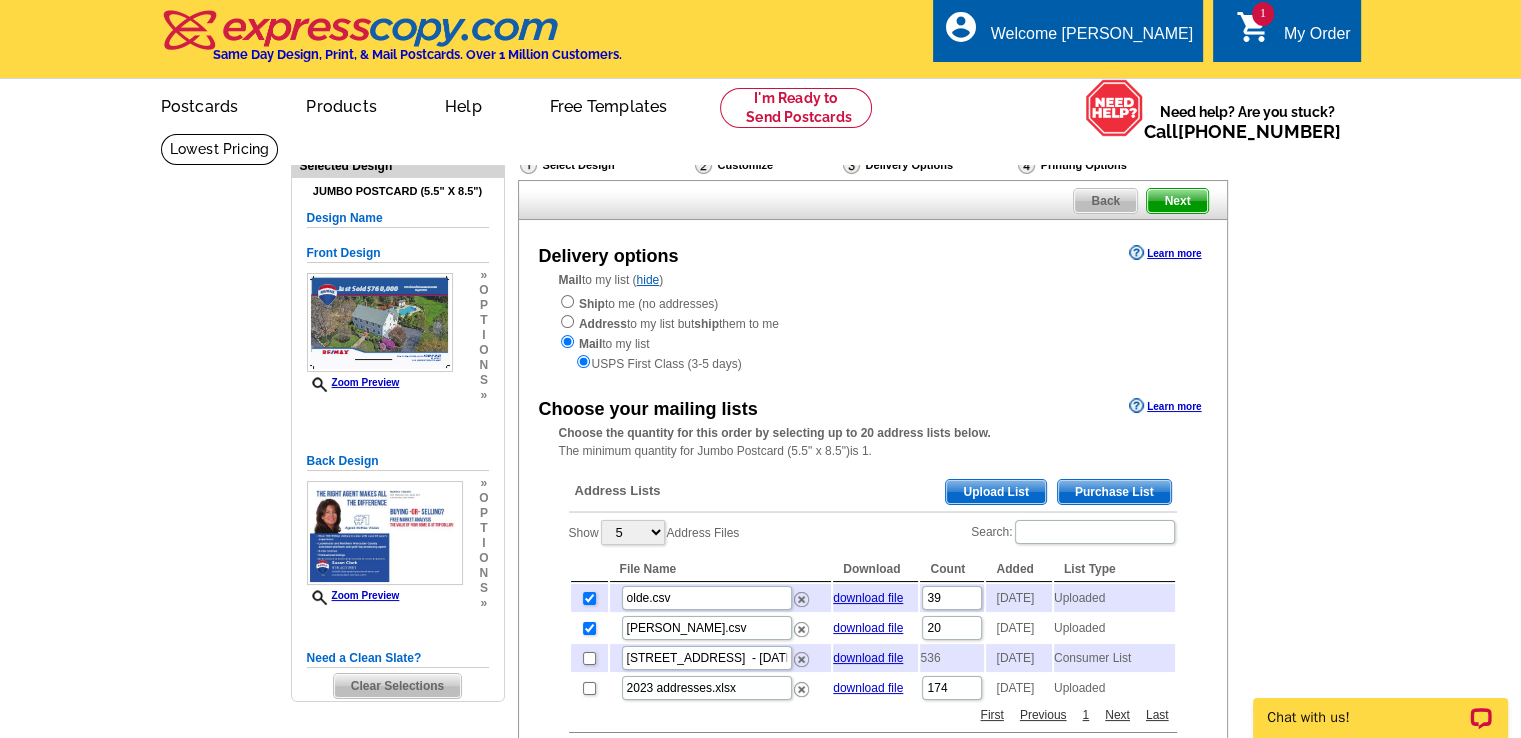 click on "Upload List" at bounding box center [995, 492] 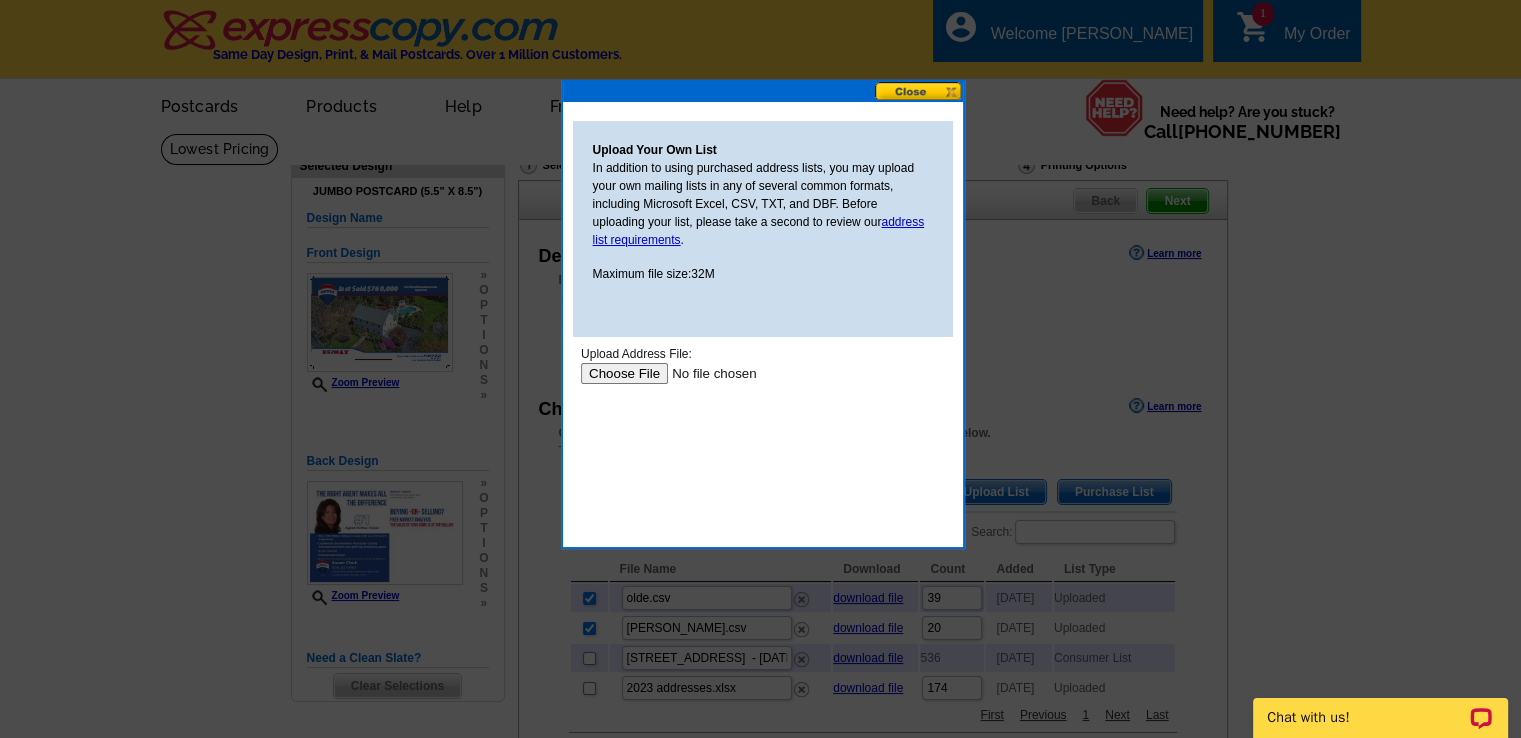 scroll, scrollTop: 0, scrollLeft: 0, axis: both 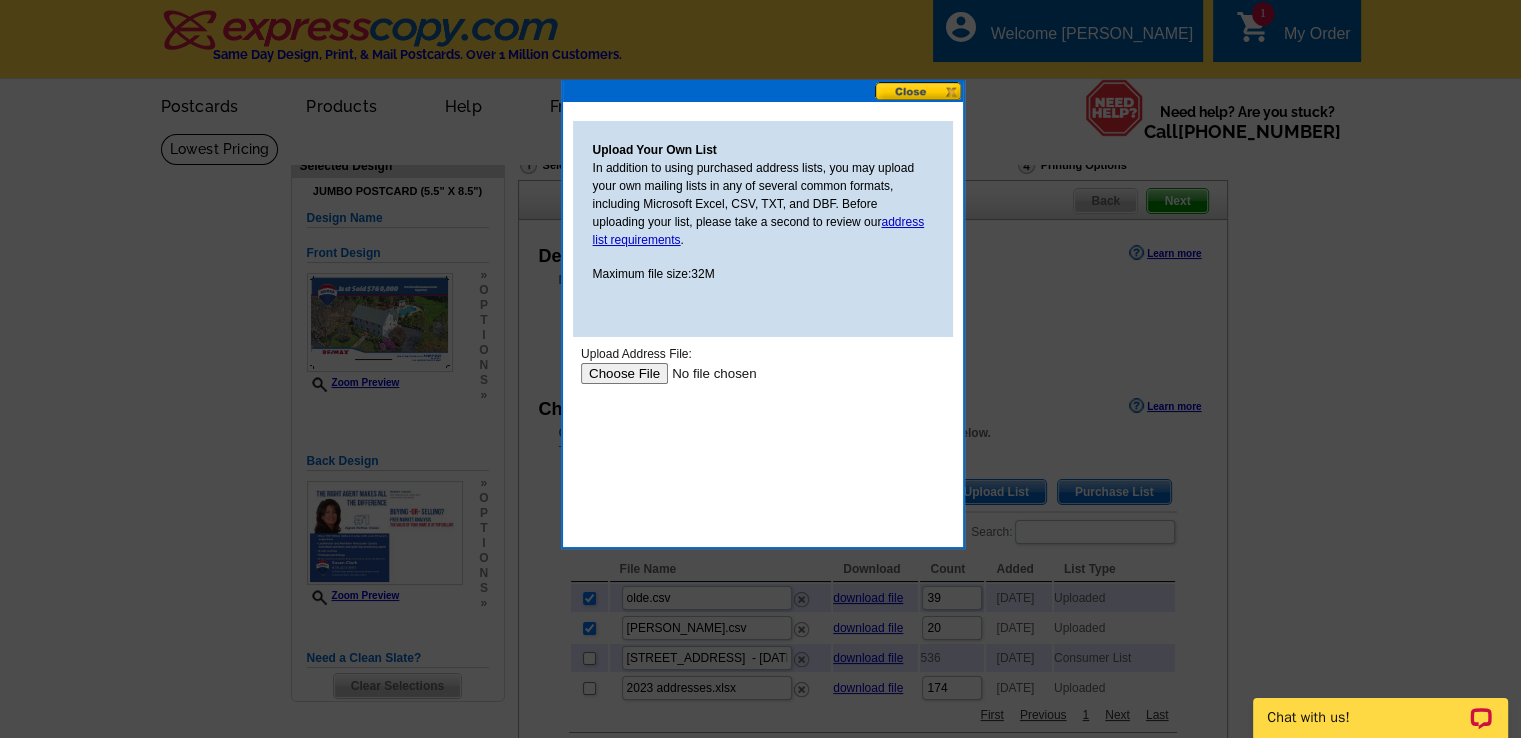 click at bounding box center [706, 373] 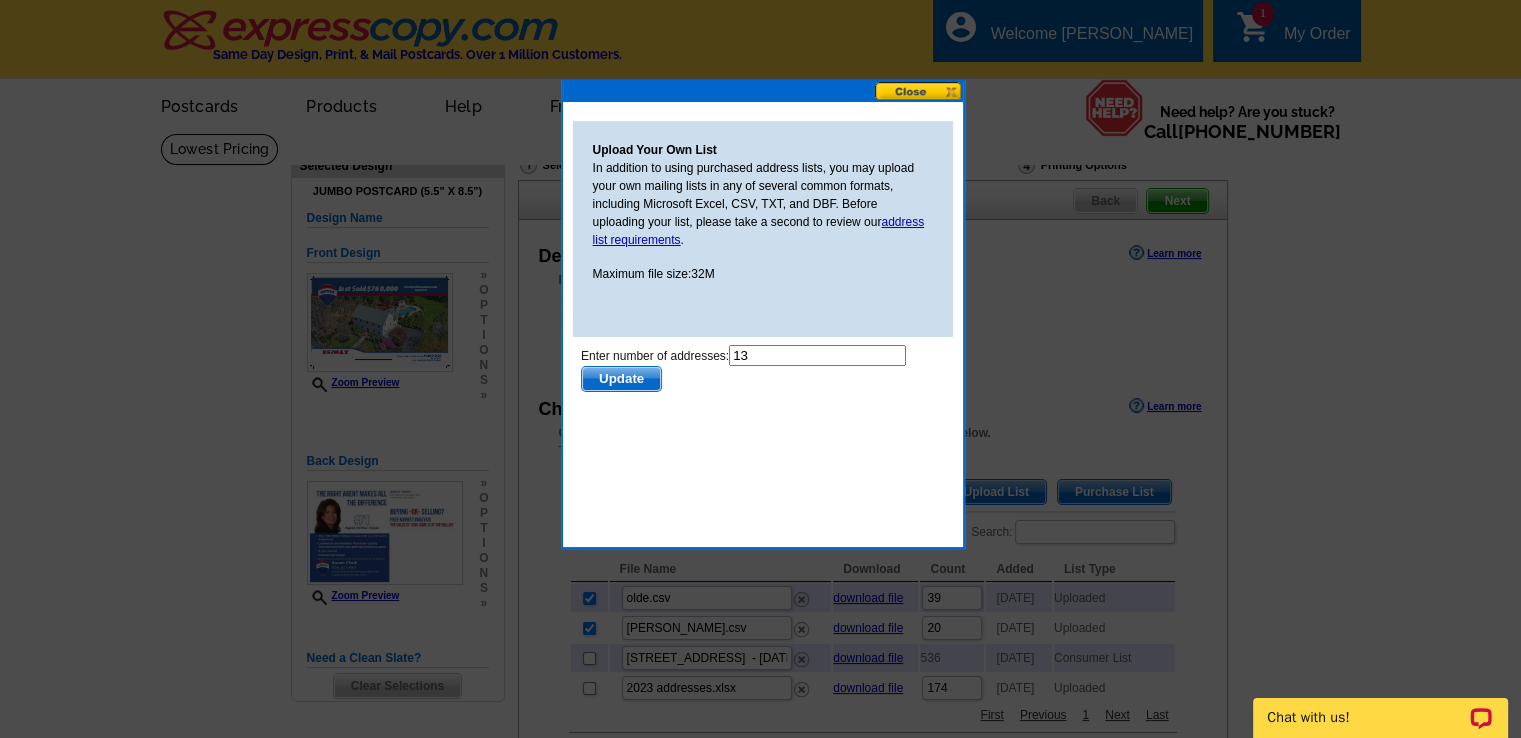 scroll, scrollTop: 0, scrollLeft: 0, axis: both 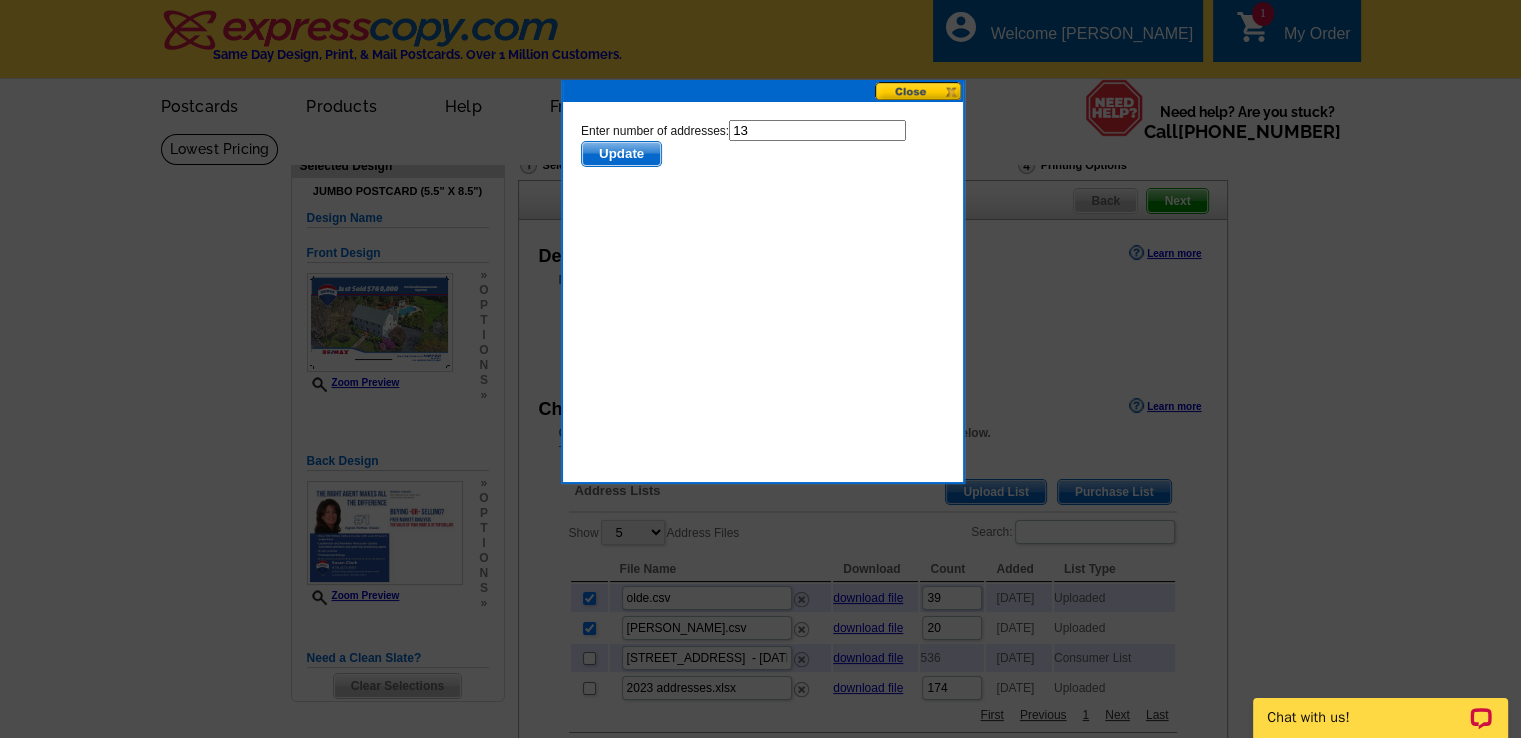 click on "Update" at bounding box center [620, 154] 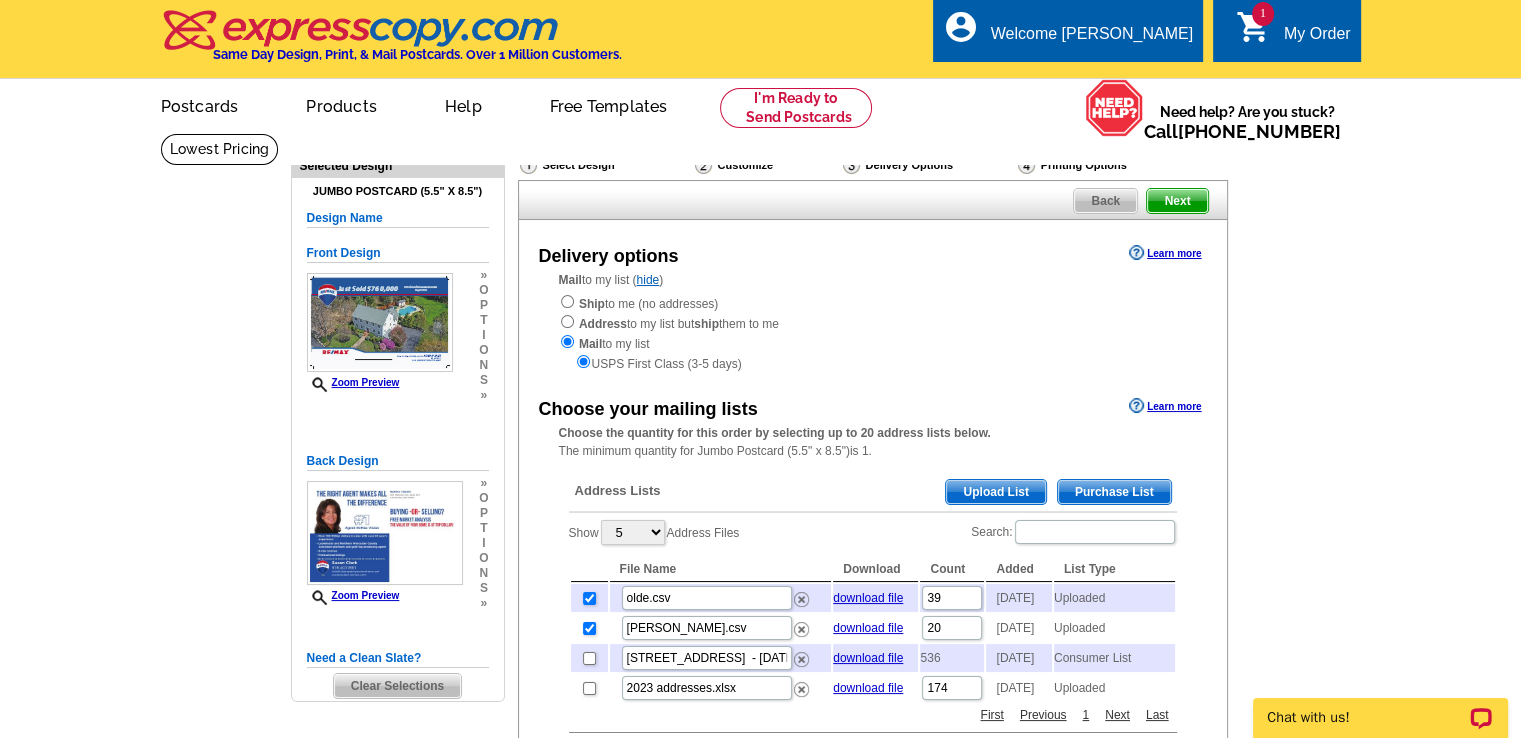 click on "Upload List" at bounding box center (995, 492) 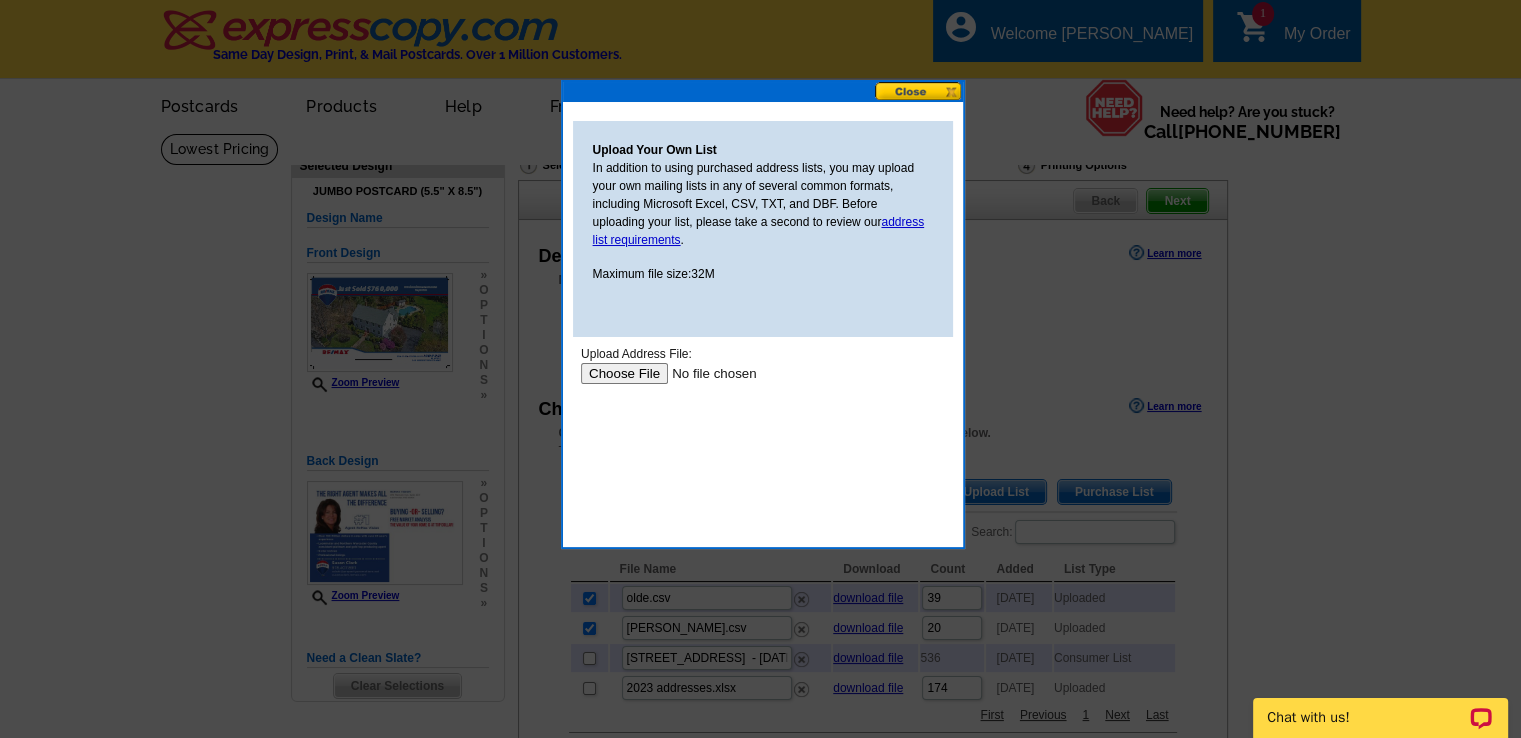 scroll, scrollTop: 0, scrollLeft: 0, axis: both 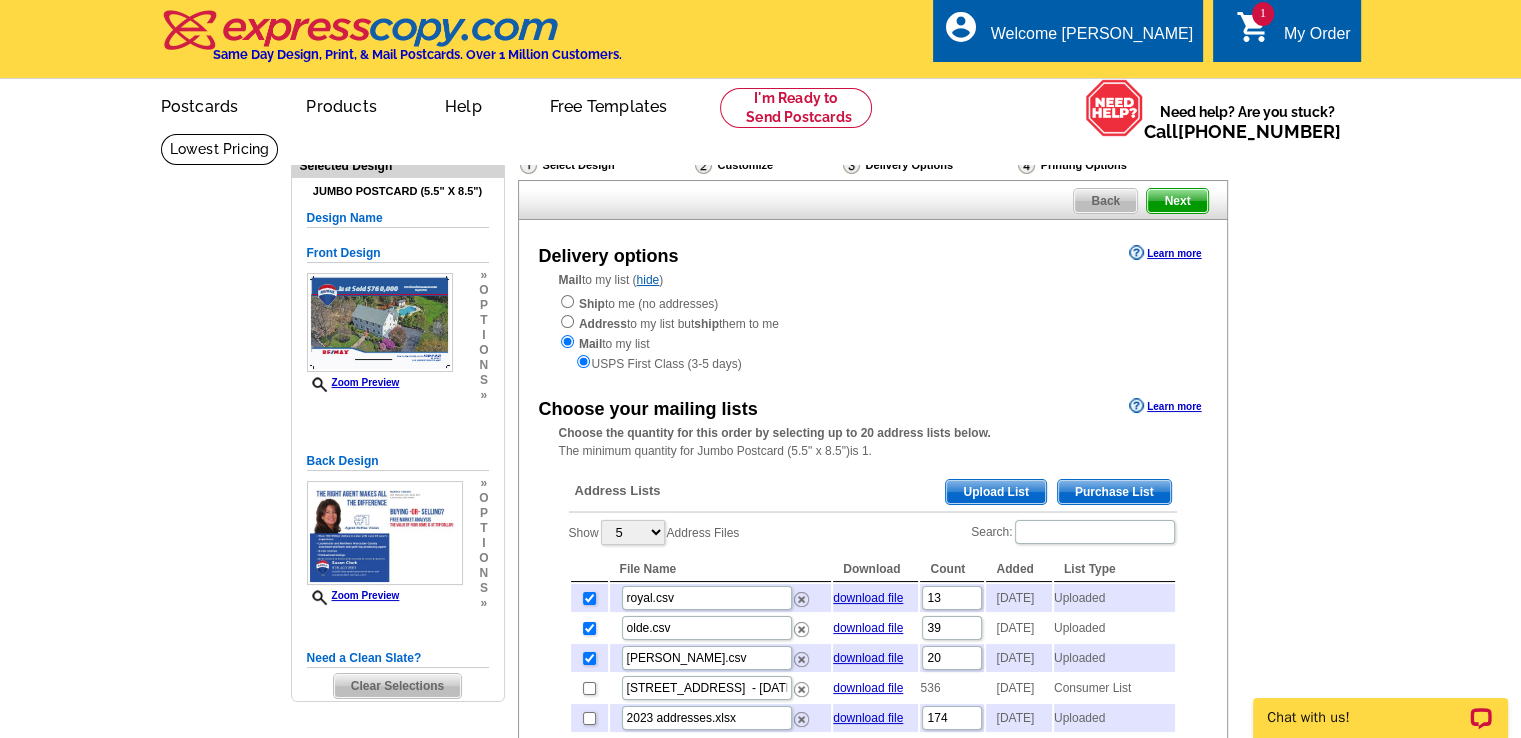 click on "Upload List" at bounding box center [995, 492] 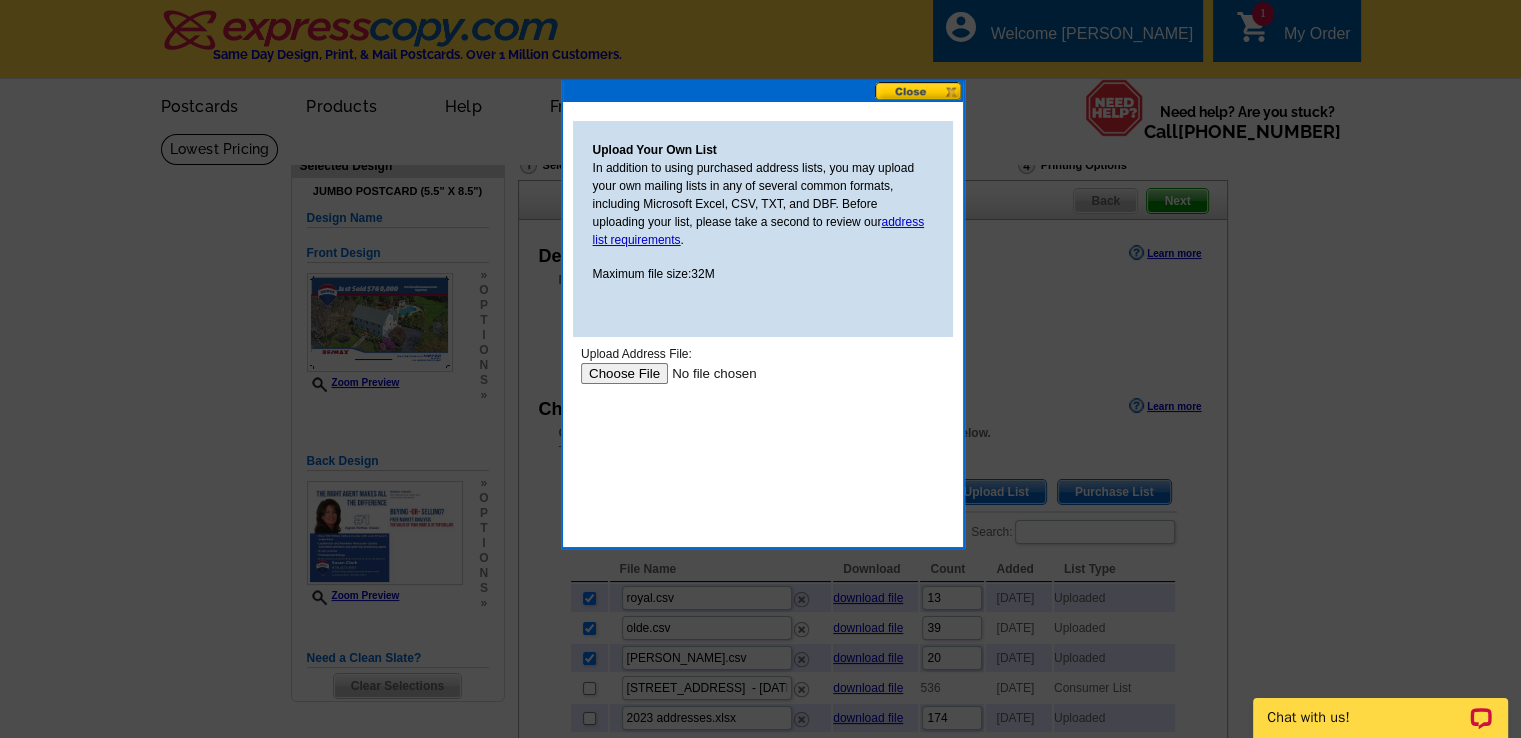 scroll, scrollTop: 0, scrollLeft: 0, axis: both 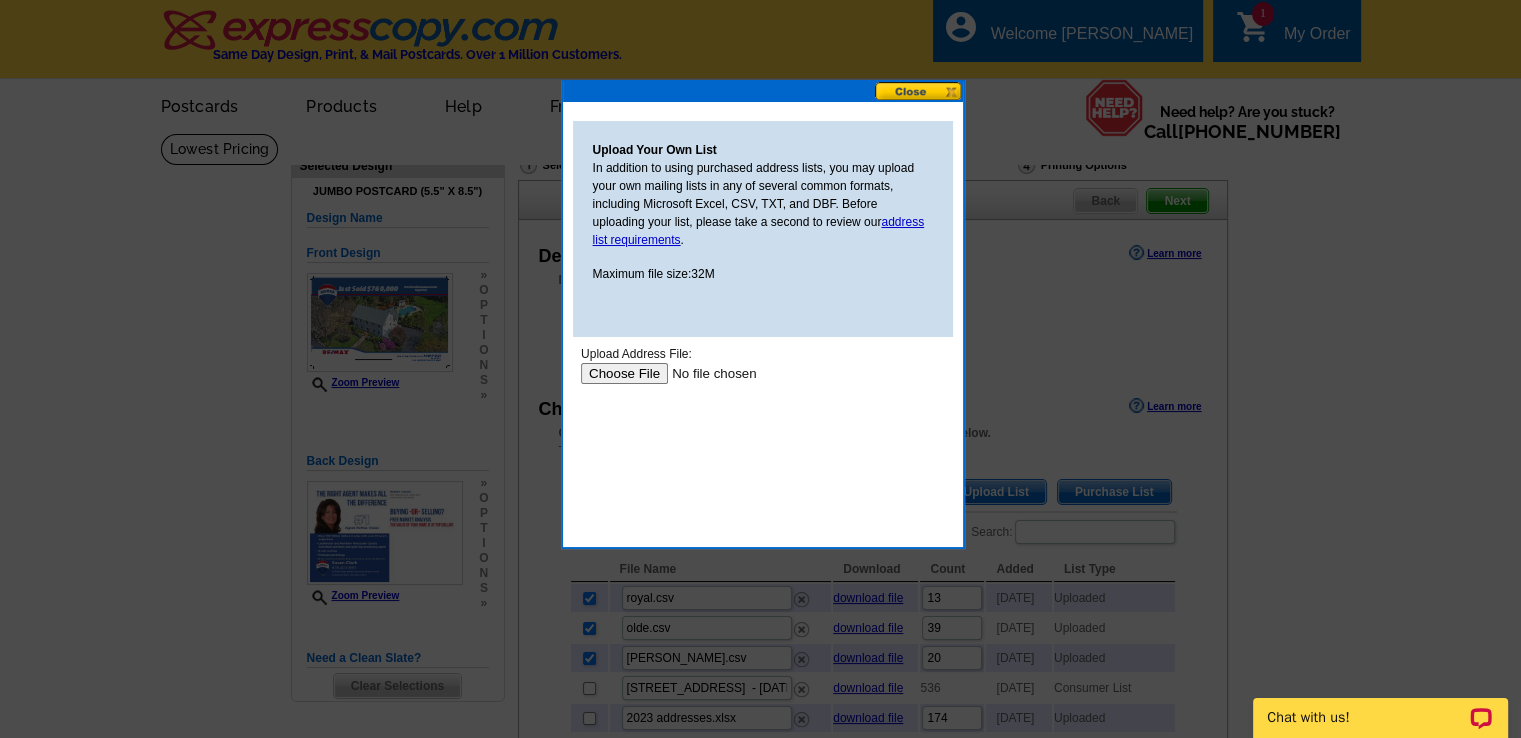 click at bounding box center [706, 373] 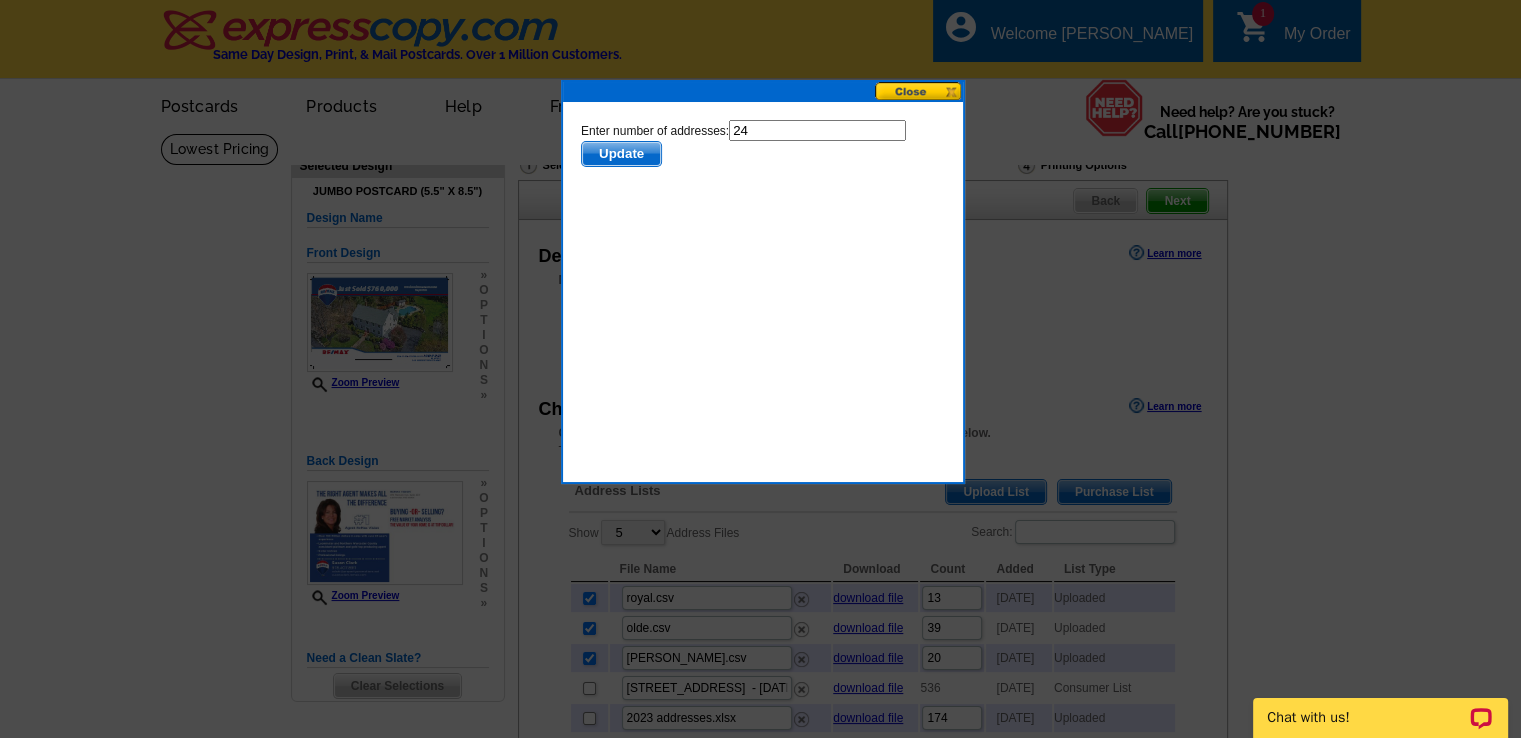 scroll, scrollTop: 0, scrollLeft: 0, axis: both 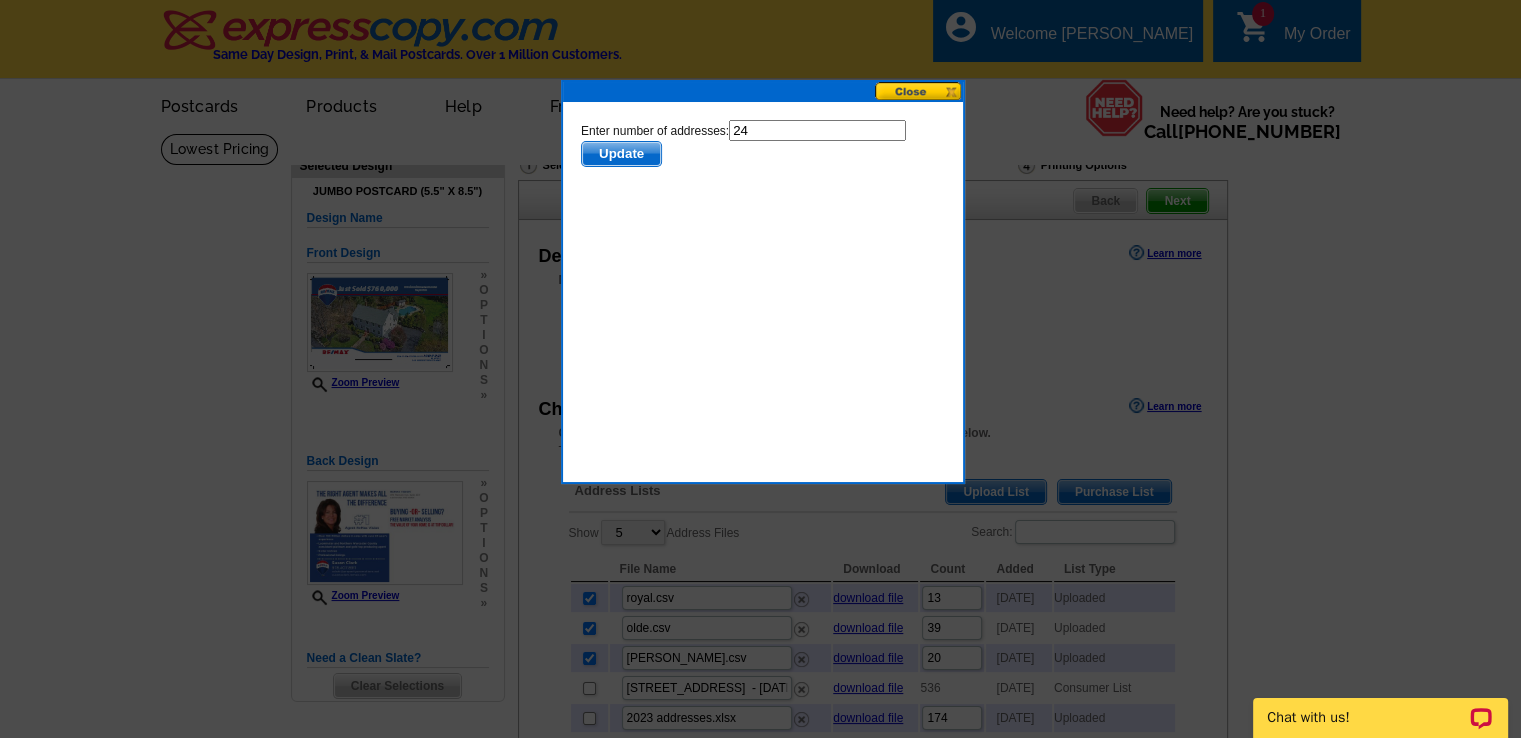 click at bounding box center [919, 91] 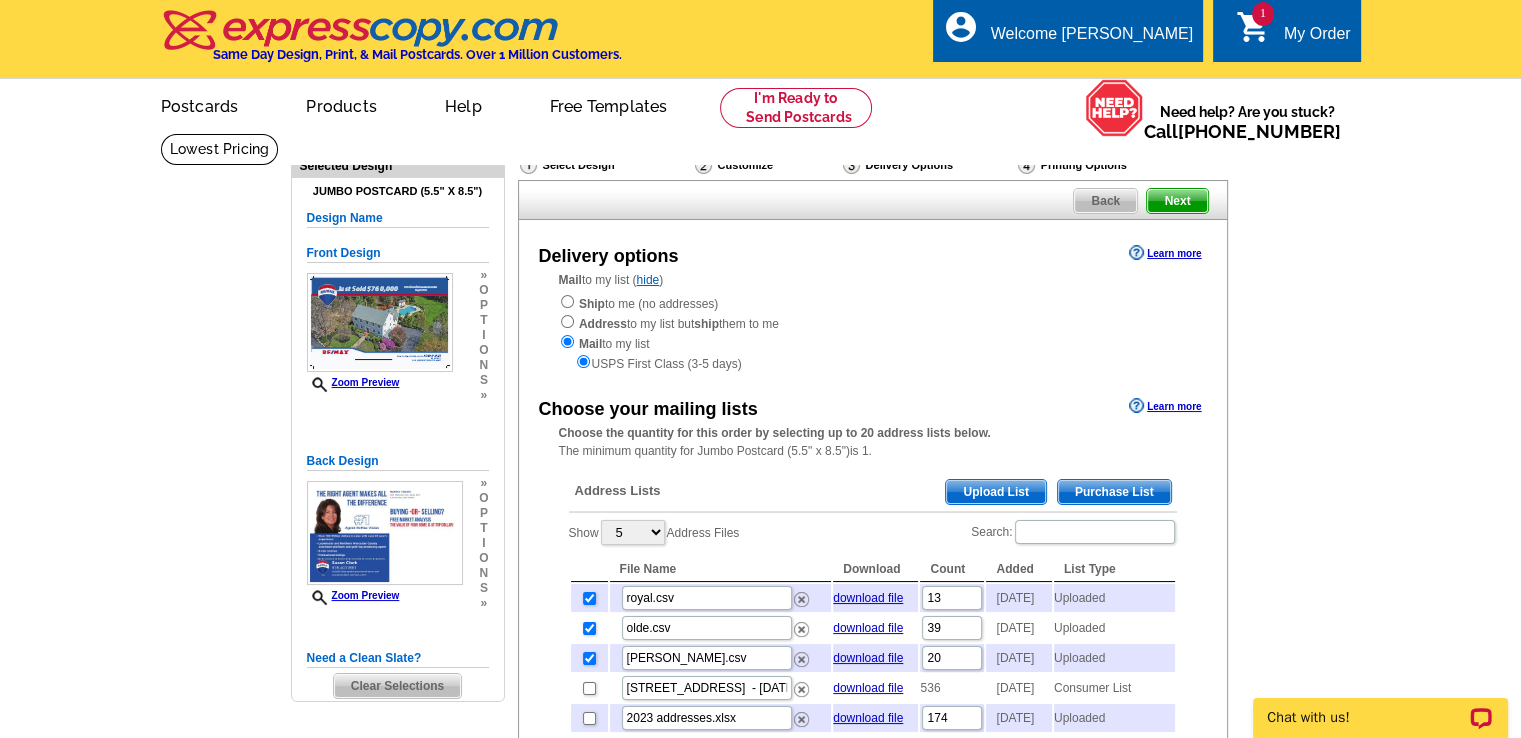 scroll, scrollTop: 644, scrollLeft: 0, axis: vertical 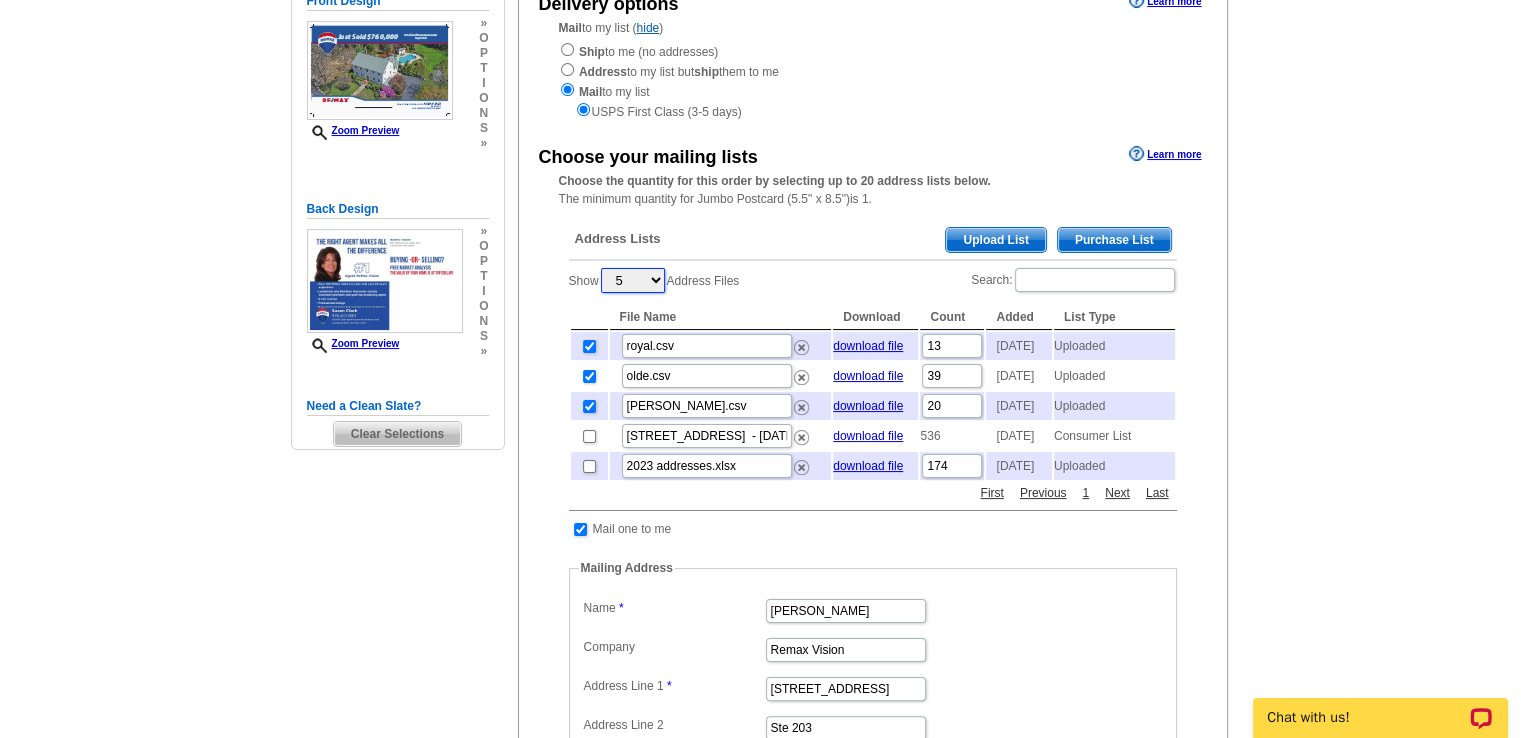 click on "5 10 25 50 100" at bounding box center [633, 280] 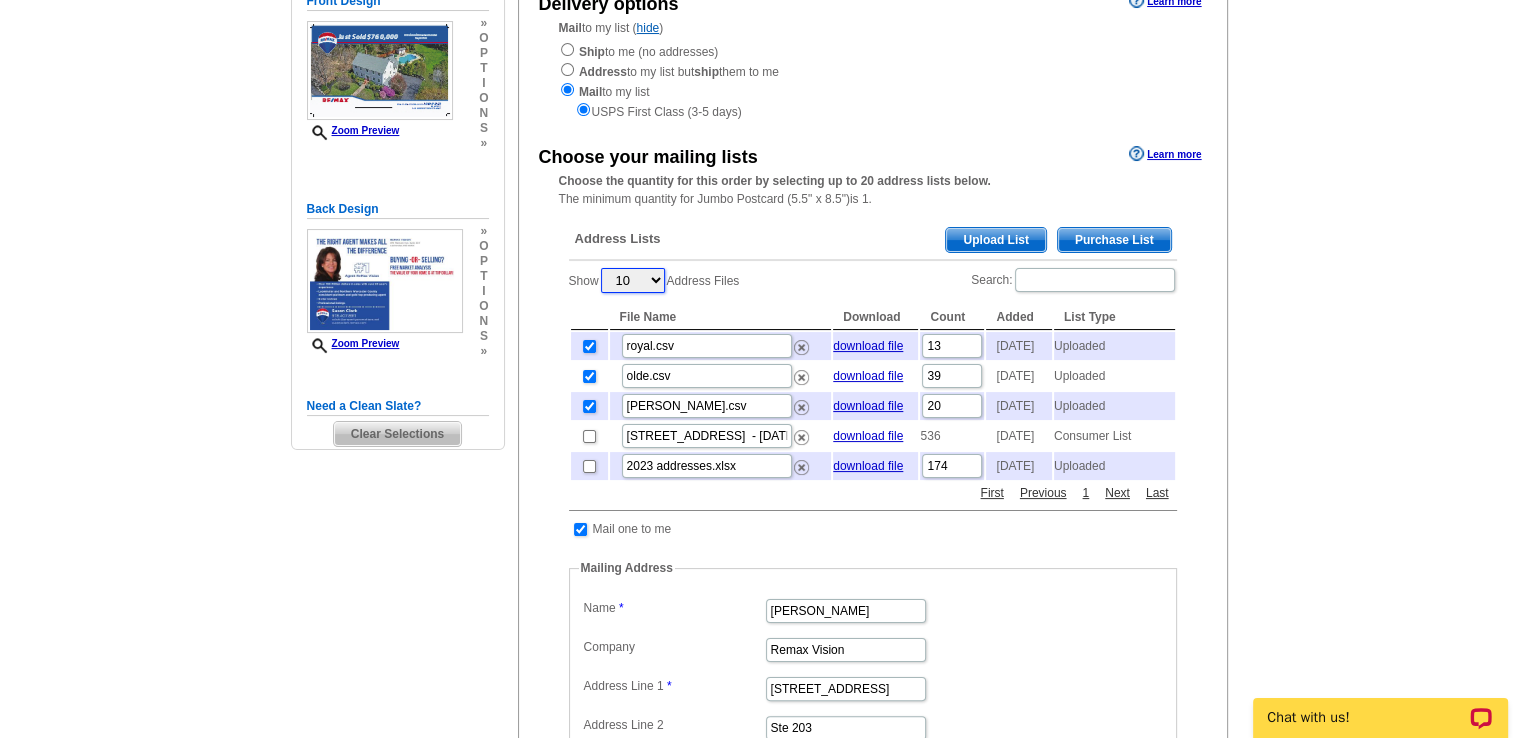click on "5 10 25 50 100" at bounding box center (633, 280) 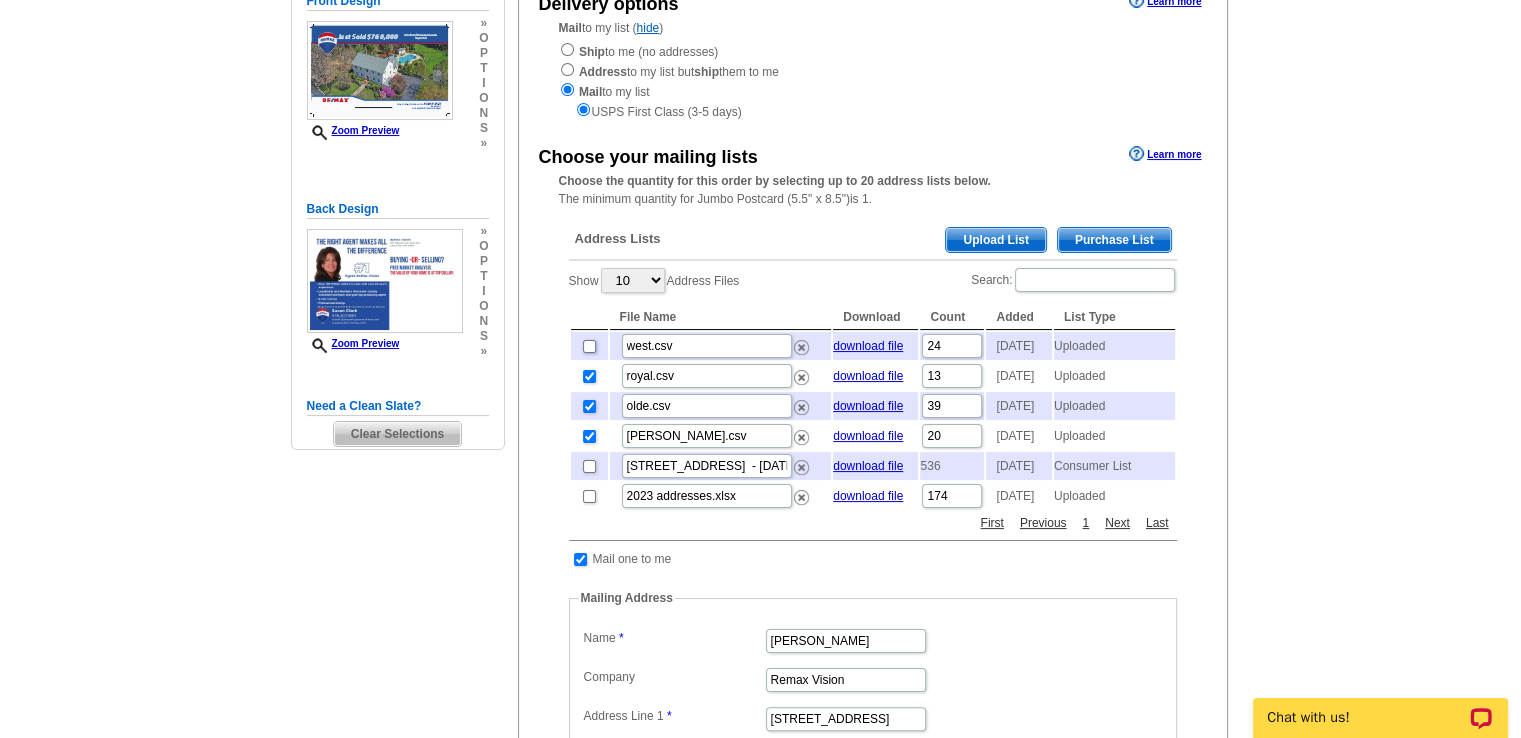click at bounding box center (589, 346) 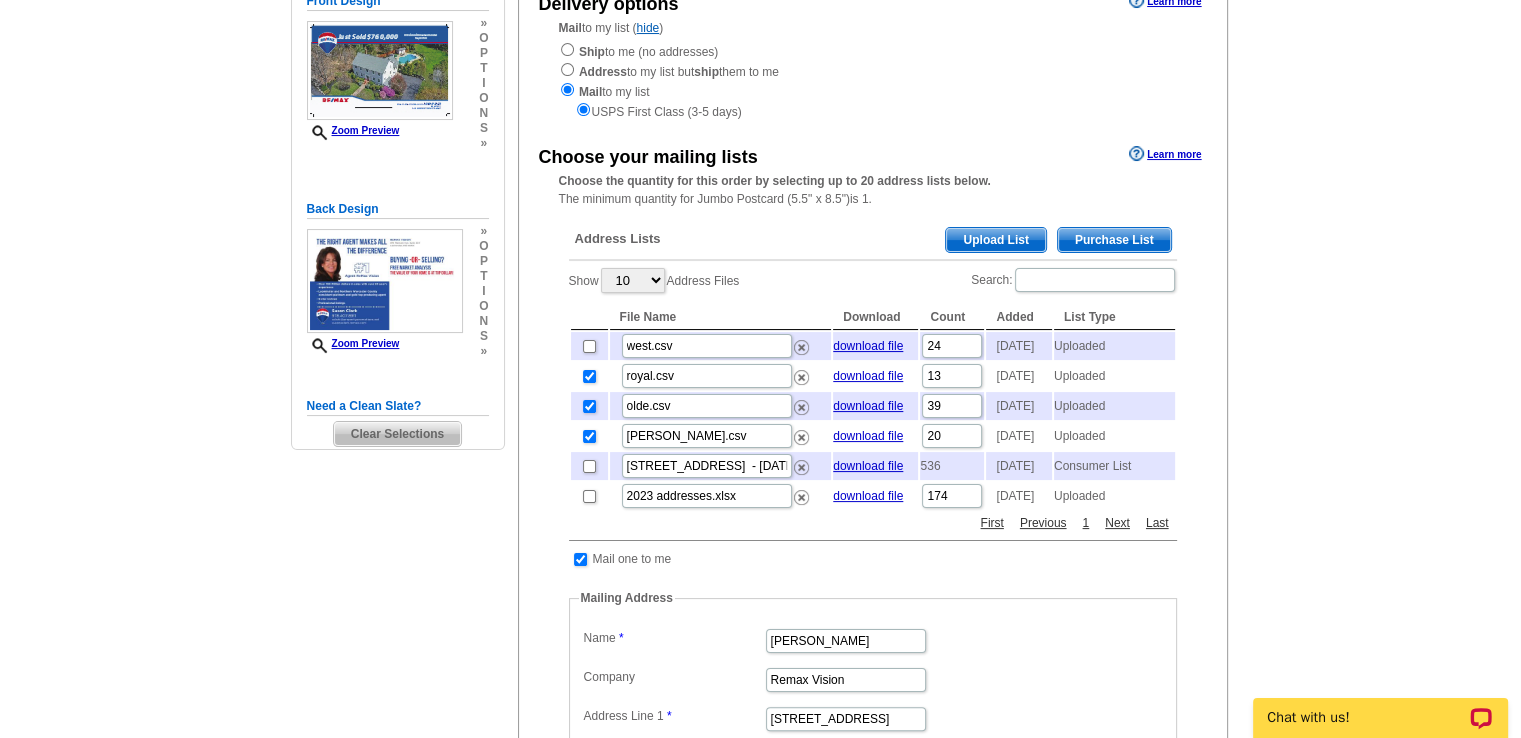 checkbox on "true" 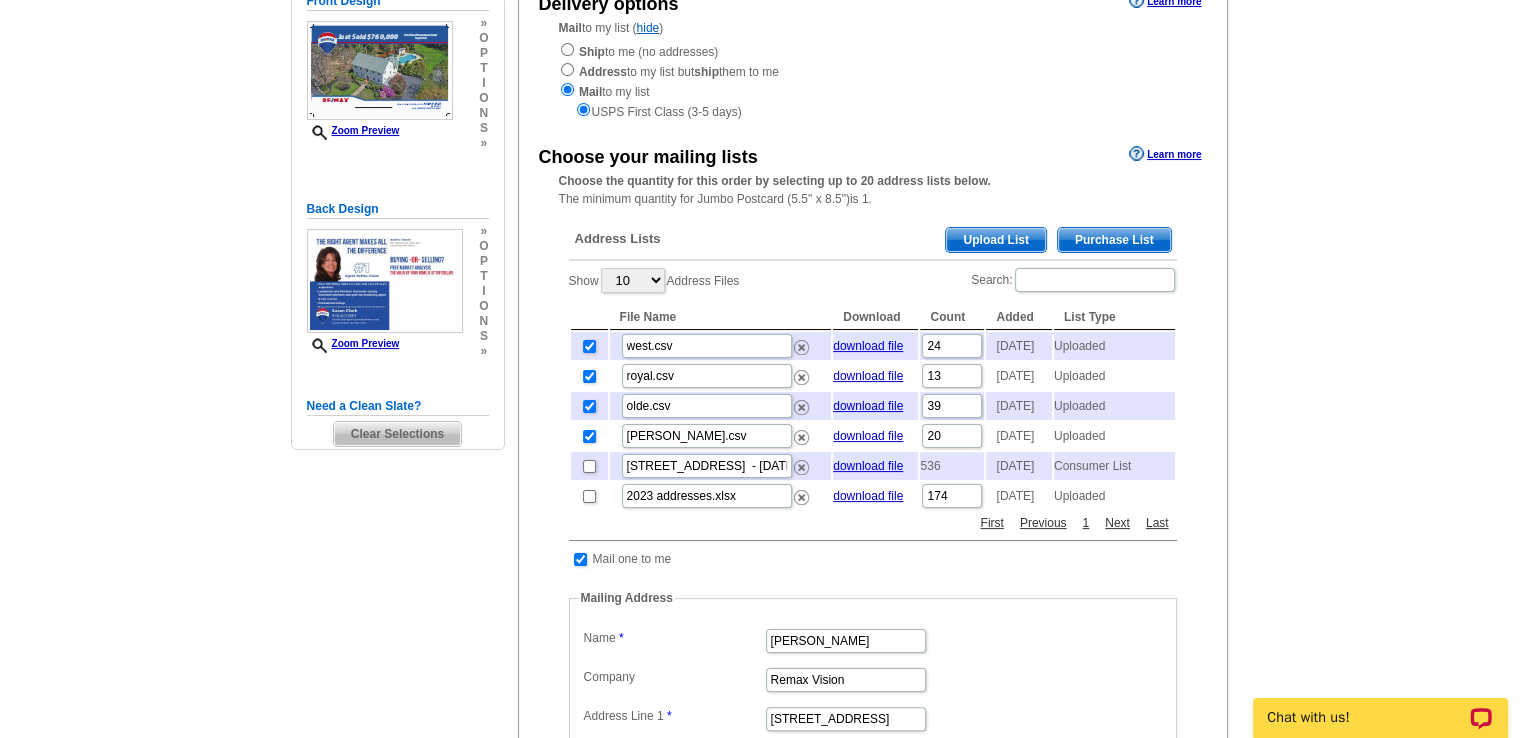 click on "Upload List" at bounding box center [995, 240] 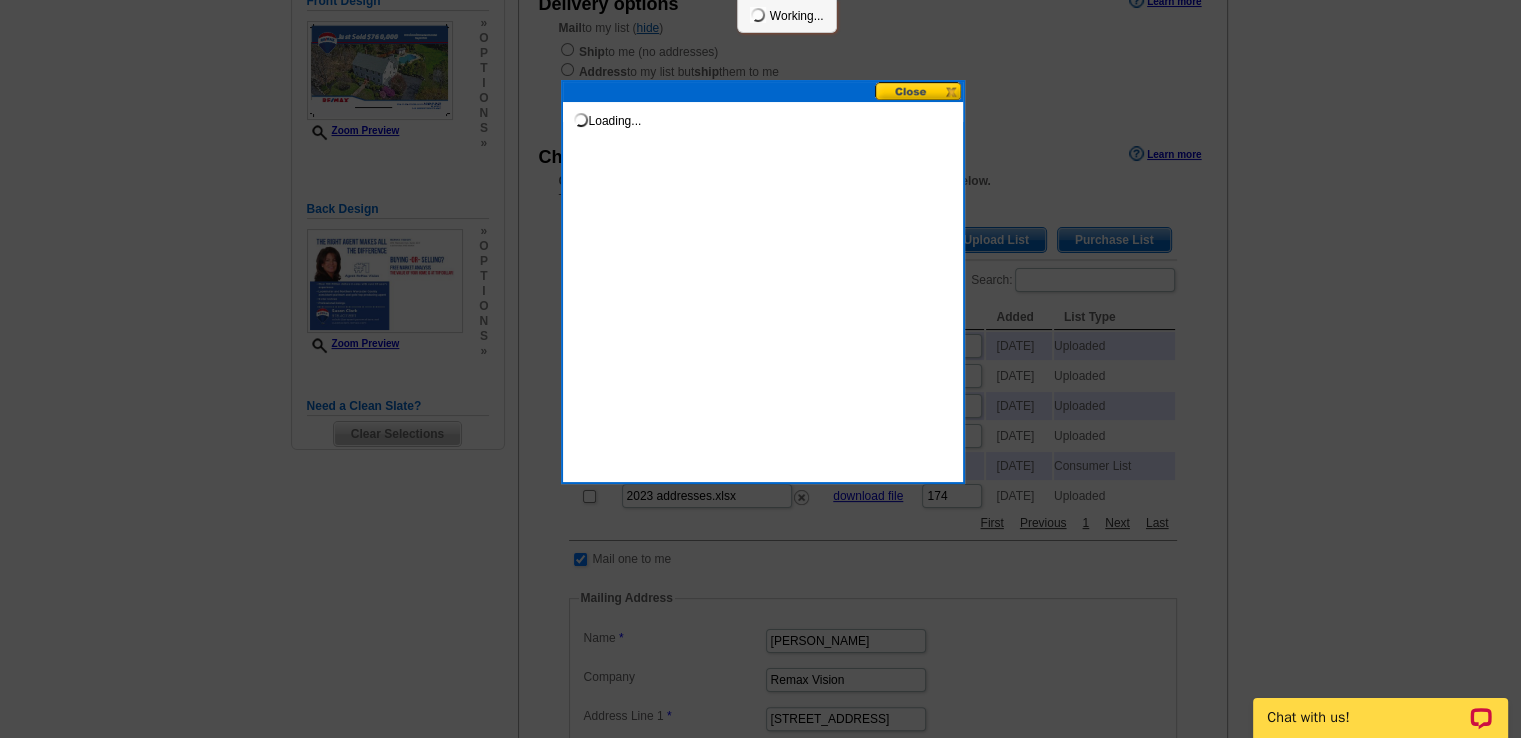 click at bounding box center (760, 243) 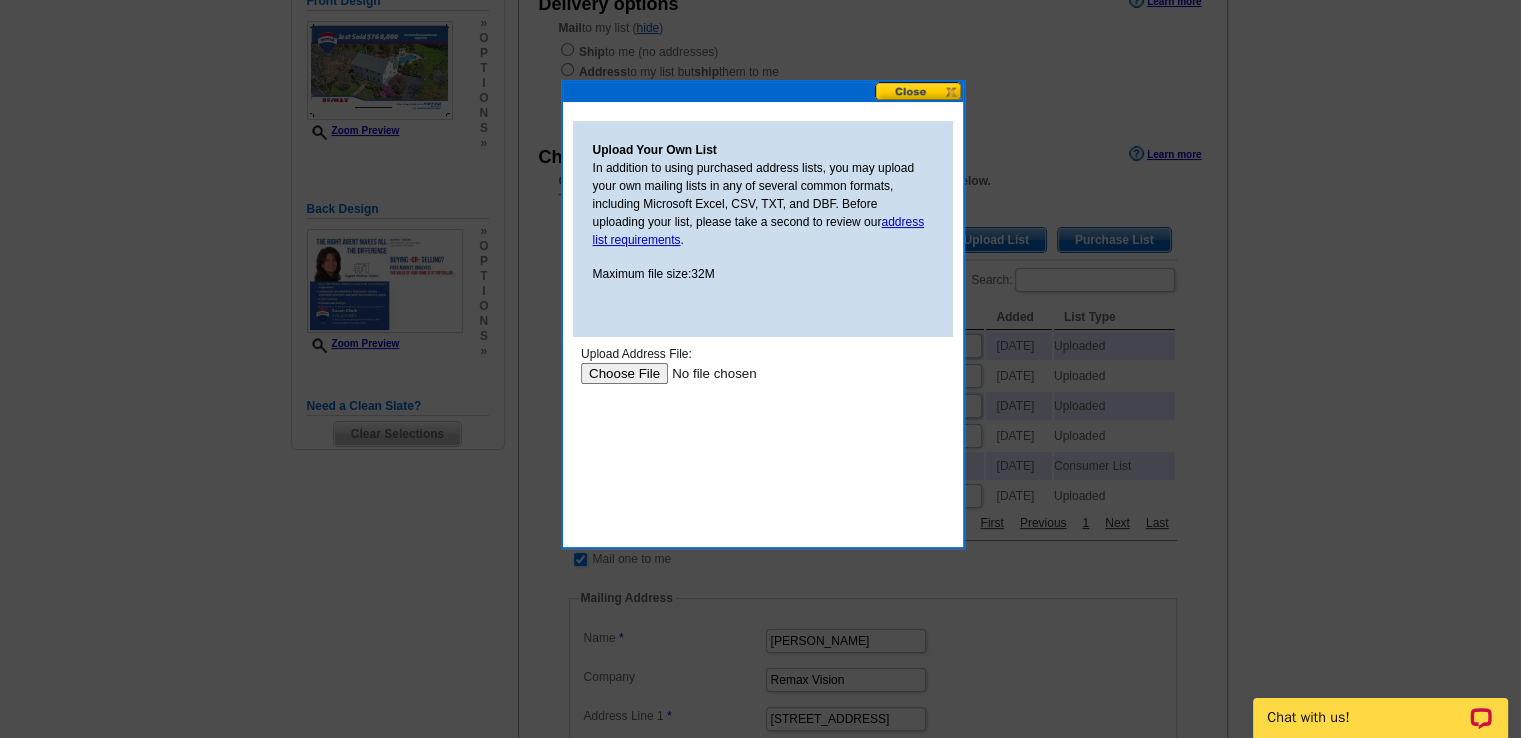 scroll, scrollTop: 0, scrollLeft: 0, axis: both 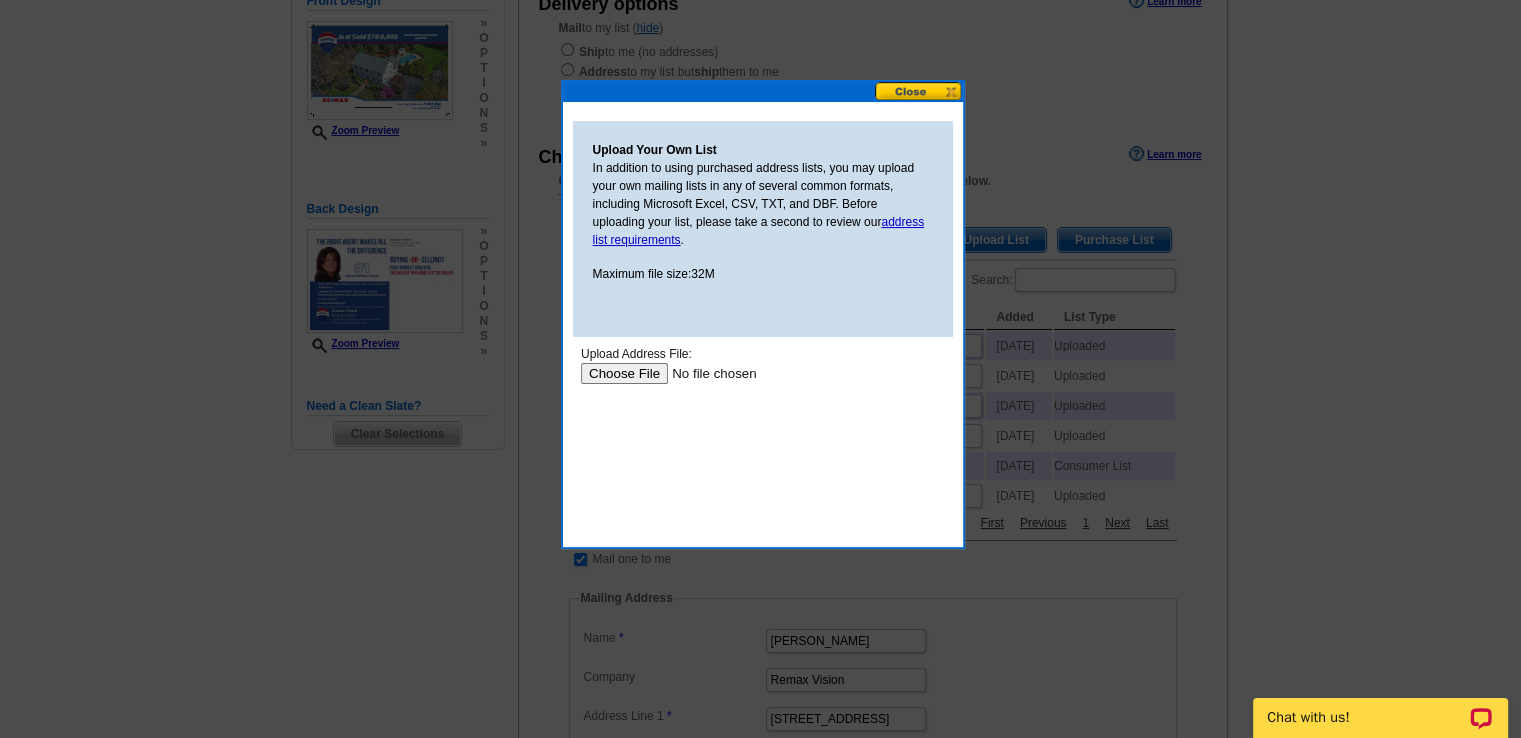 click at bounding box center [919, 91] 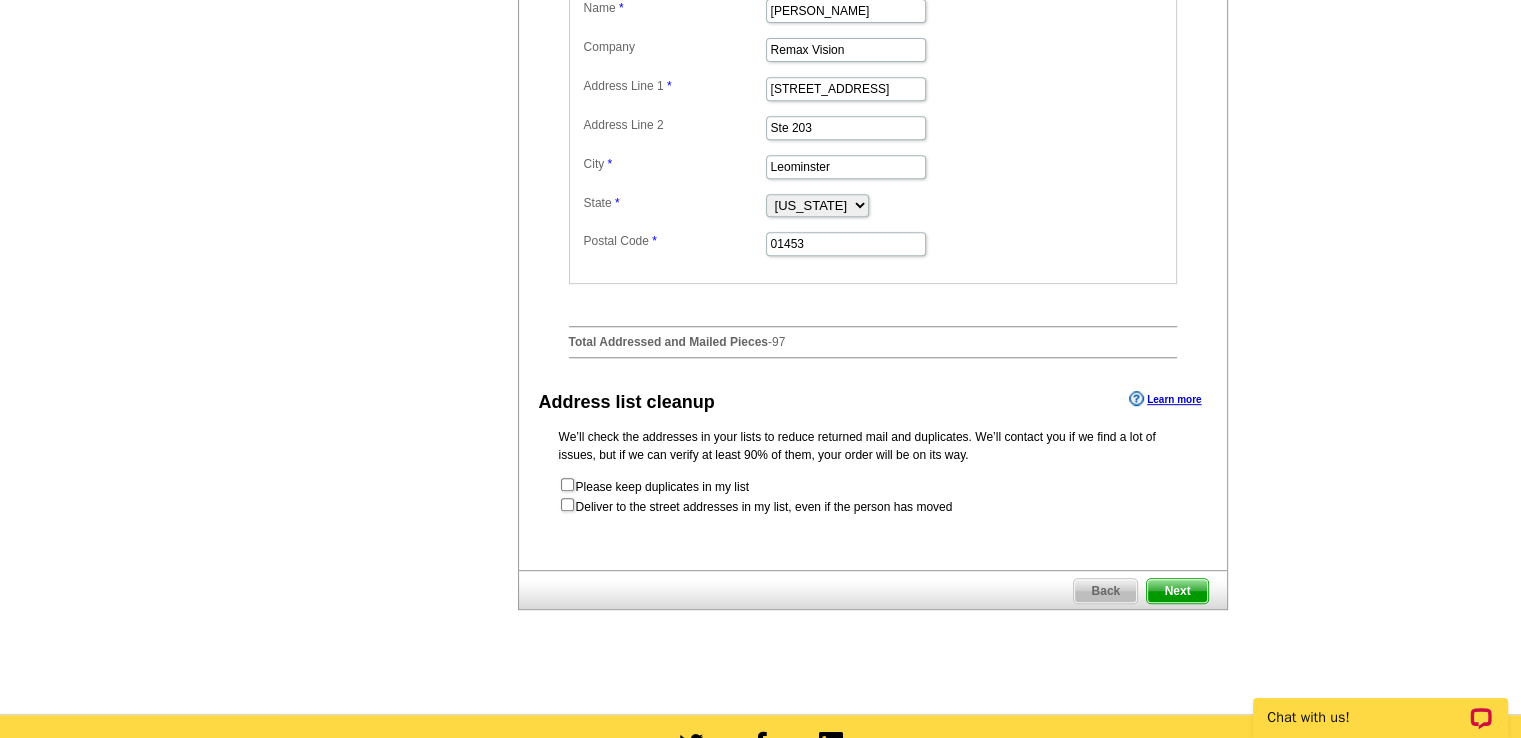 scroll, scrollTop: 884, scrollLeft: 0, axis: vertical 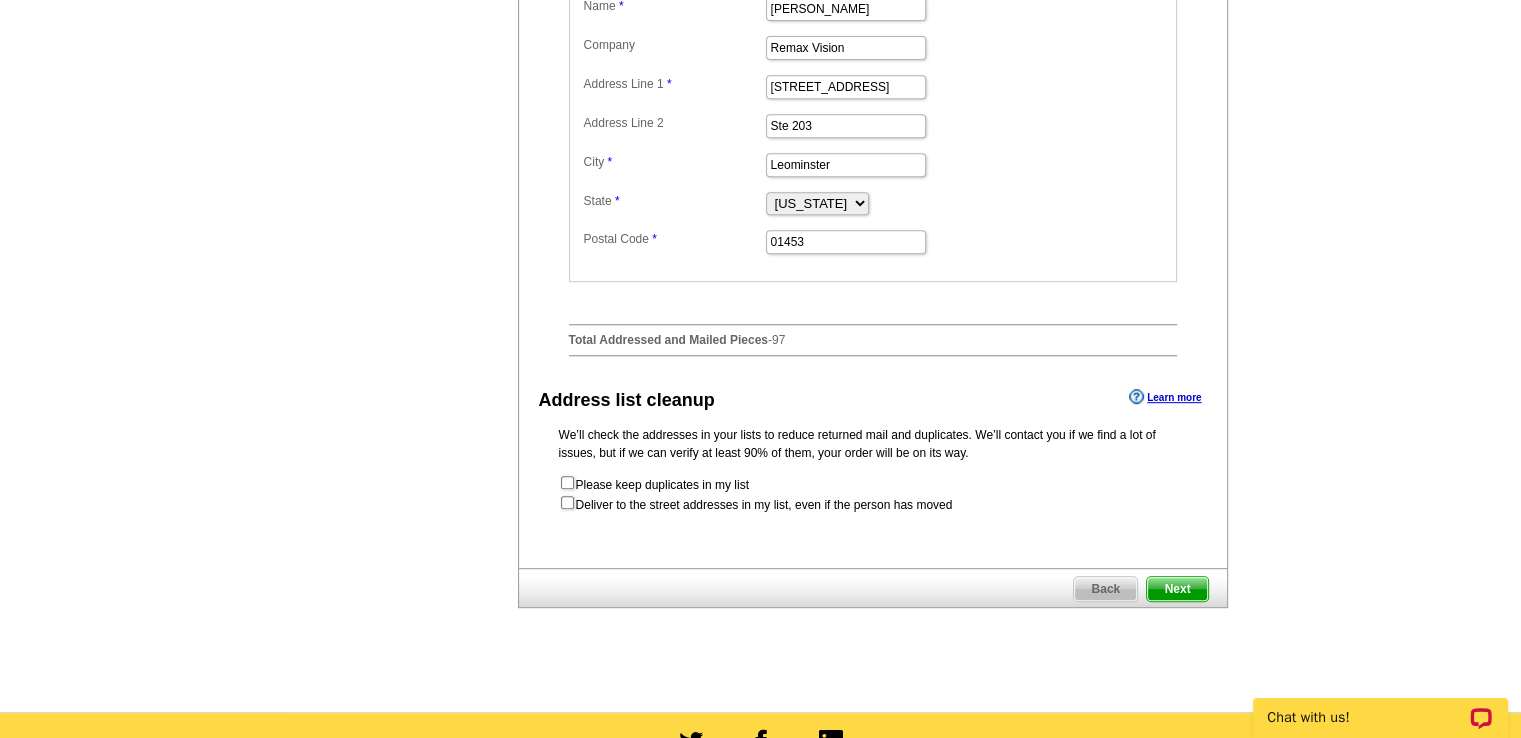 click on "Next" at bounding box center (1177, 589) 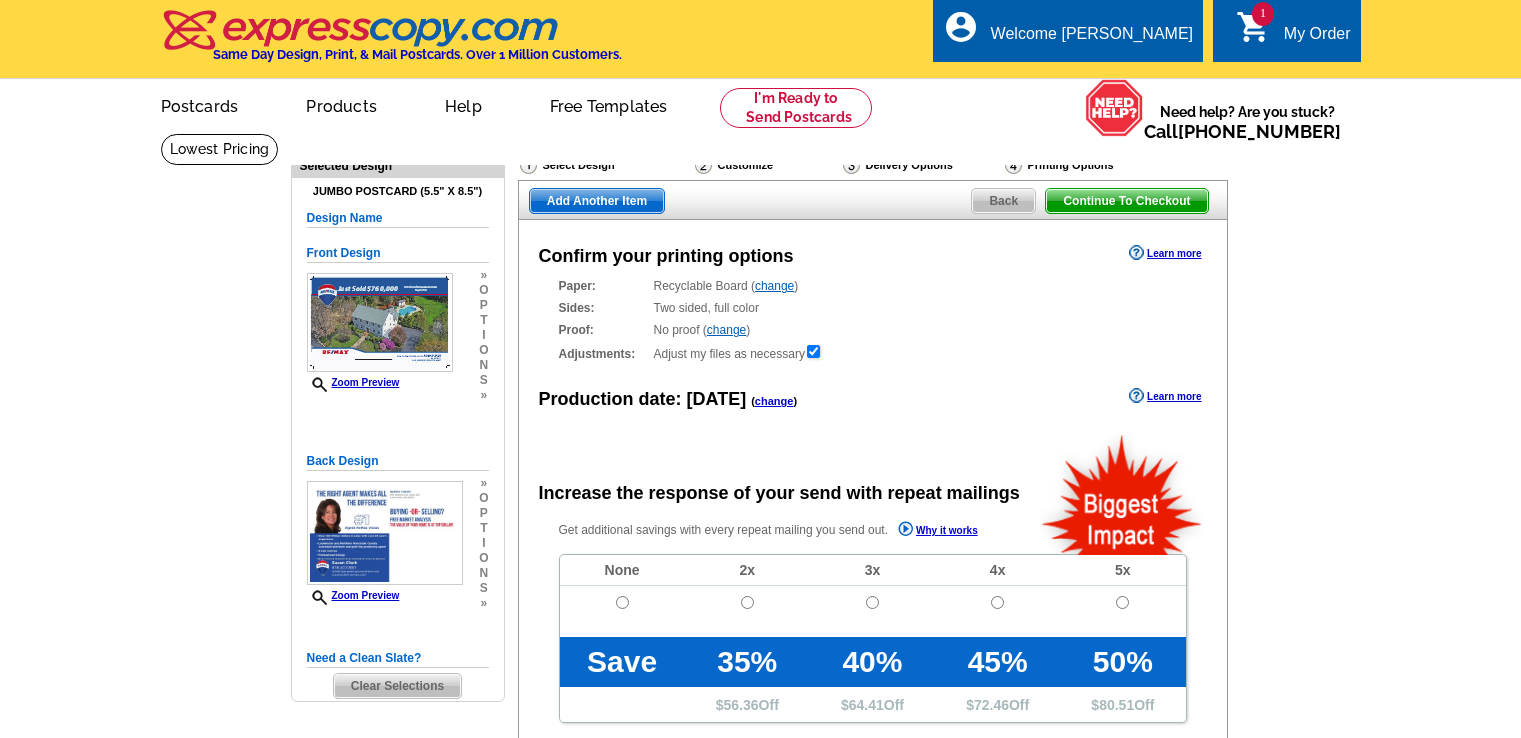 scroll, scrollTop: 0, scrollLeft: 0, axis: both 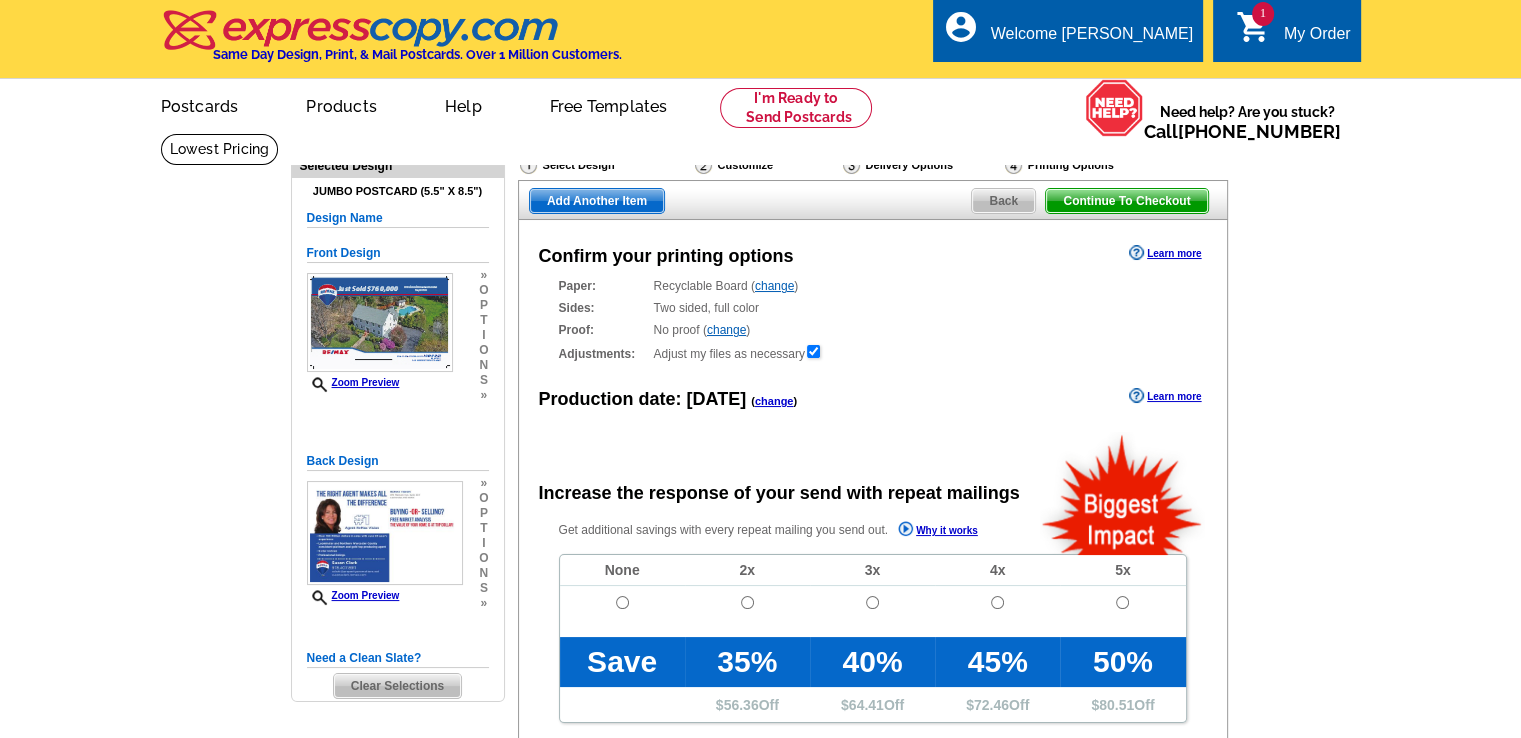 radio on "false" 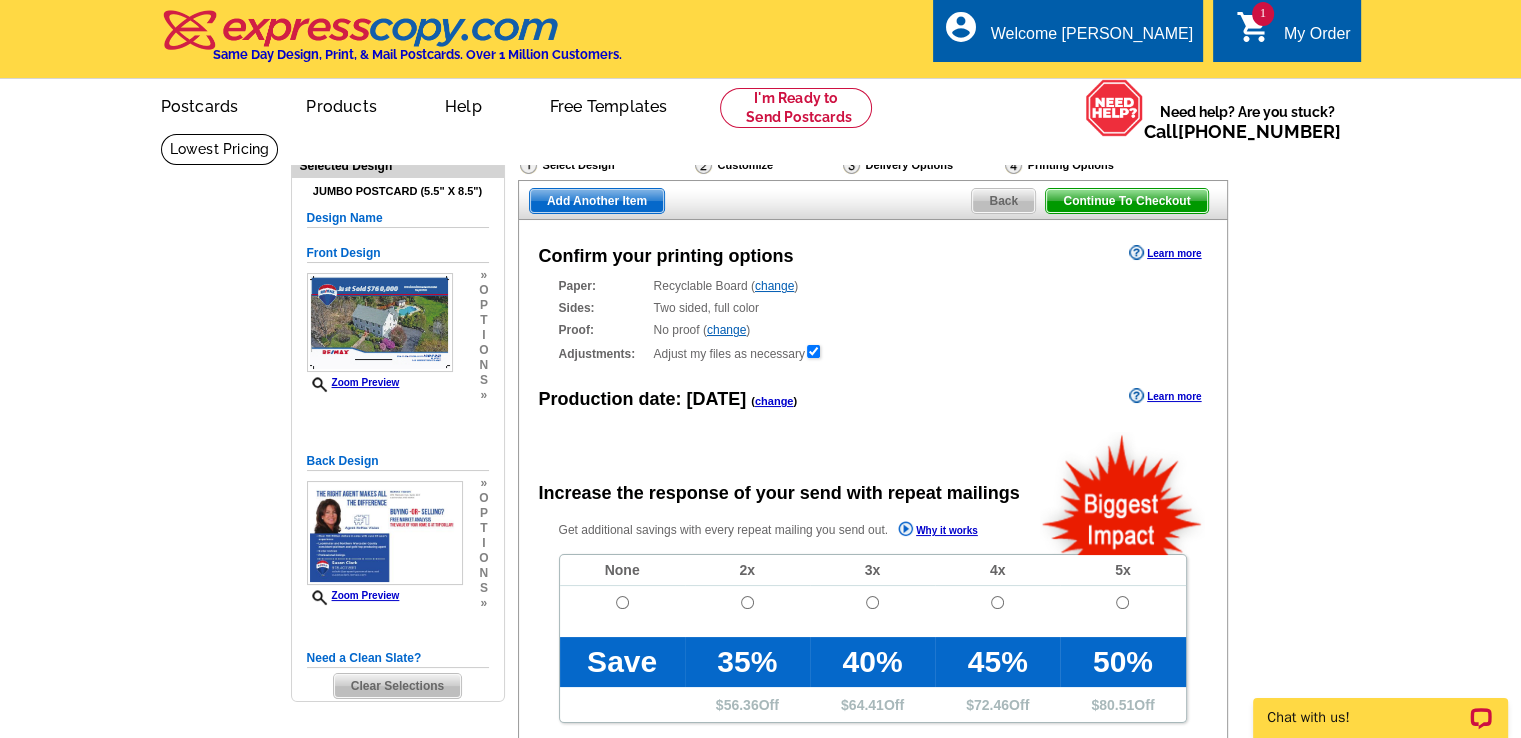 scroll, scrollTop: 0, scrollLeft: 0, axis: both 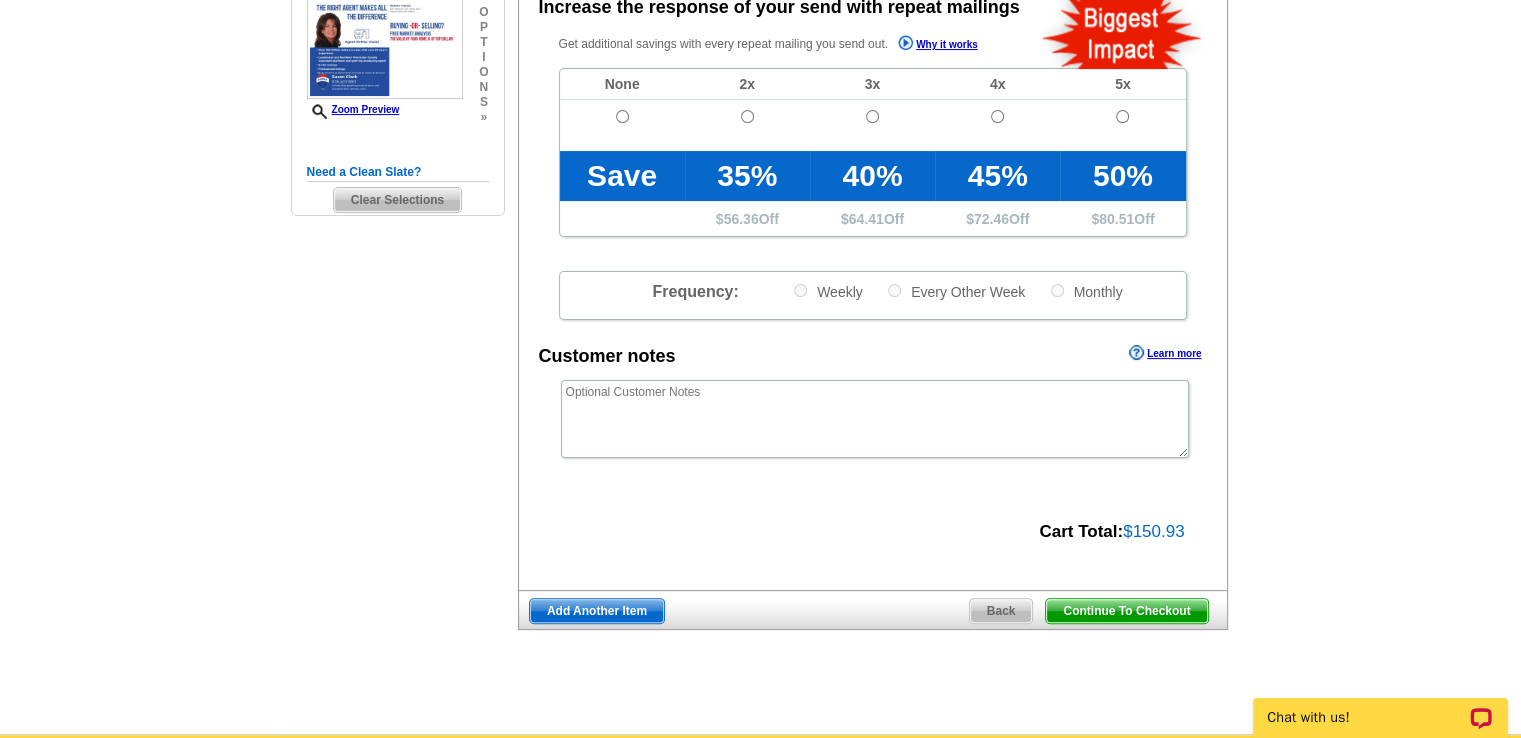 click on "Continue To Checkout" at bounding box center (1126, 611) 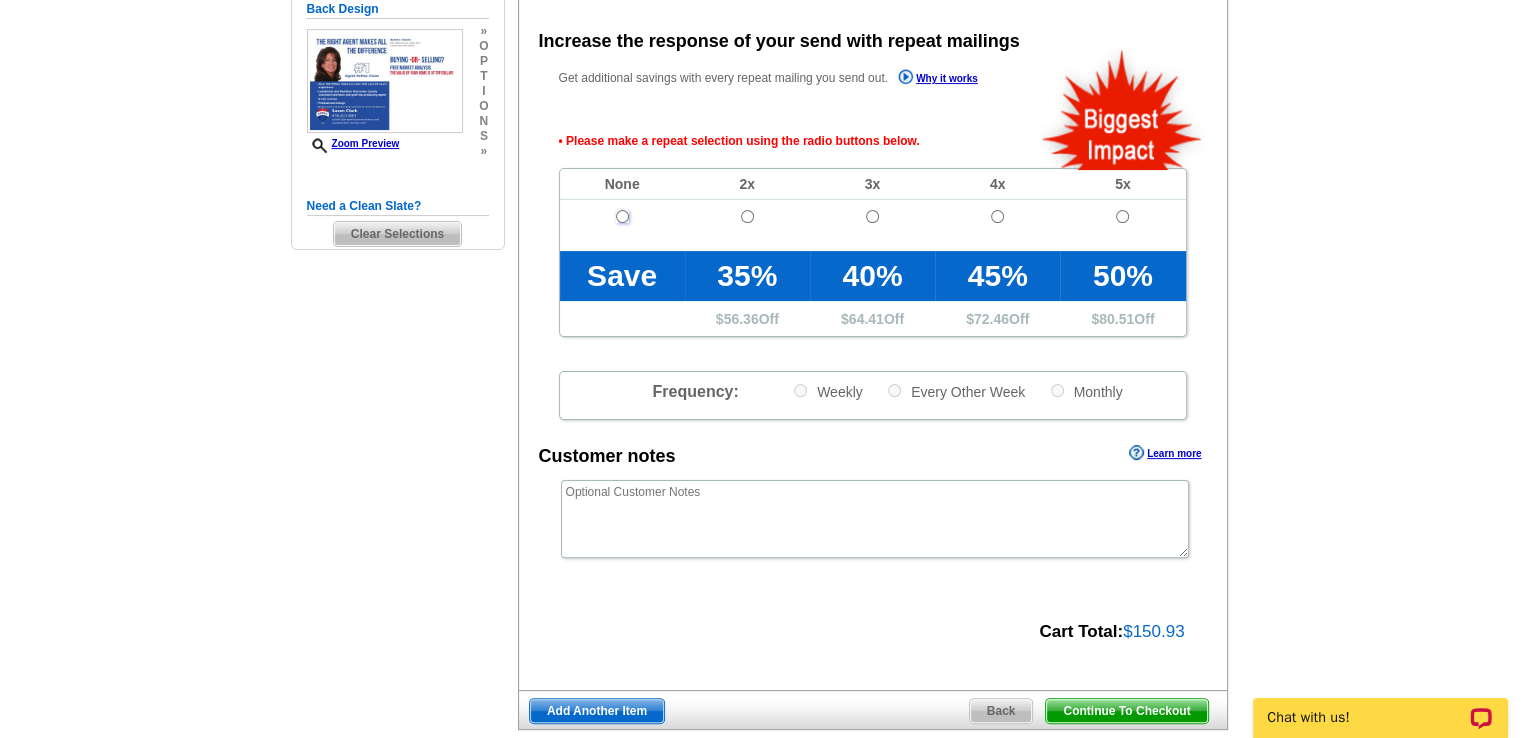 click at bounding box center [622, 216] 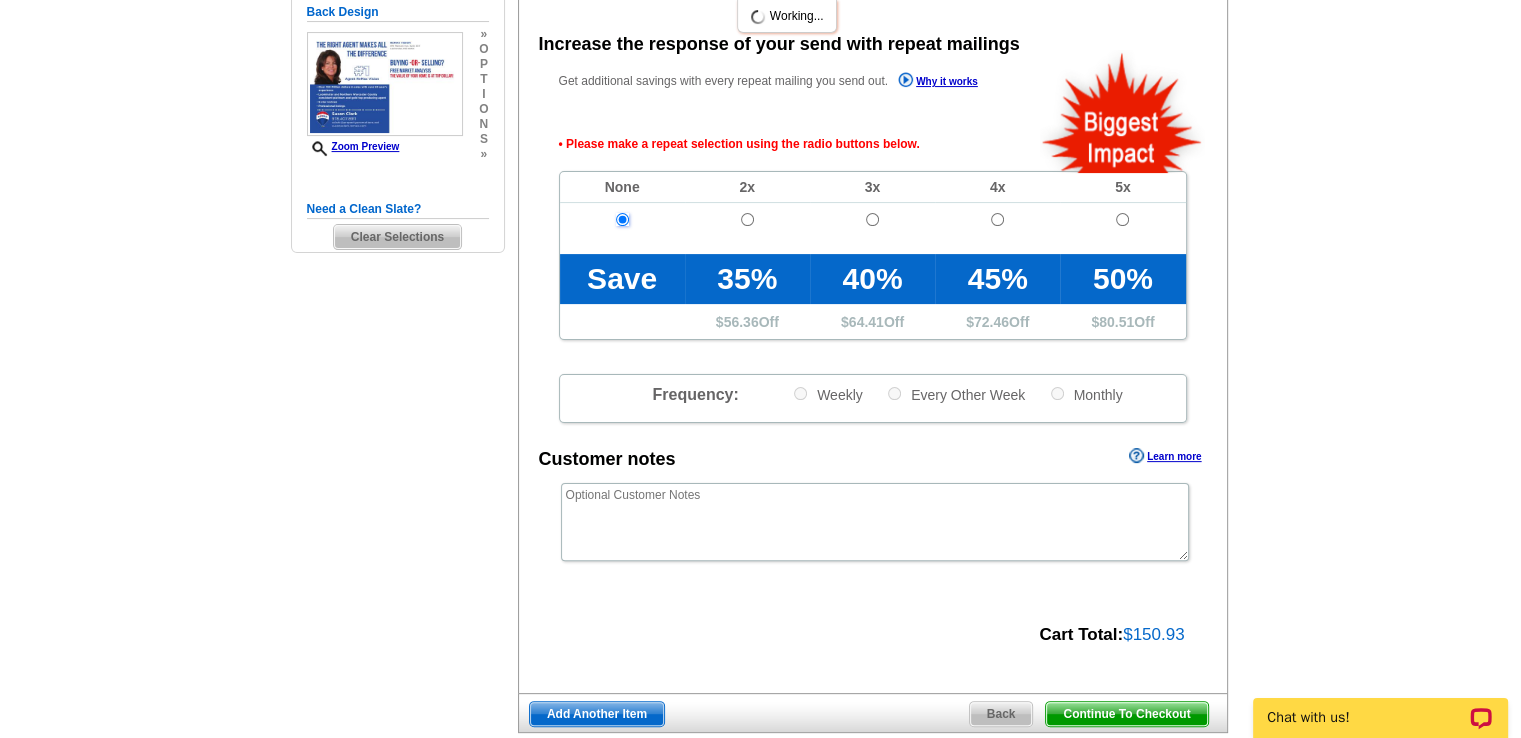 scroll, scrollTop: 448, scrollLeft: 0, axis: vertical 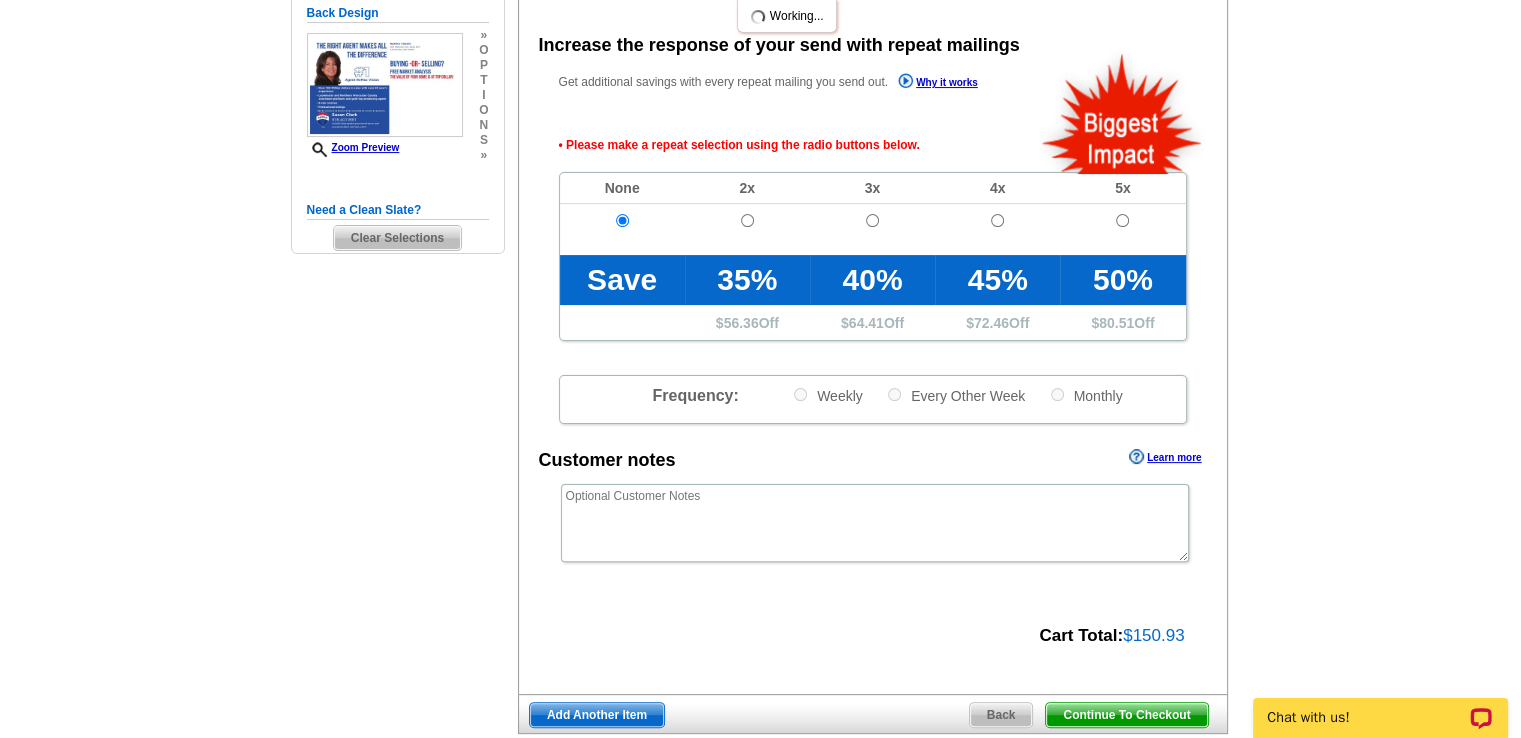 click on "Continue To Checkout" at bounding box center (1126, 715) 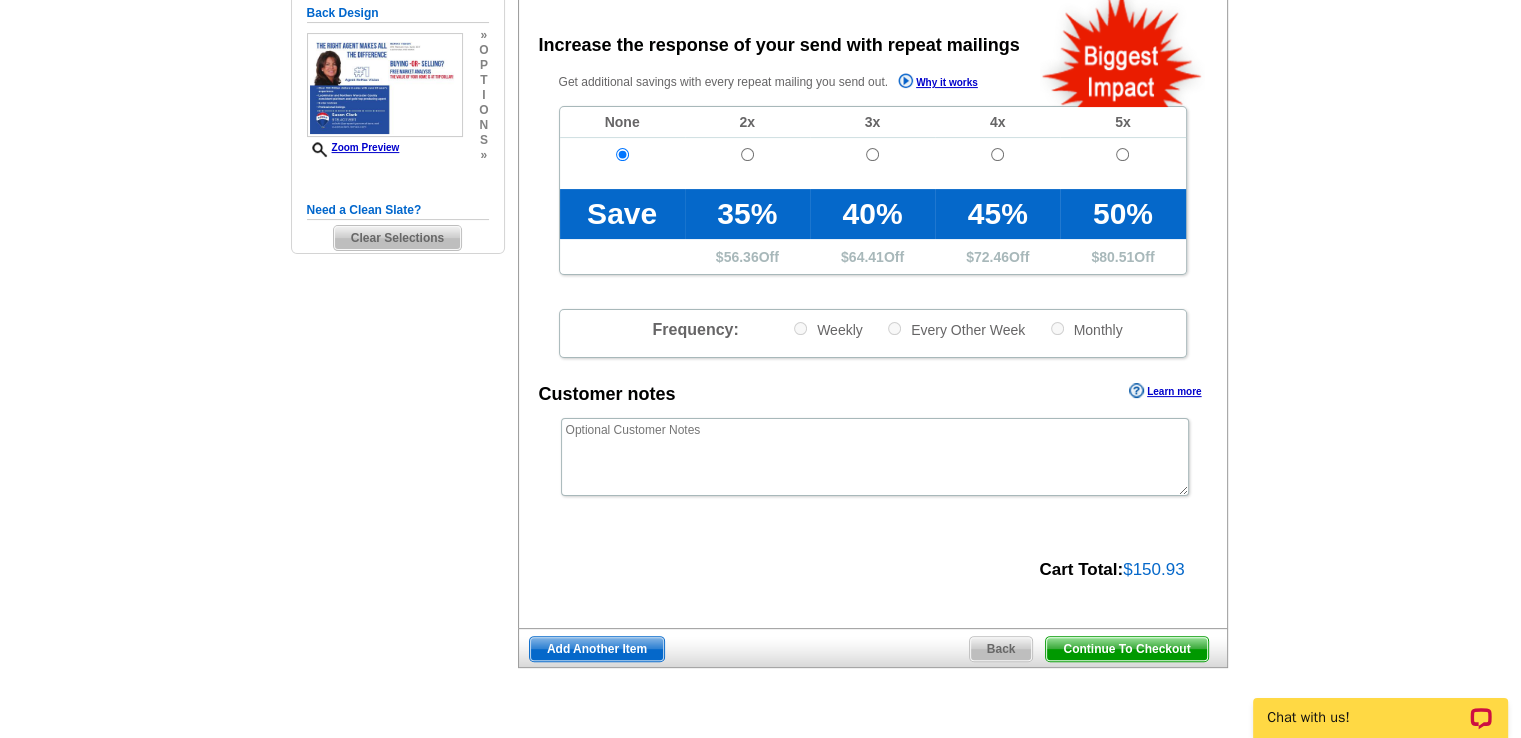 click on "Continue To Checkout" at bounding box center [1126, 649] 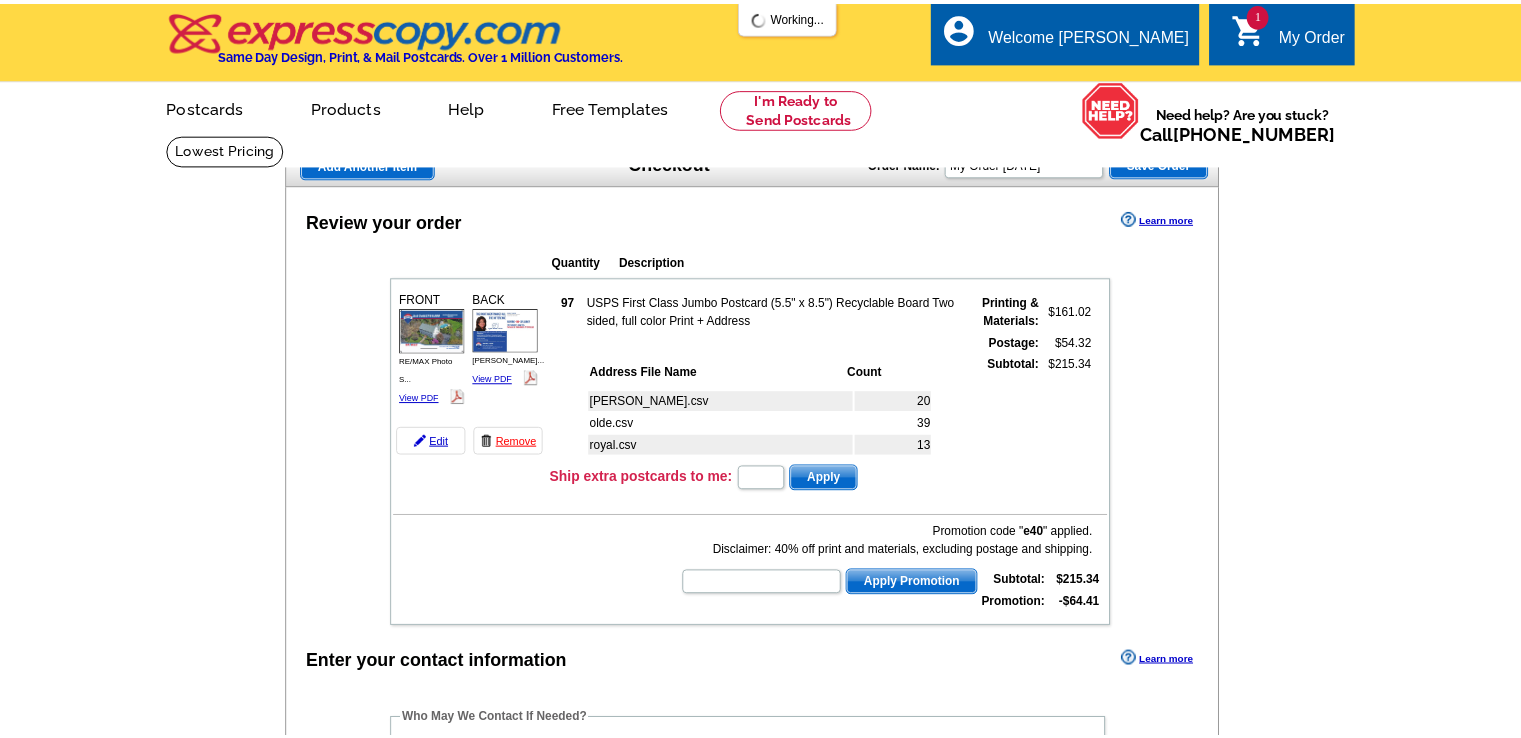 scroll, scrollTop: 0, scrollLeft: 0, axis: both 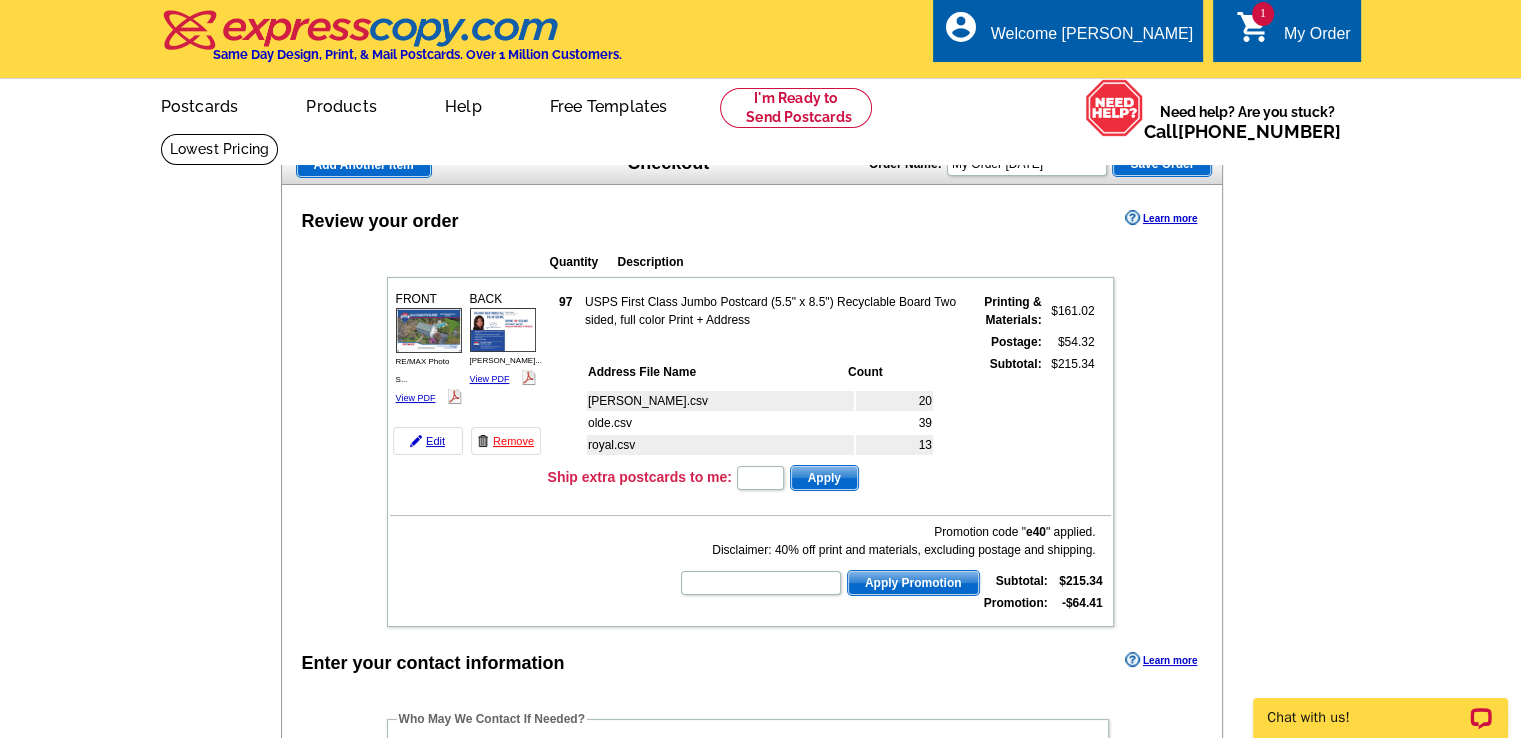 click on "Save Order" at bounding box center (1162, 164) 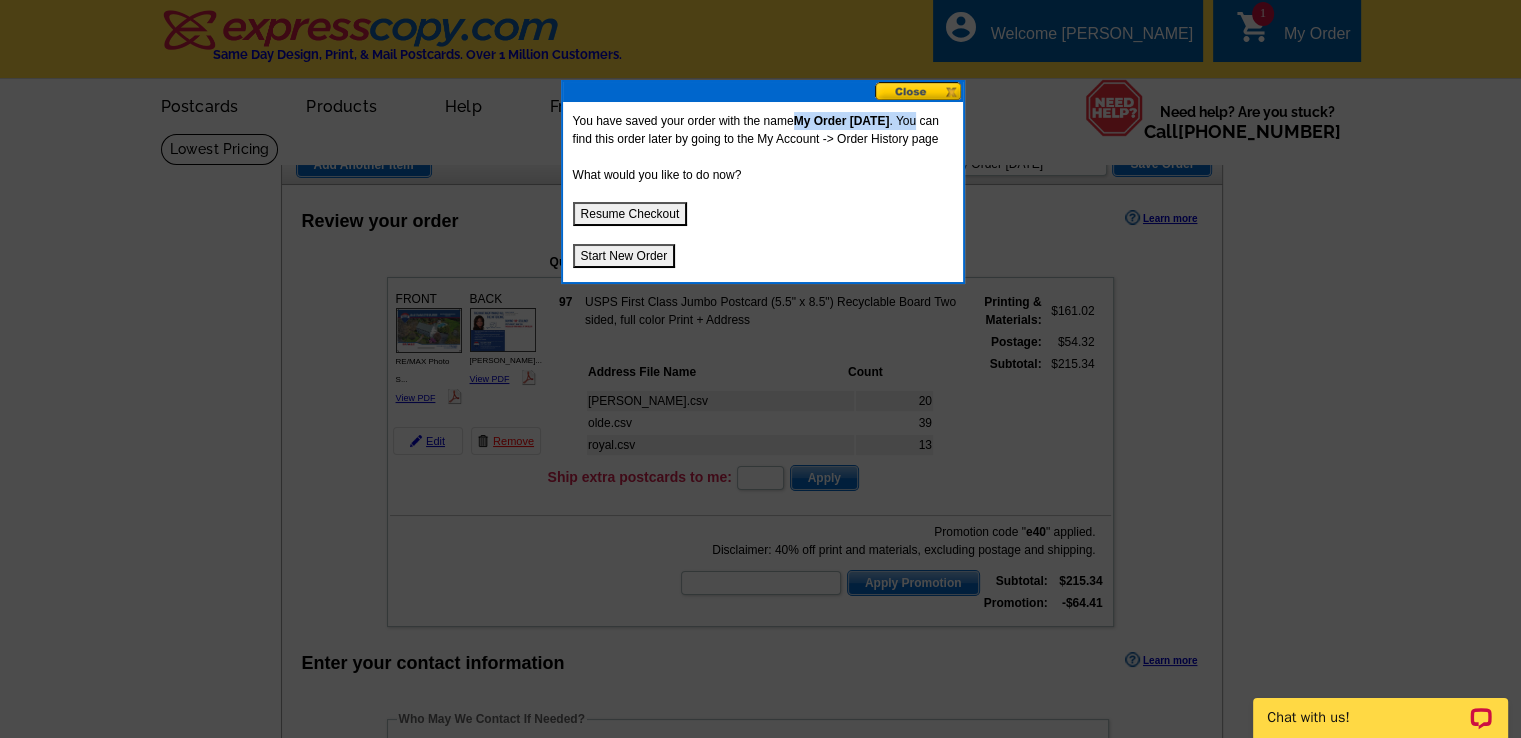 drag, startPoint x: 949, startPoint y: 118, endPoint x: 795, endPoint y: 119, distance: 154.00325 